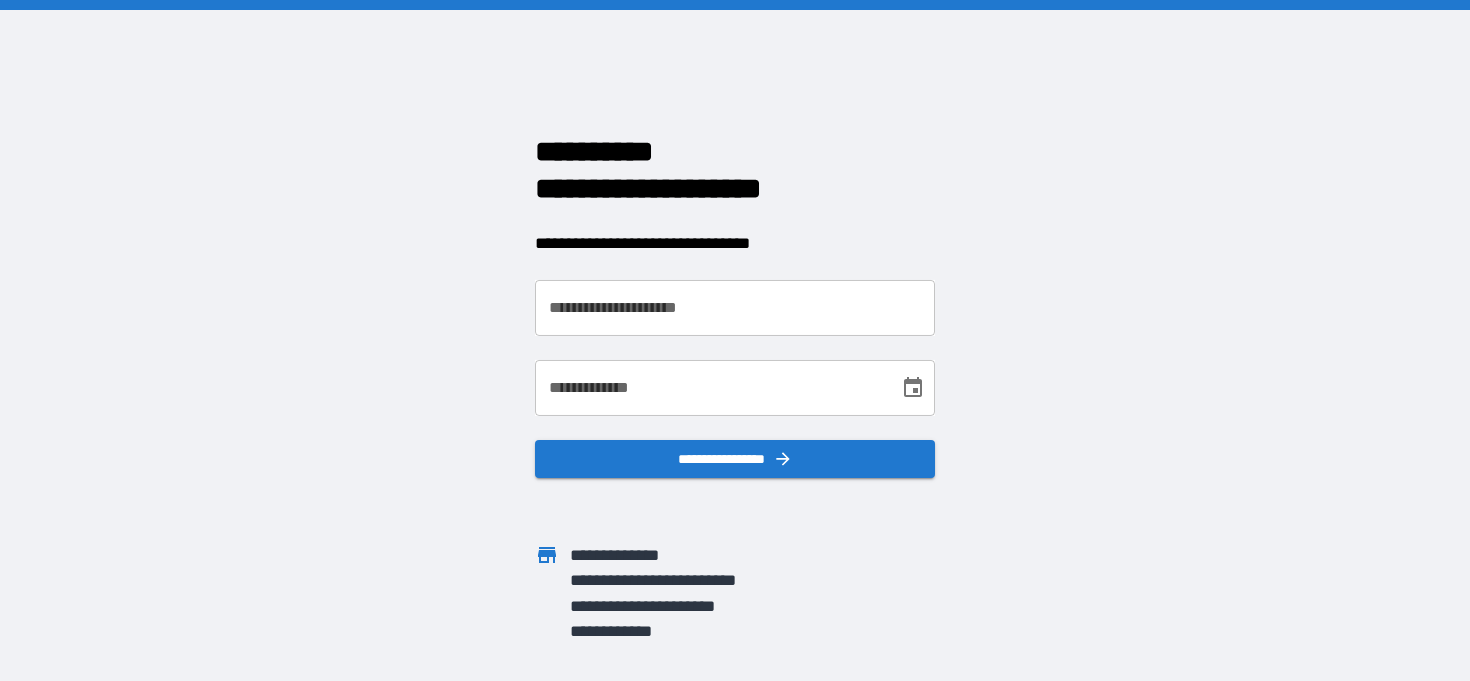 scroll, scrollTop: 0, scrollLeft: 0, axis: both 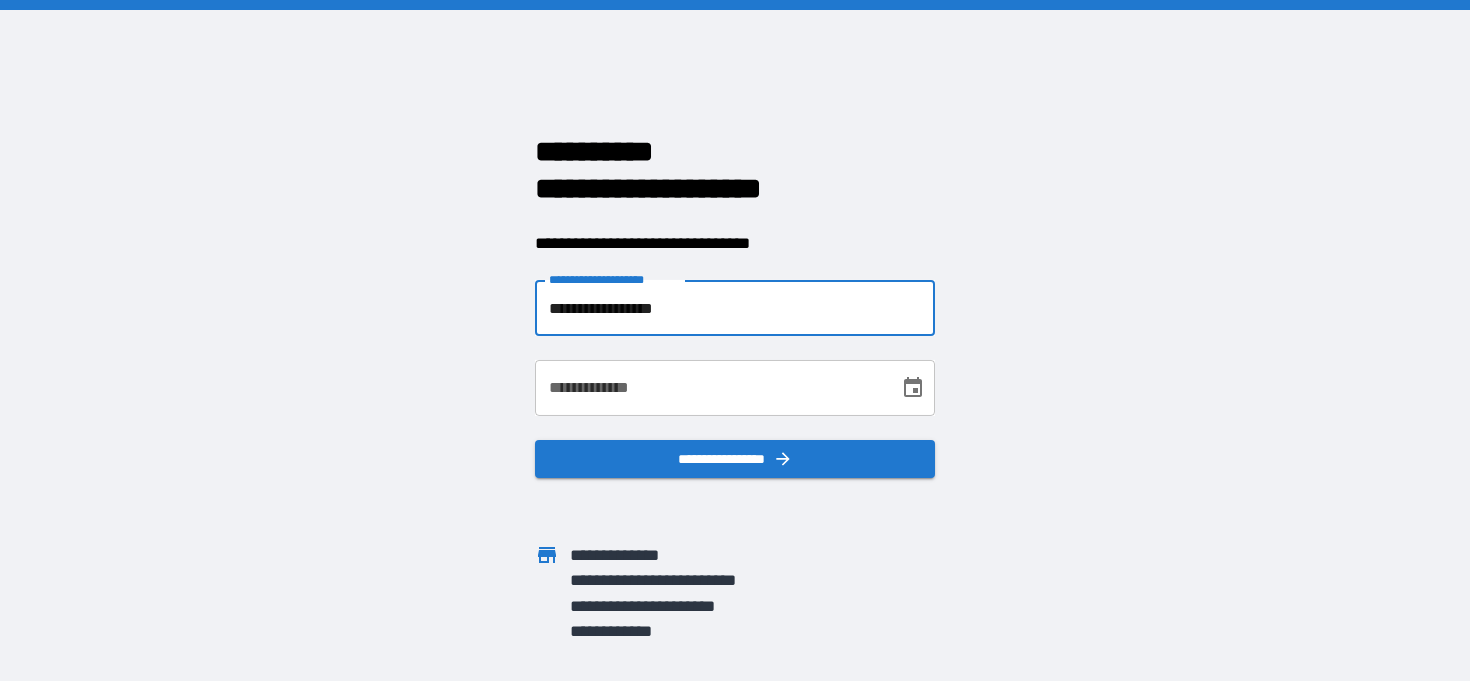 type on "**********" 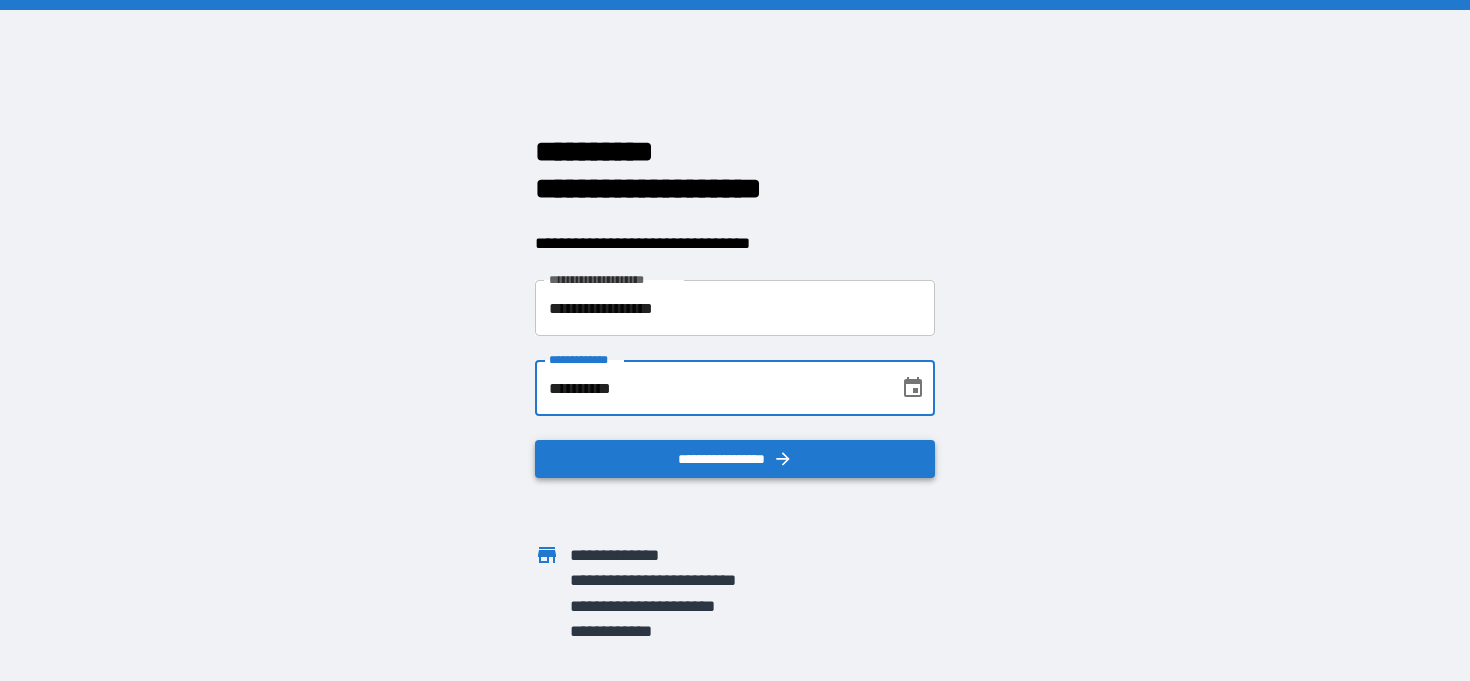 type on "**********" 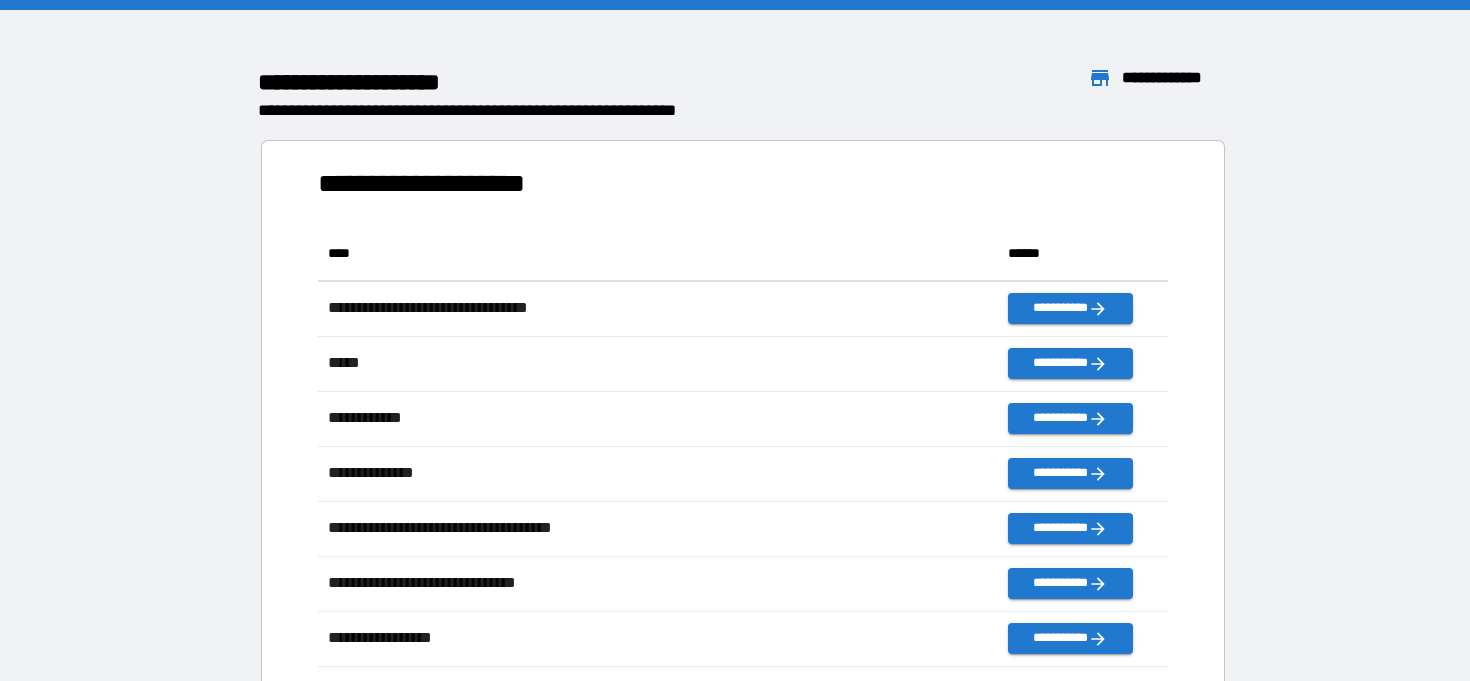 scroll, scrollTop: 1, scrollLeft: 1, axis: both 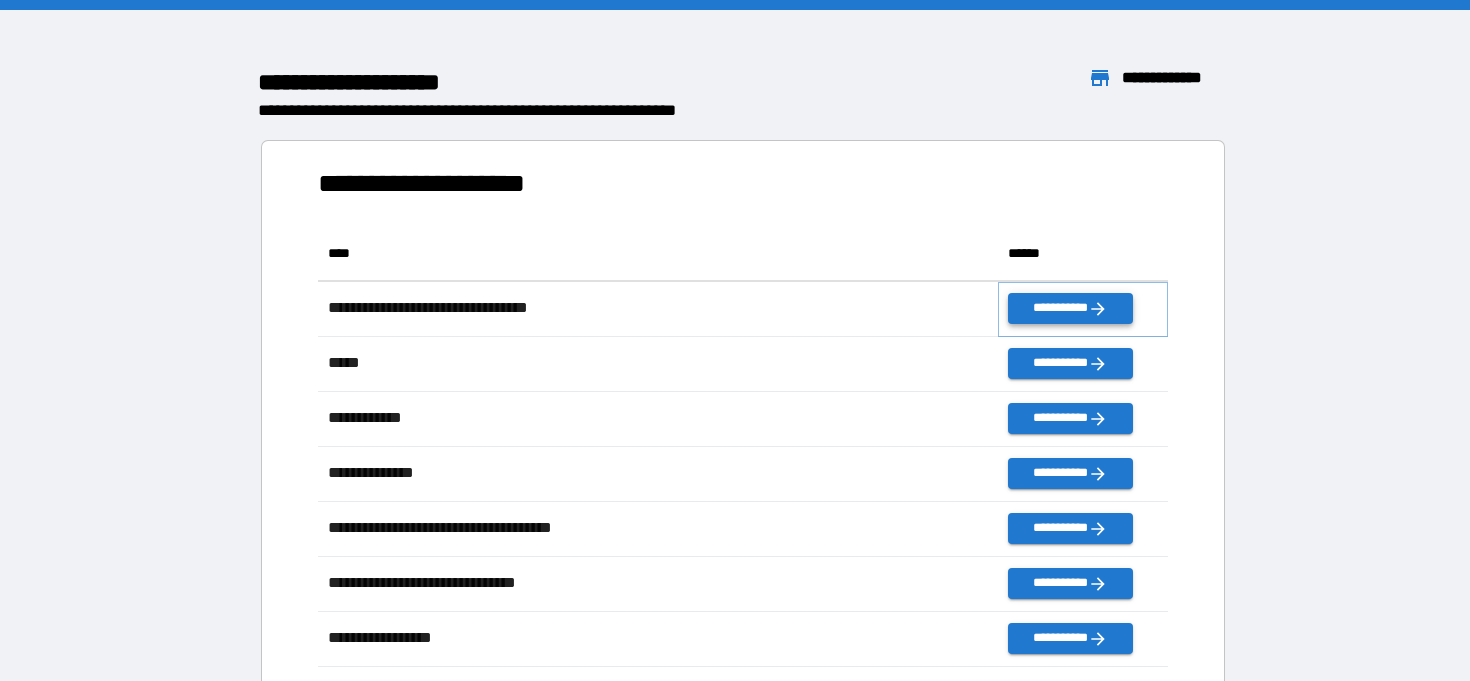 click on "**********" at bounding box center [1070, 308] 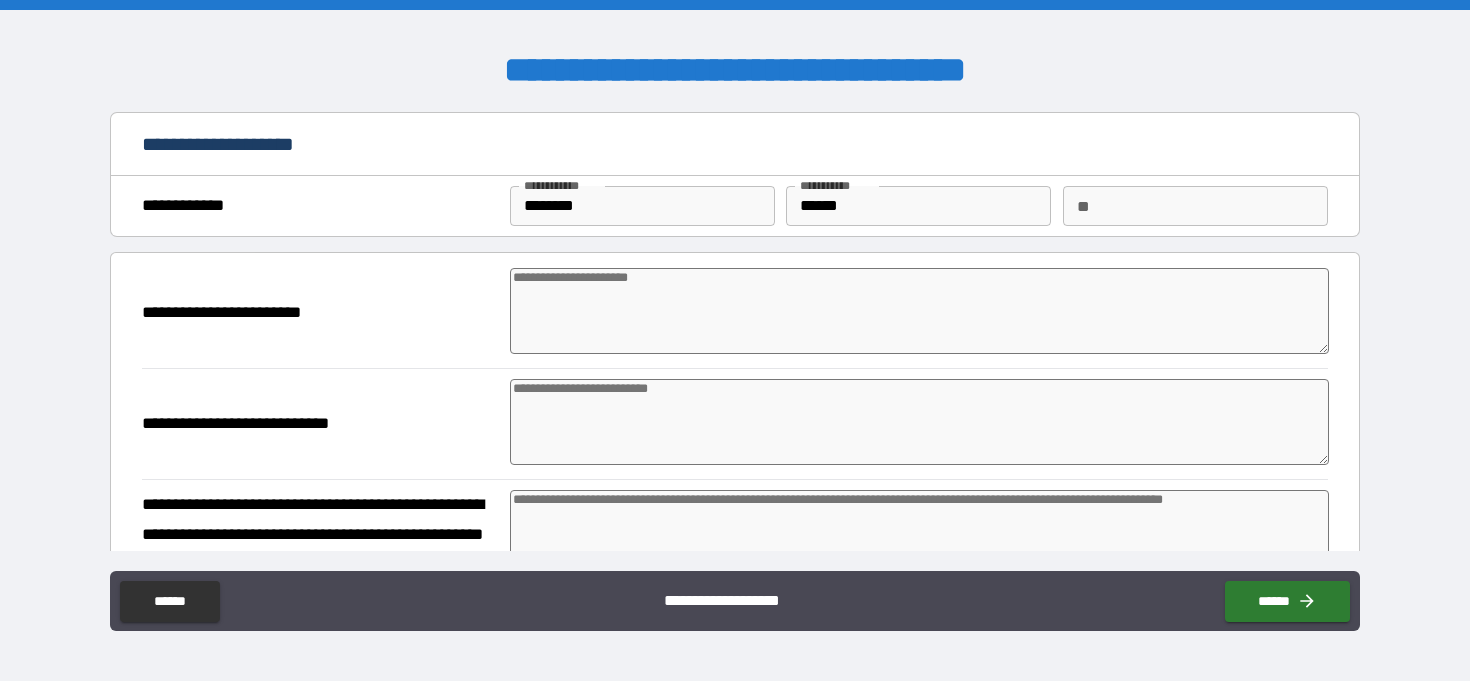 type on "*" 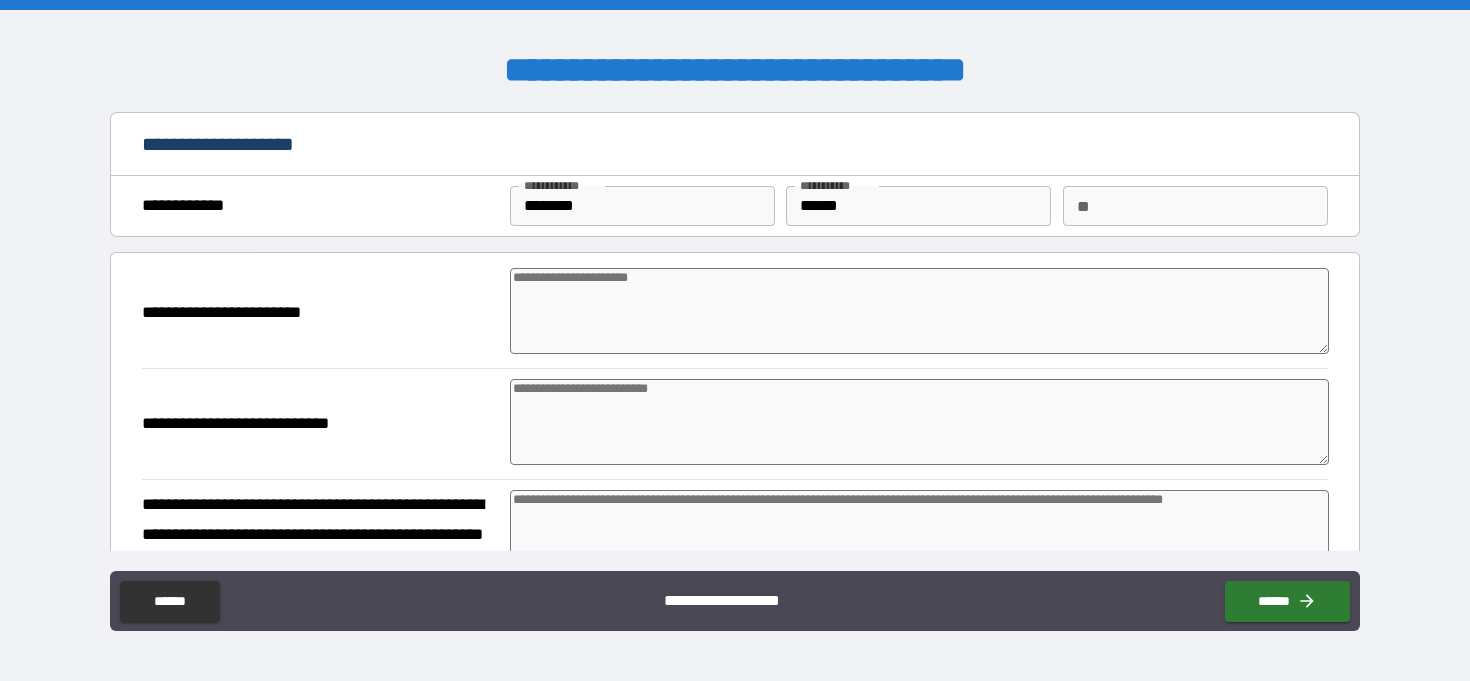 type on "*" 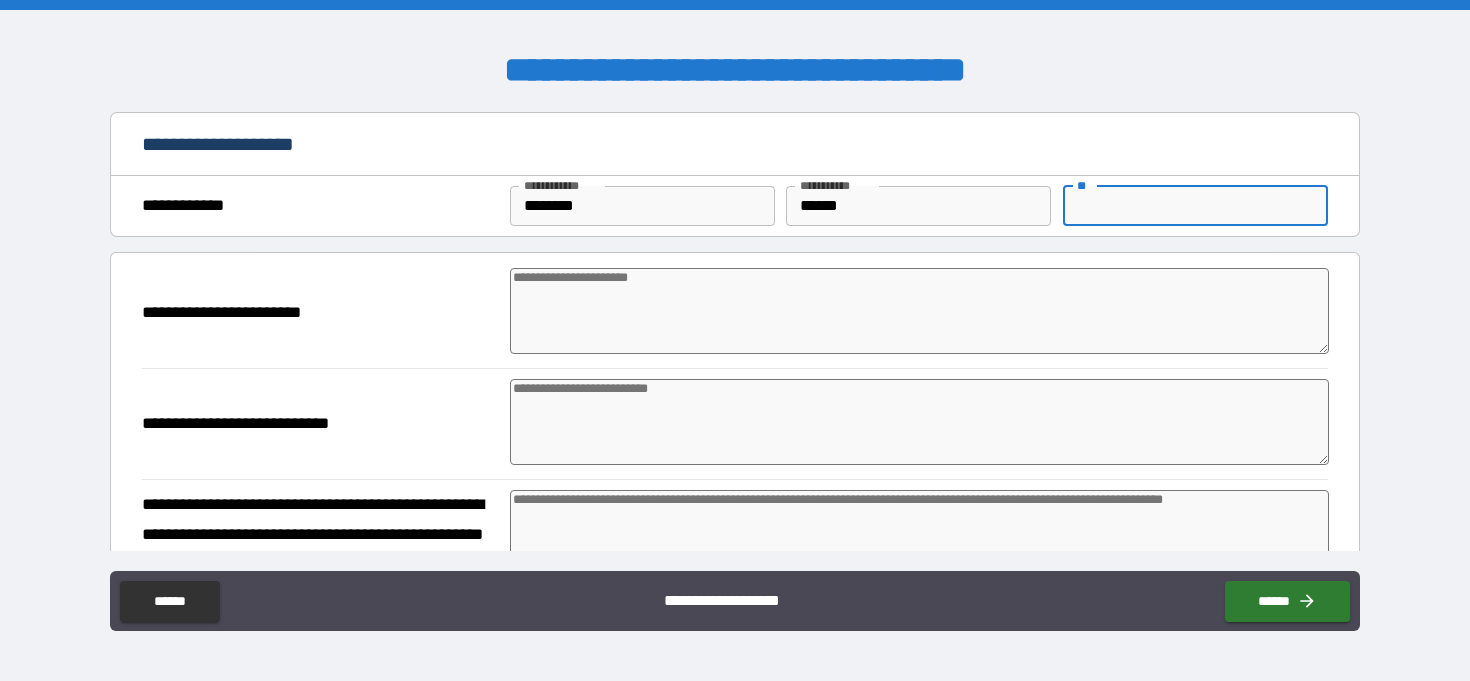 click on "**" at bounding box center (1195, 206) 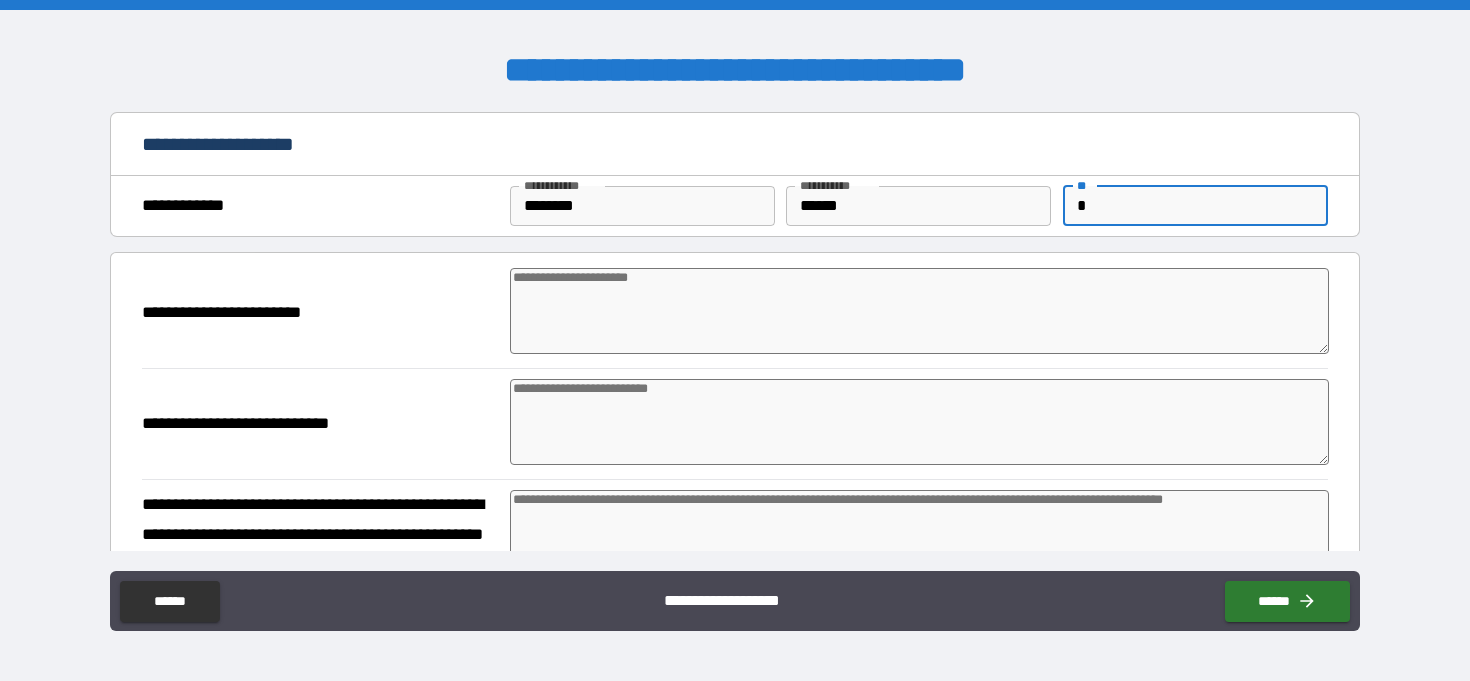 type on "*" 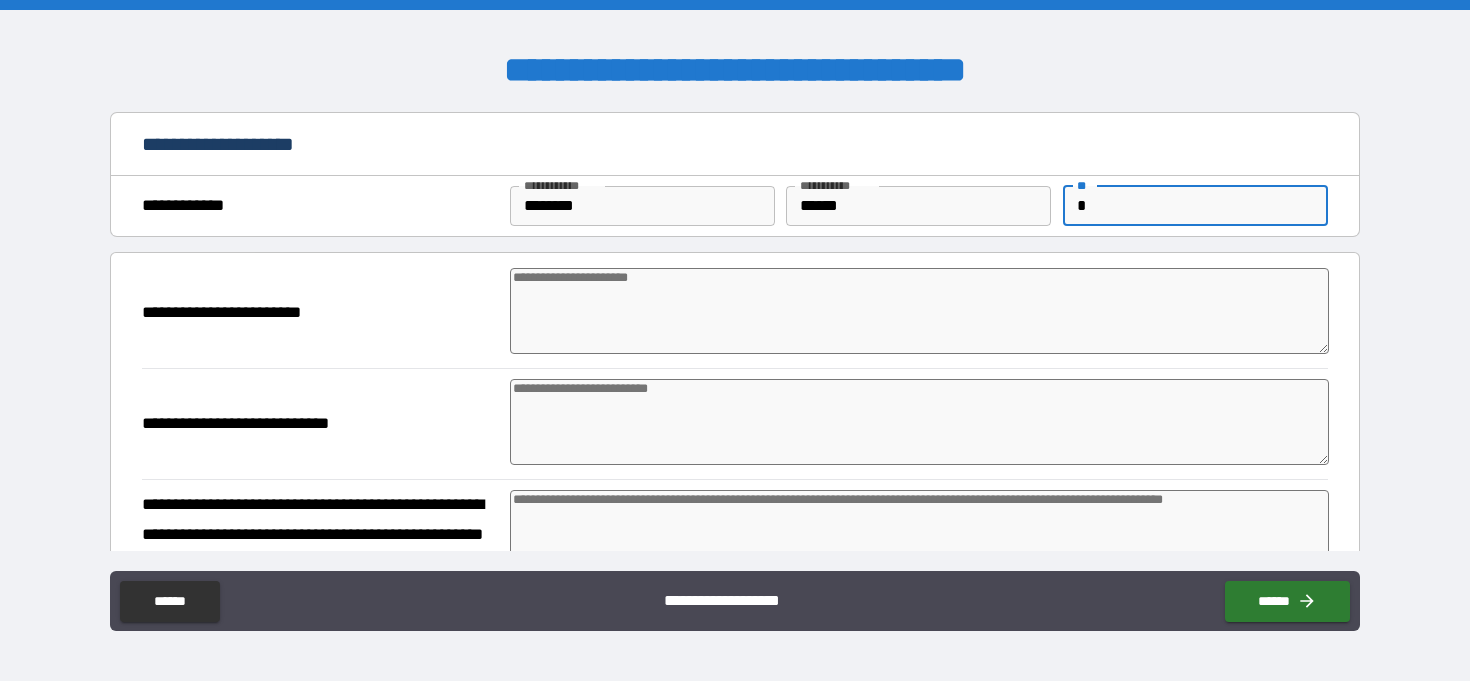type on "*" 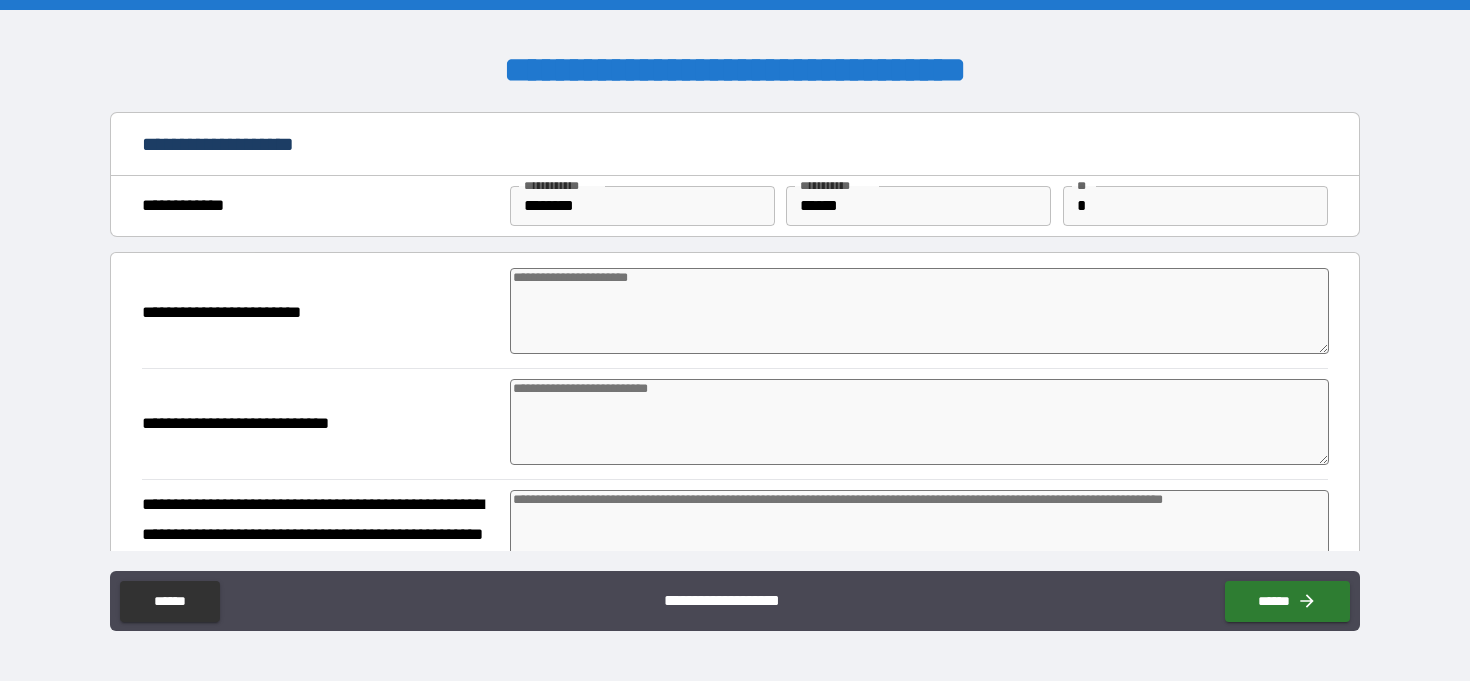 type on "*" 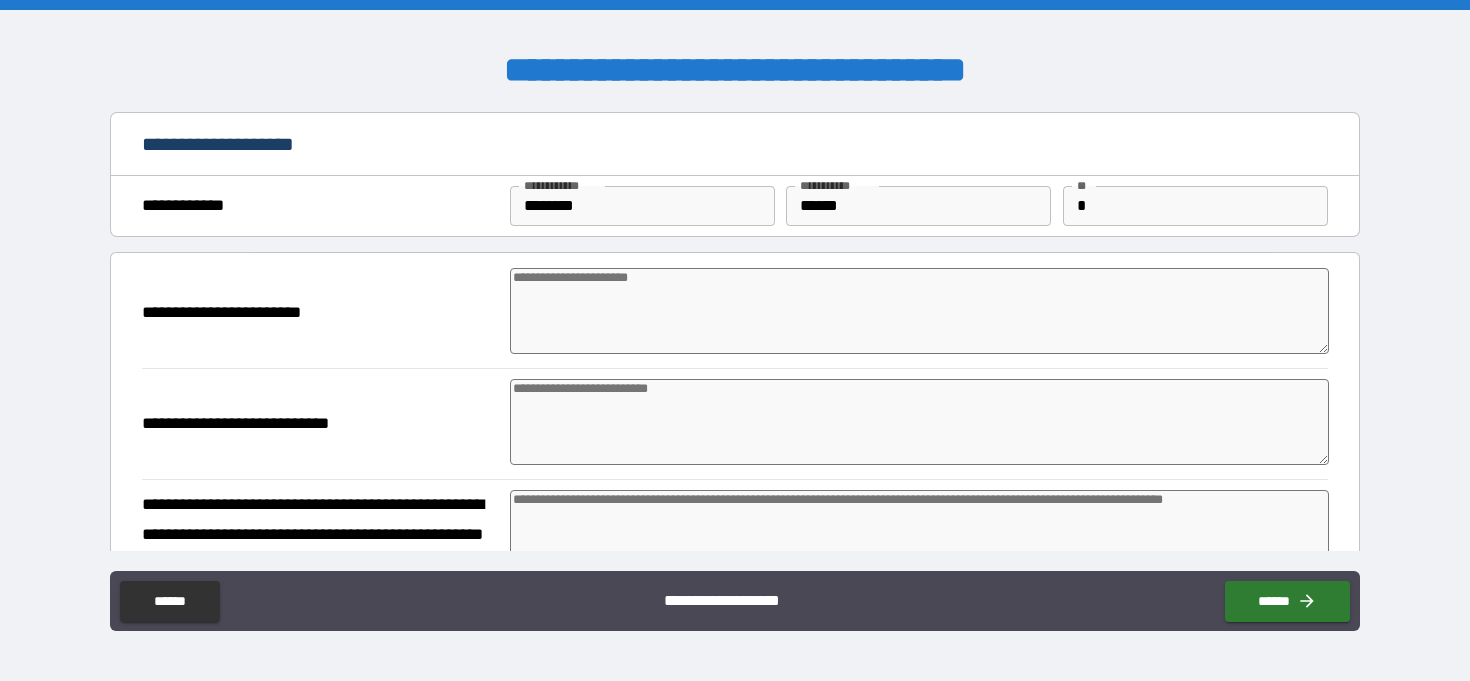 type on "*" 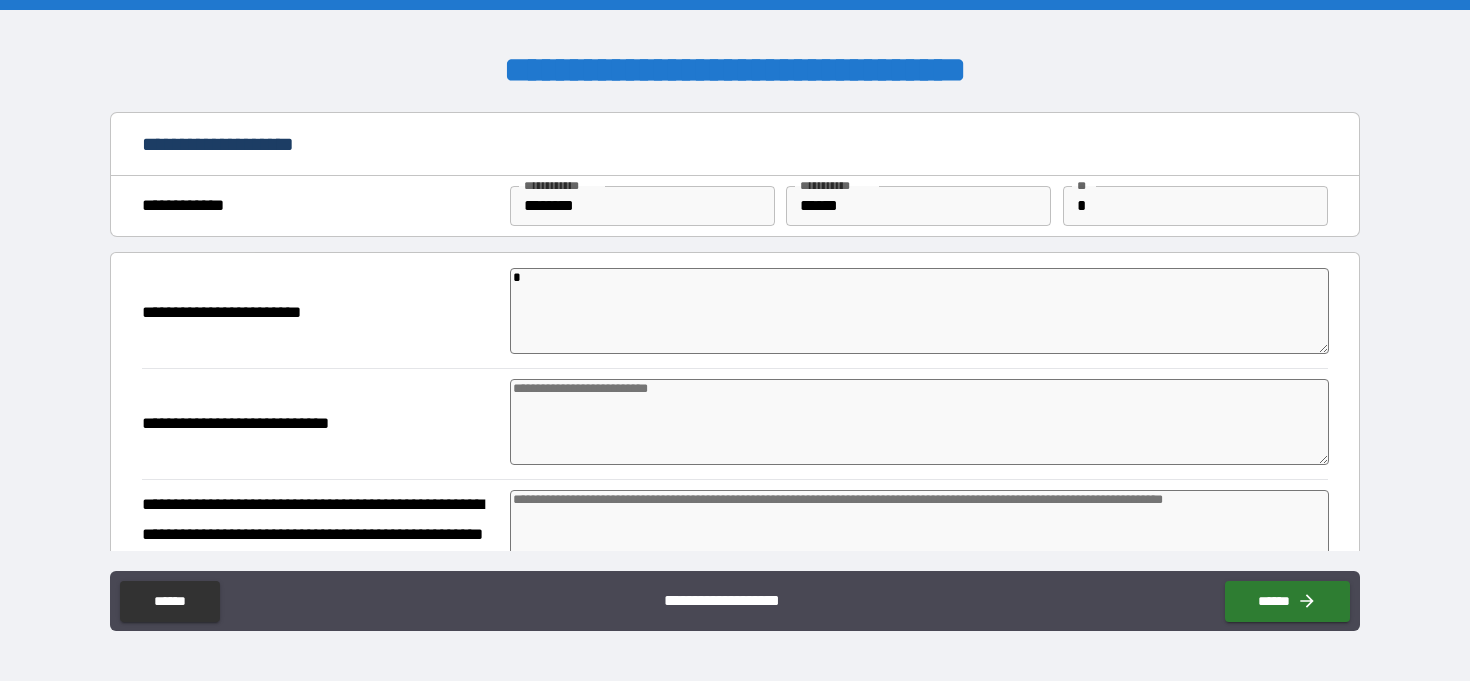 type on "**" 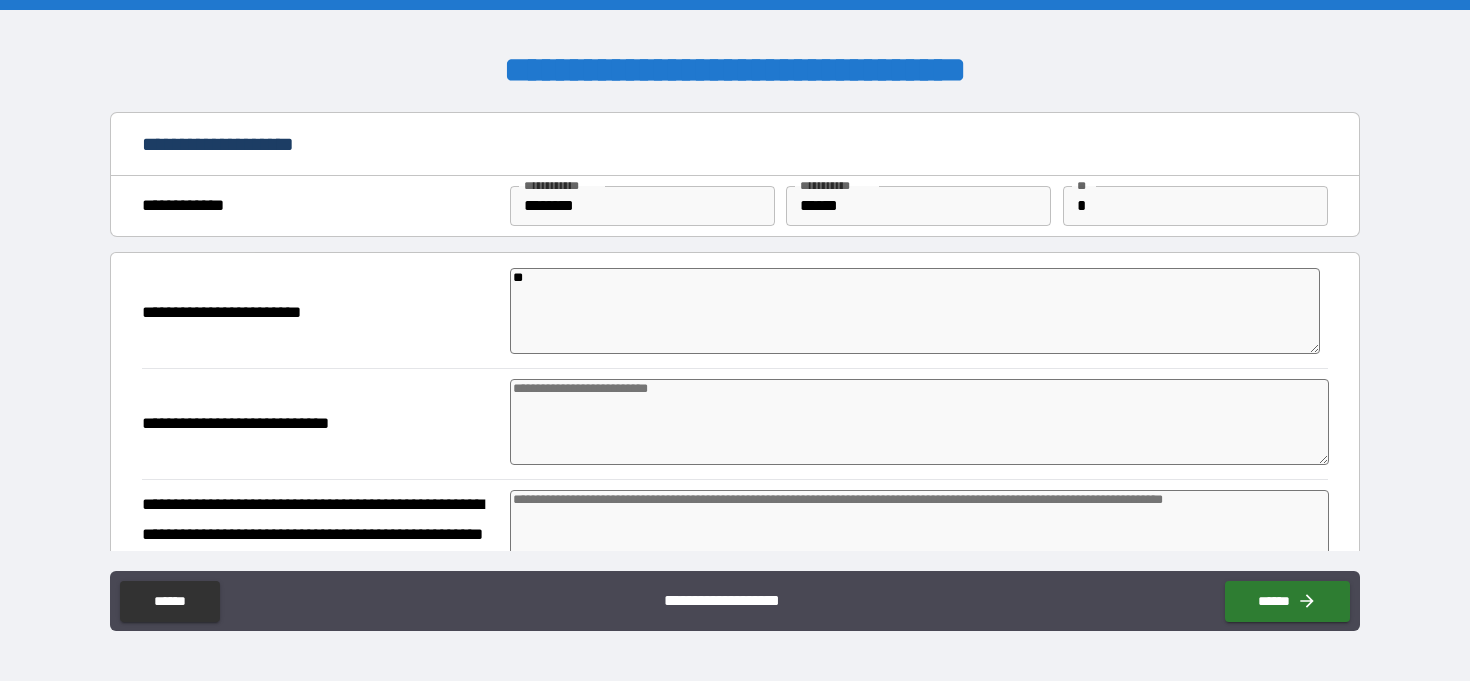 type on "*" 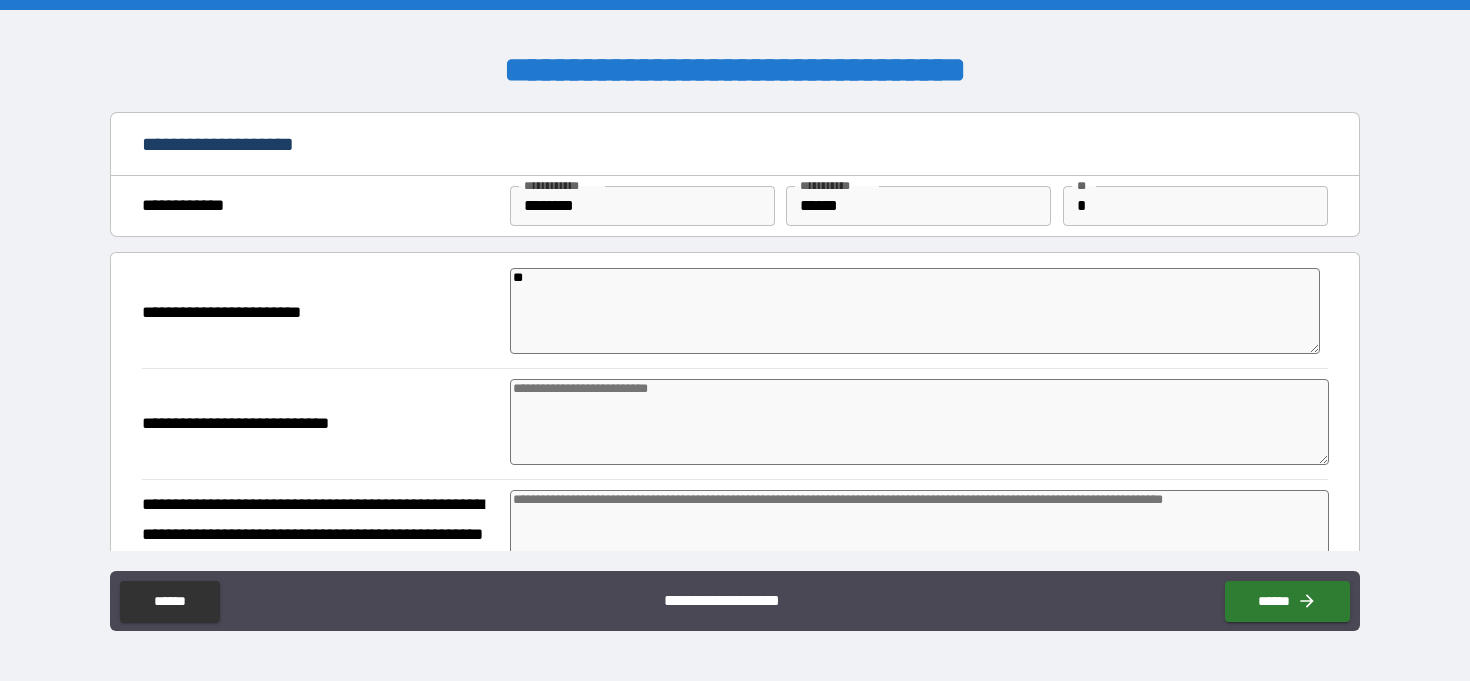 type on "*" 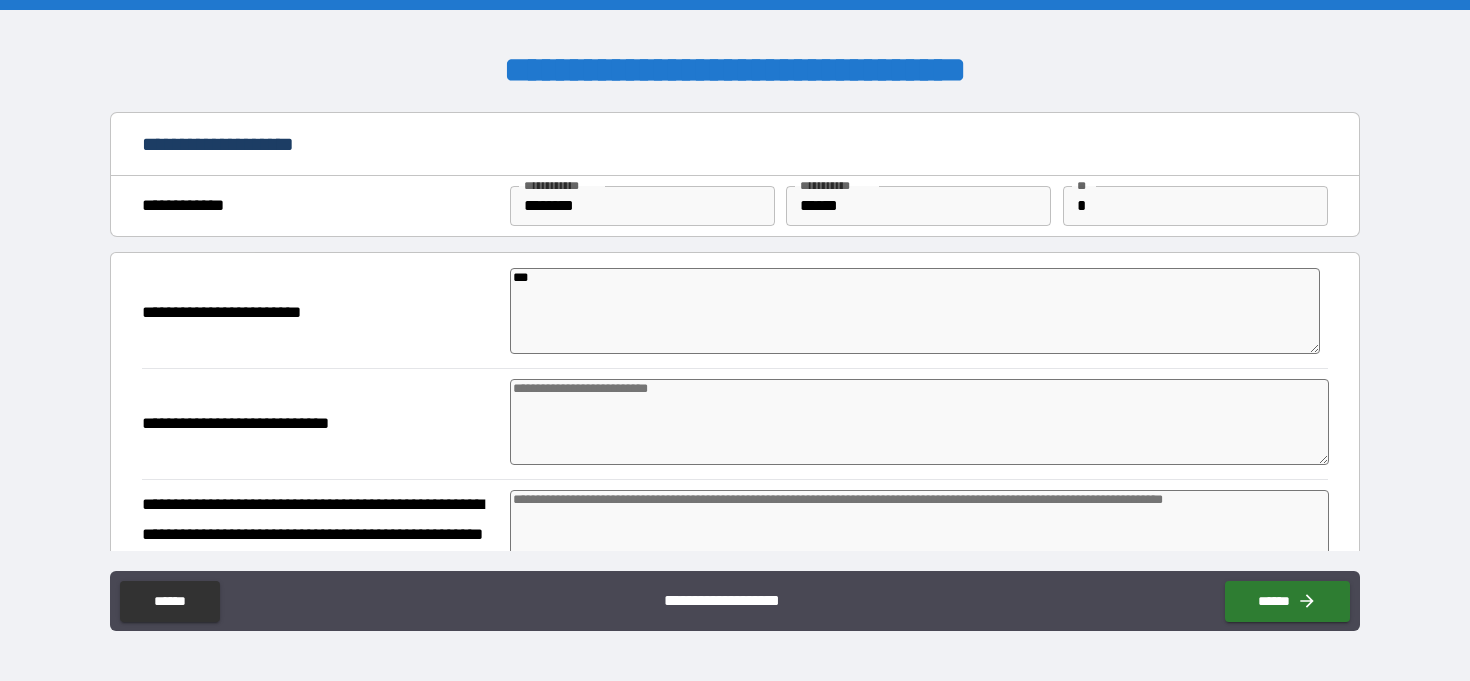 type on "****" 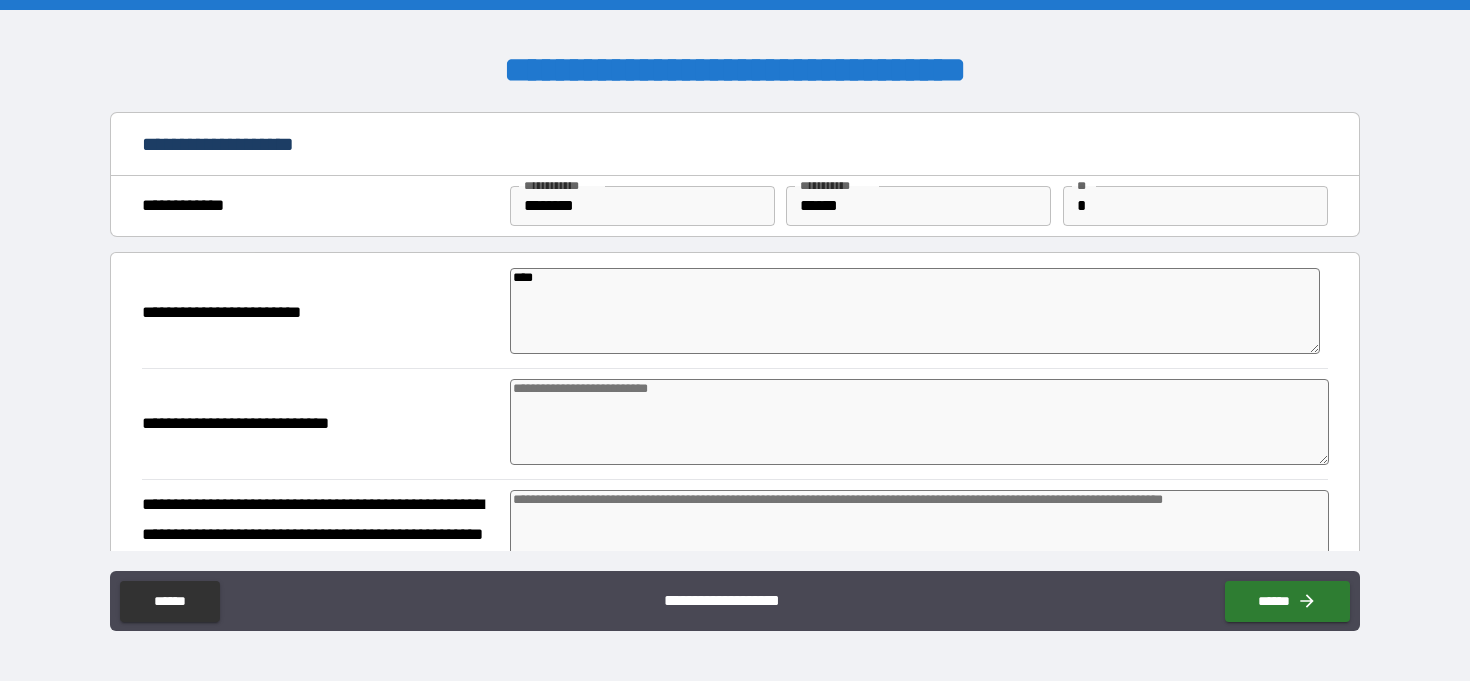 type on "*" 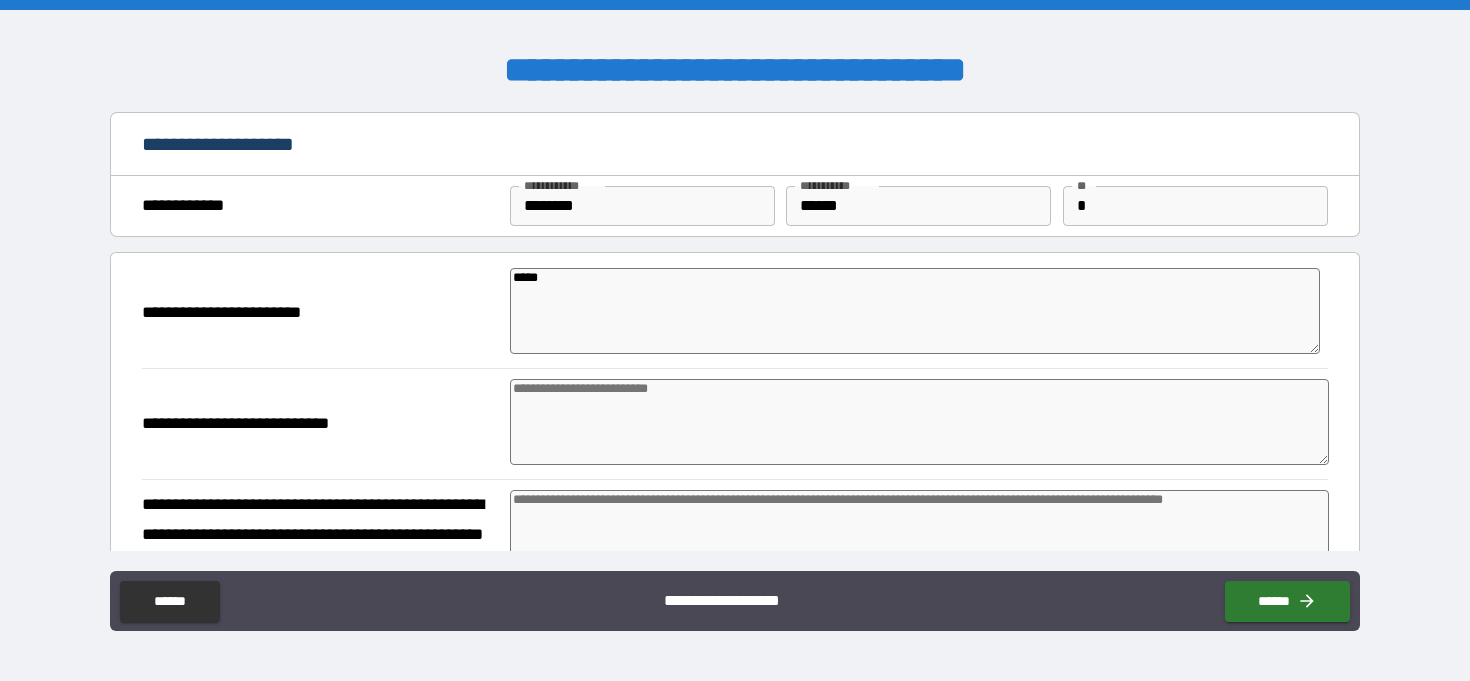 type on "******" 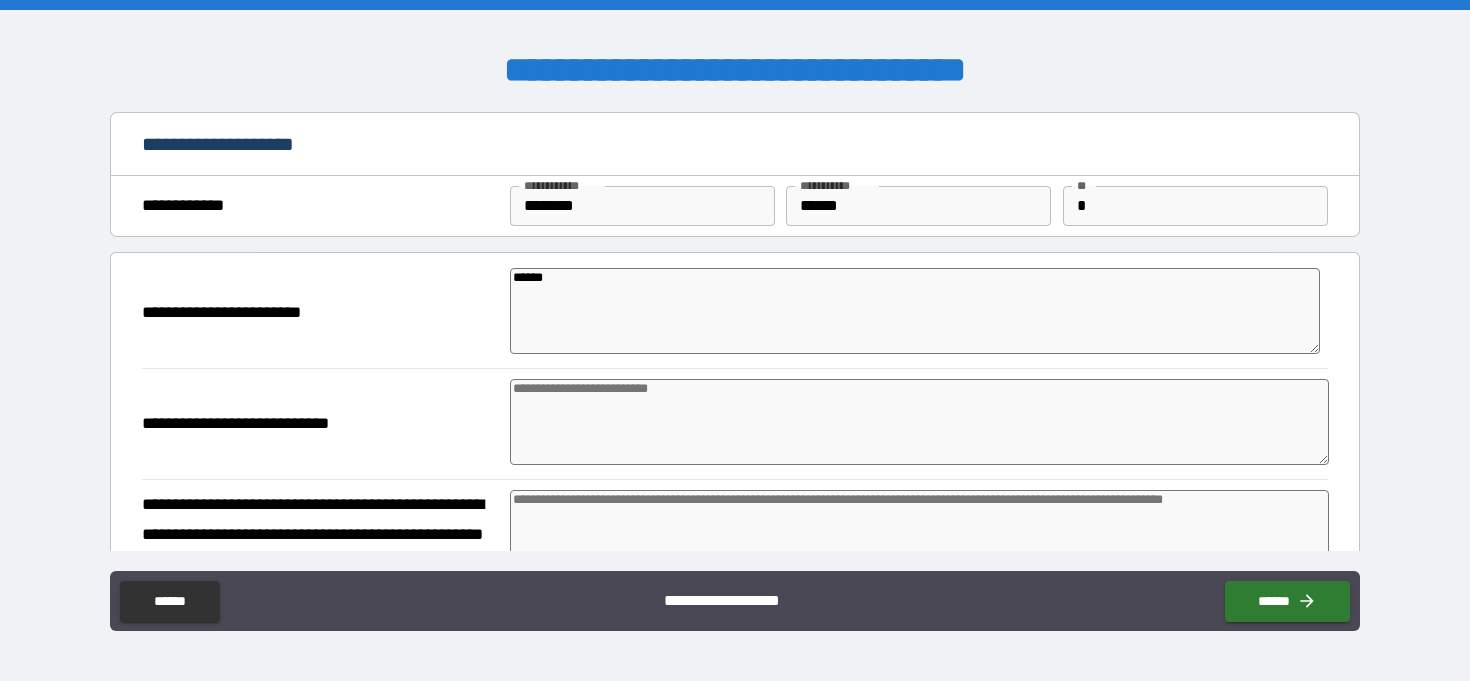 type on "*******" 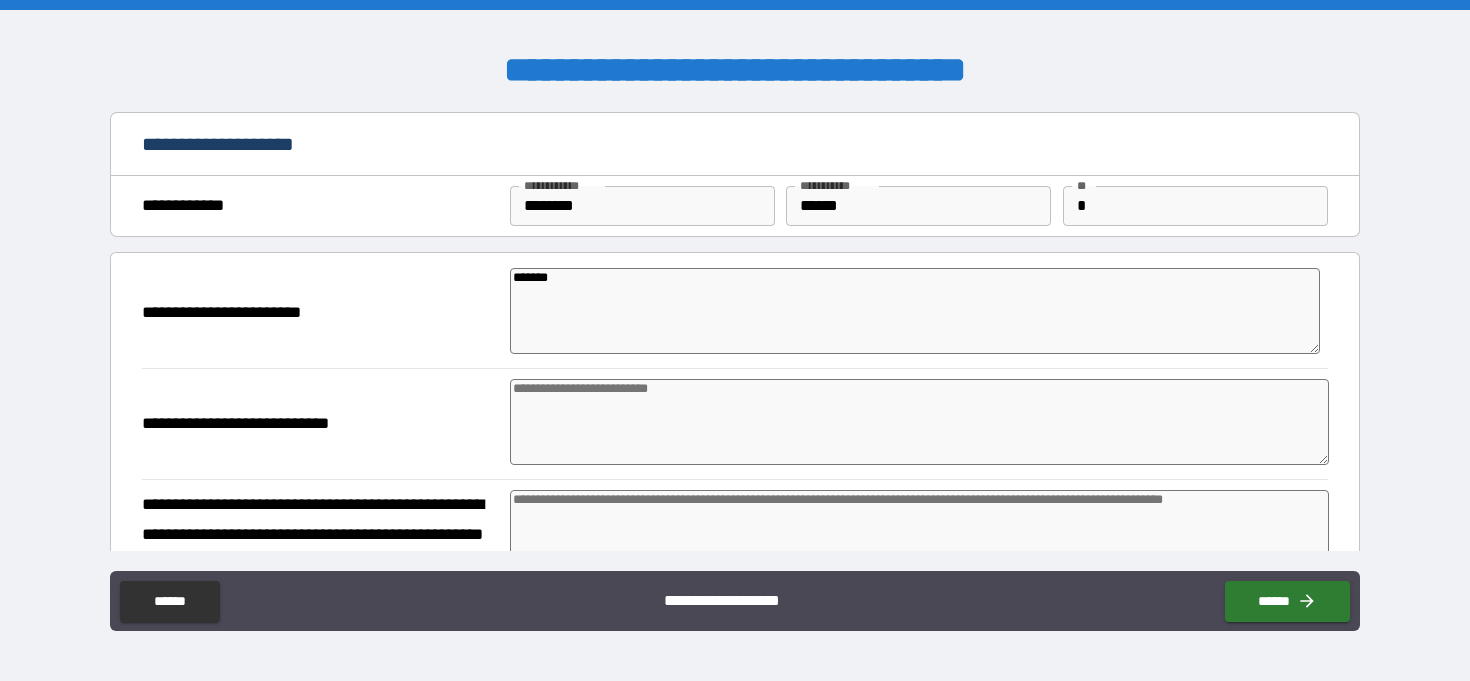type on "********" 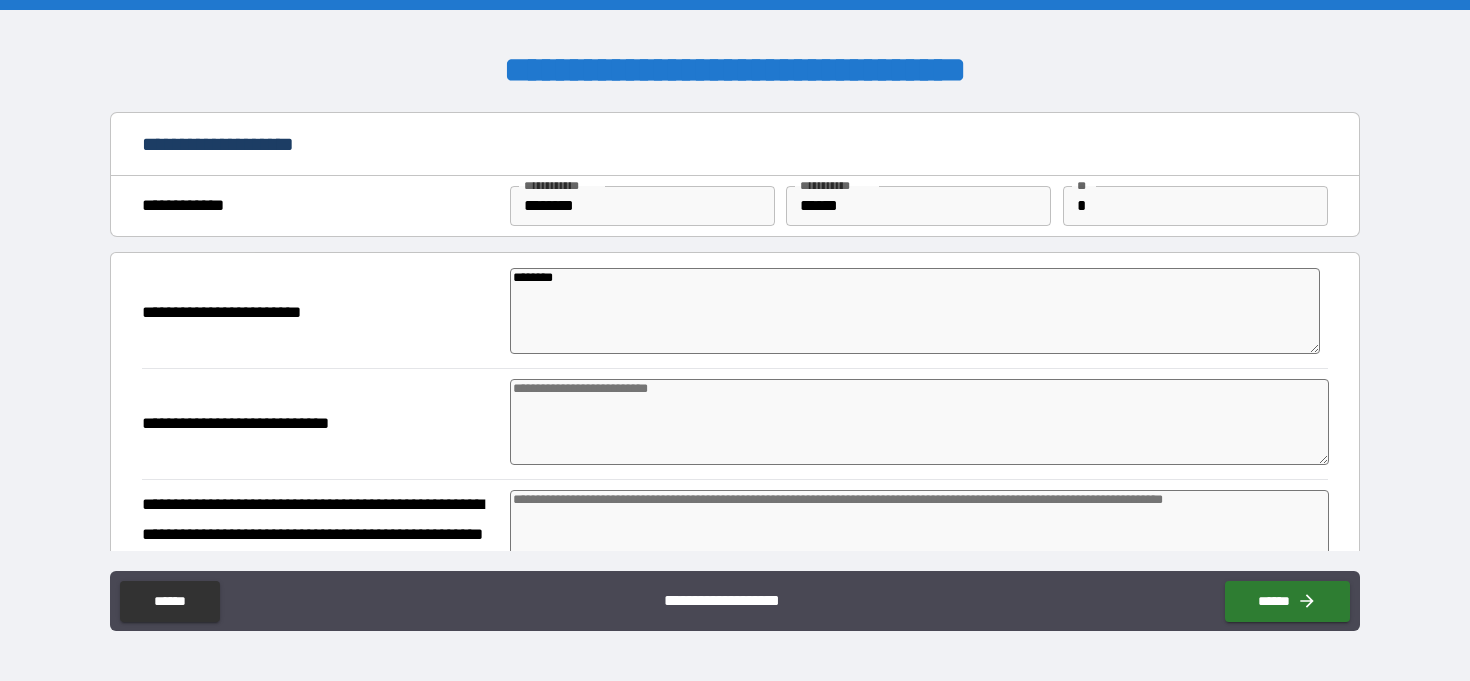 type on "********" 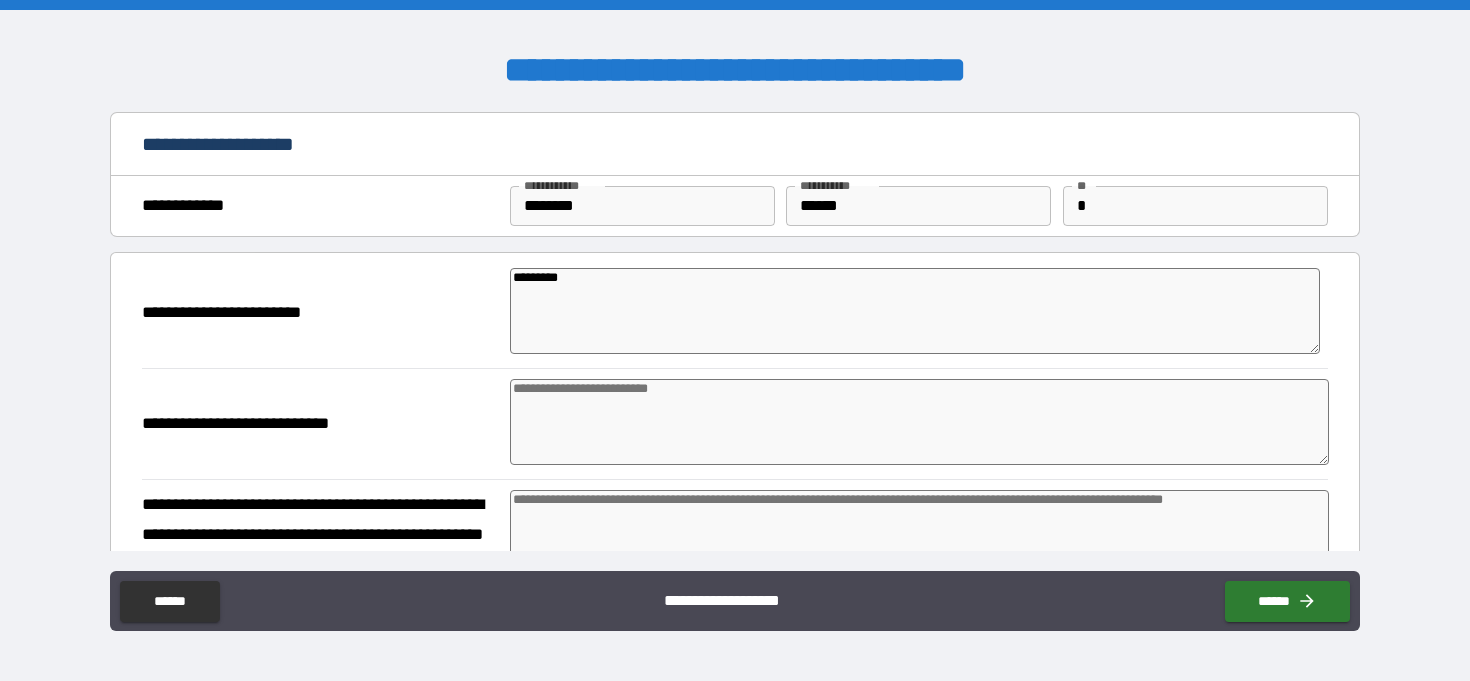 type on "*" 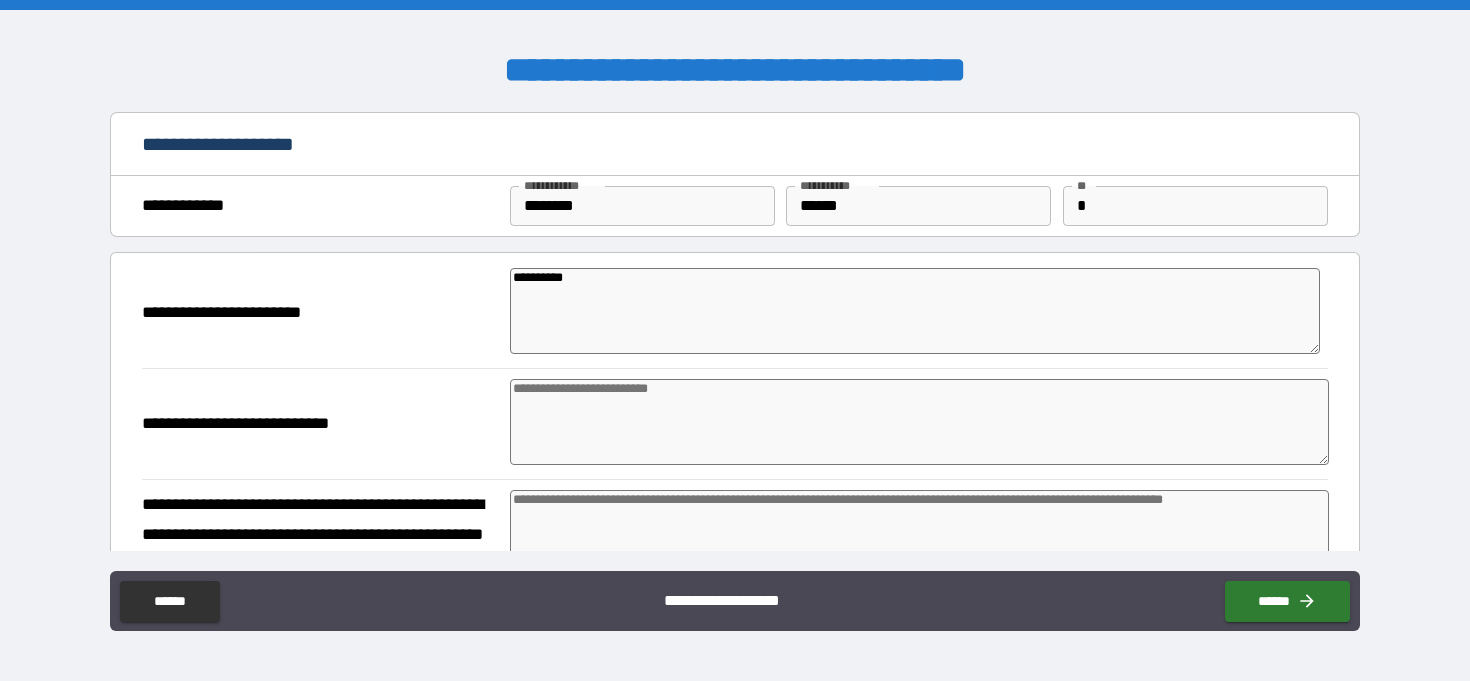 type on "**********" 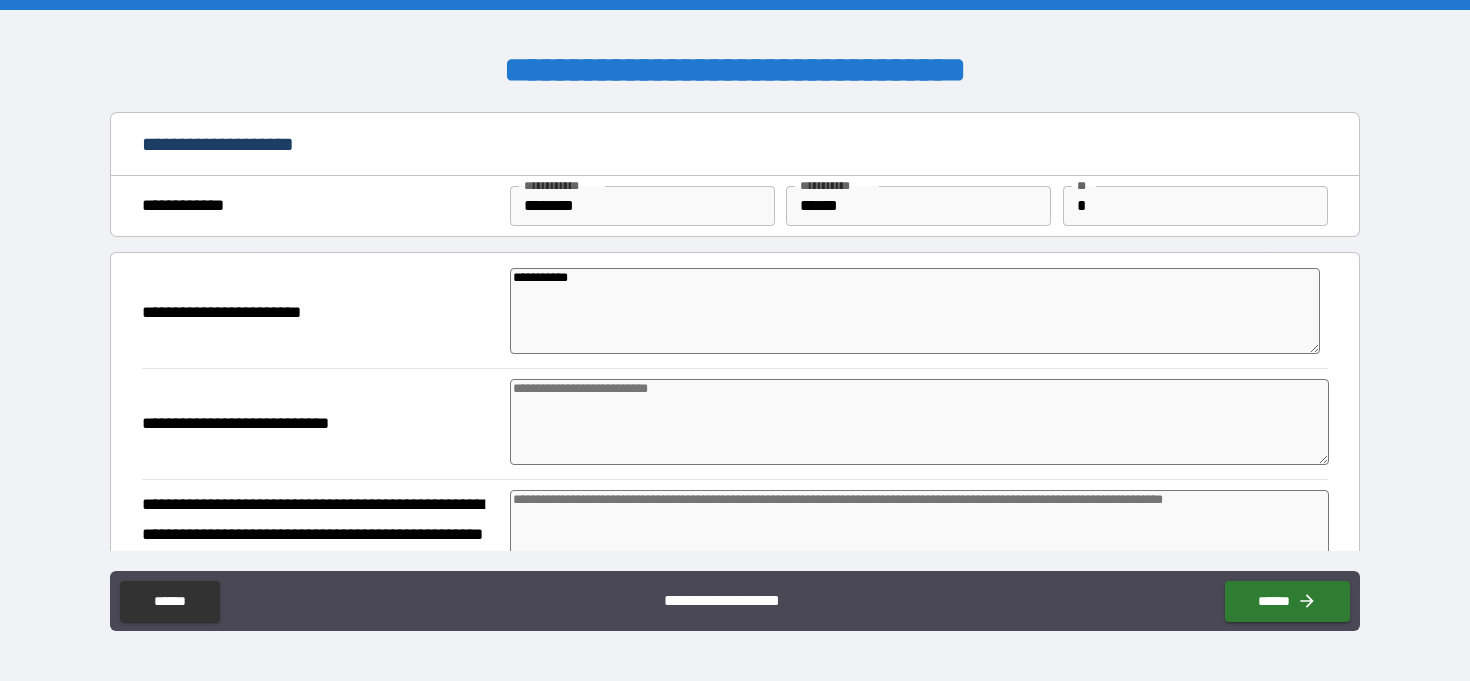 type on "**********" 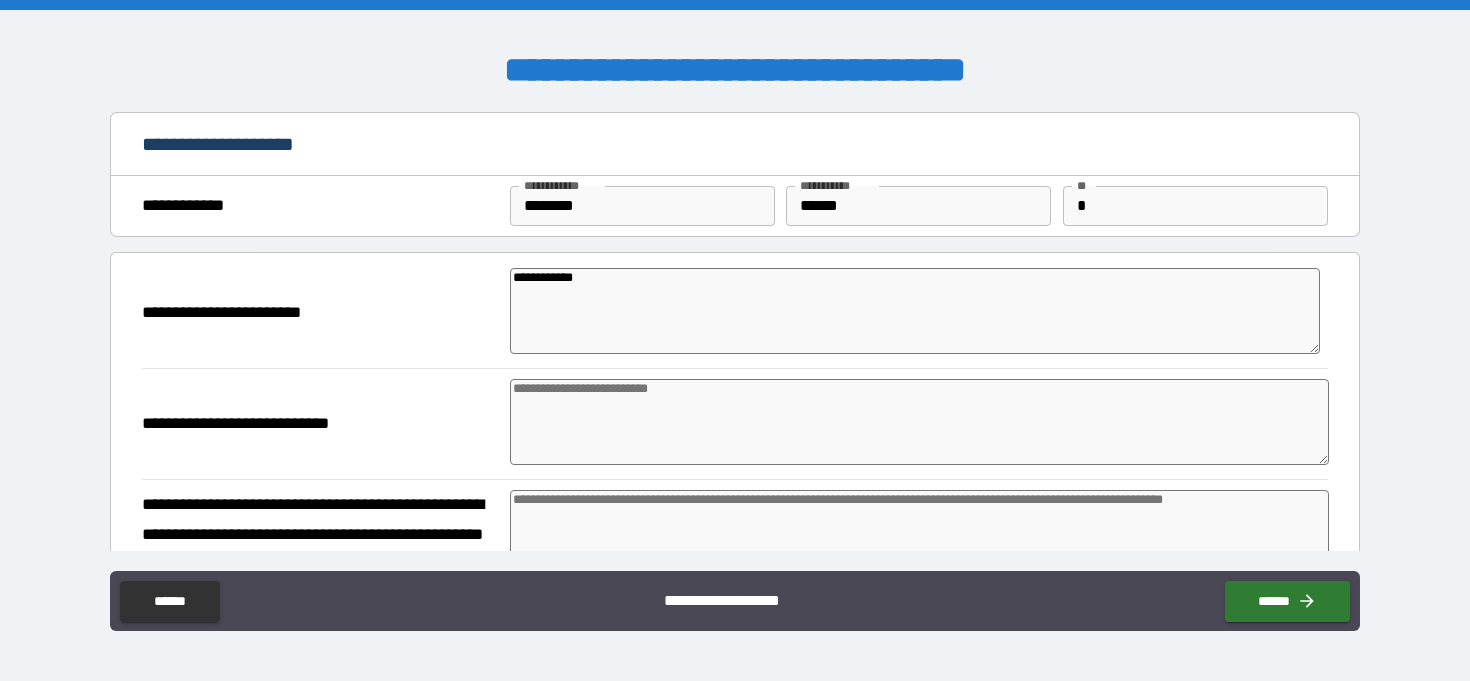 type on "**********" 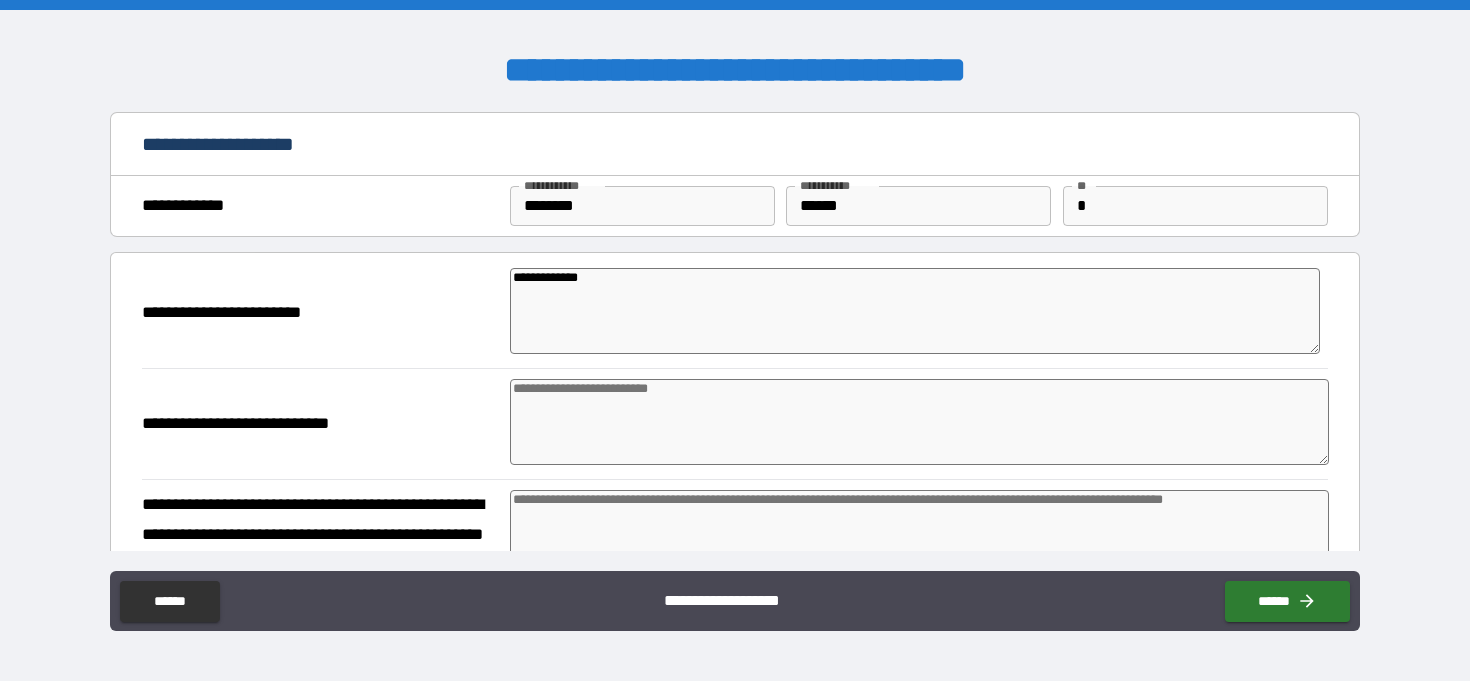 type on "**********" 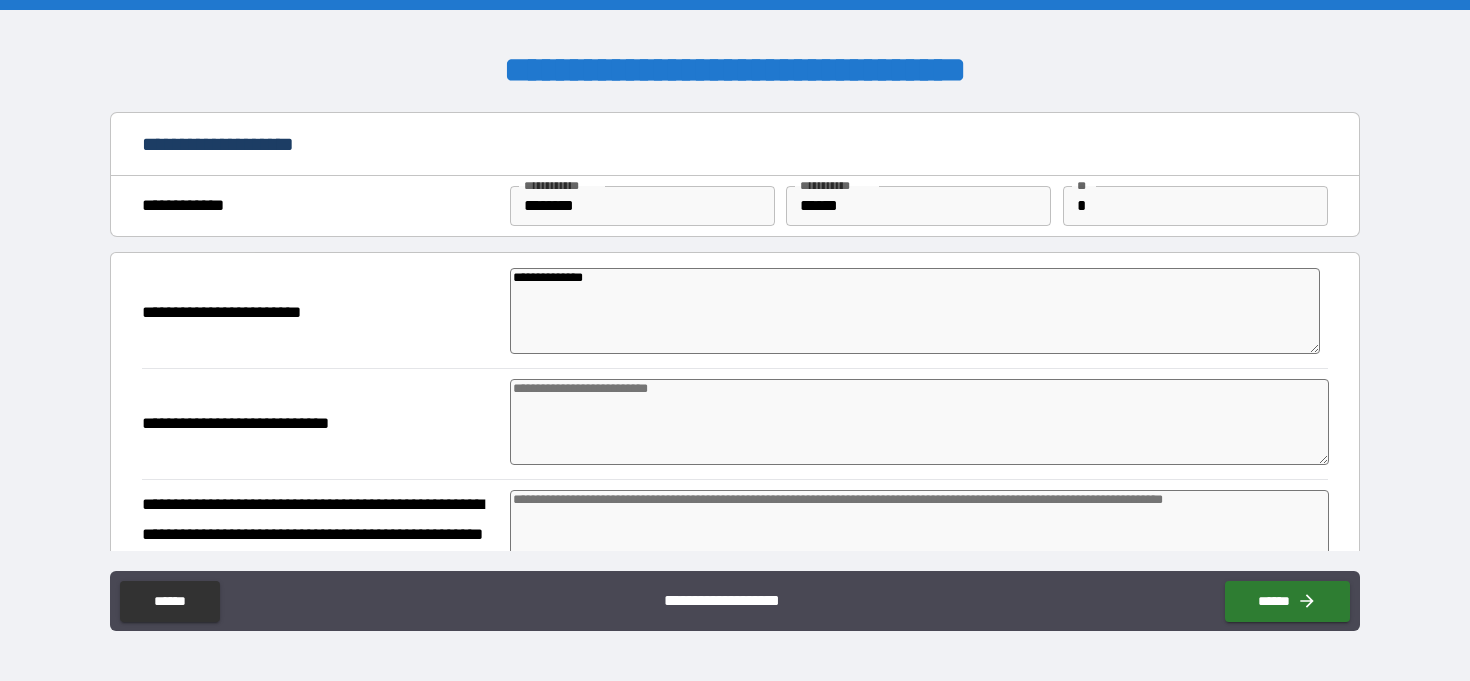type on "*" 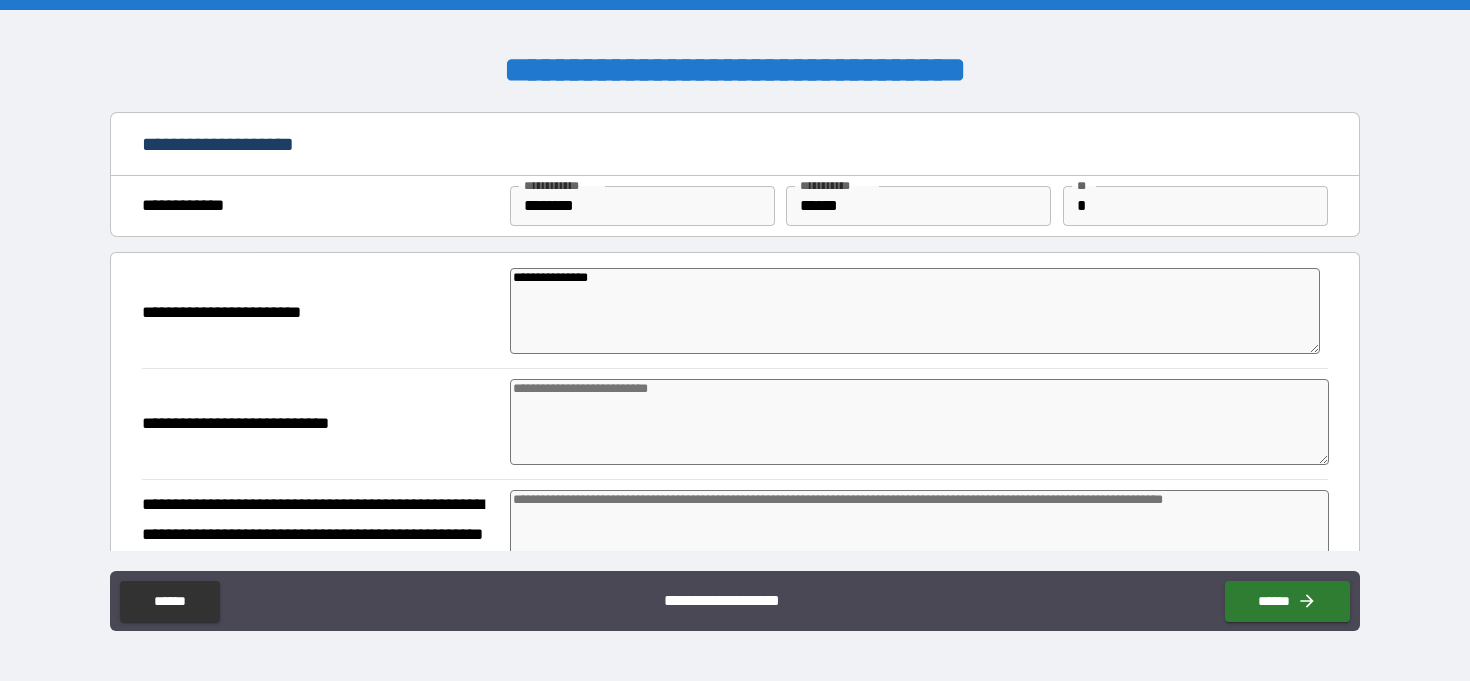 type on "**********" 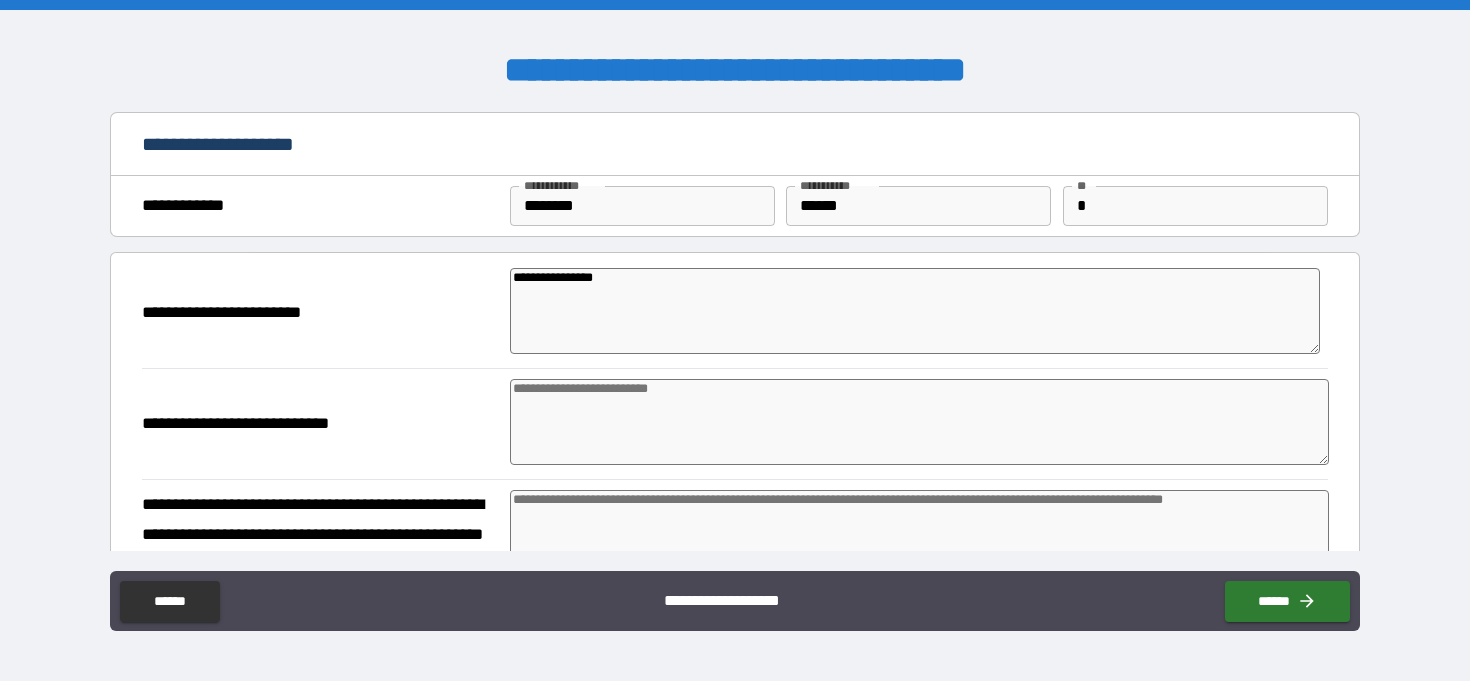 type on "**********" 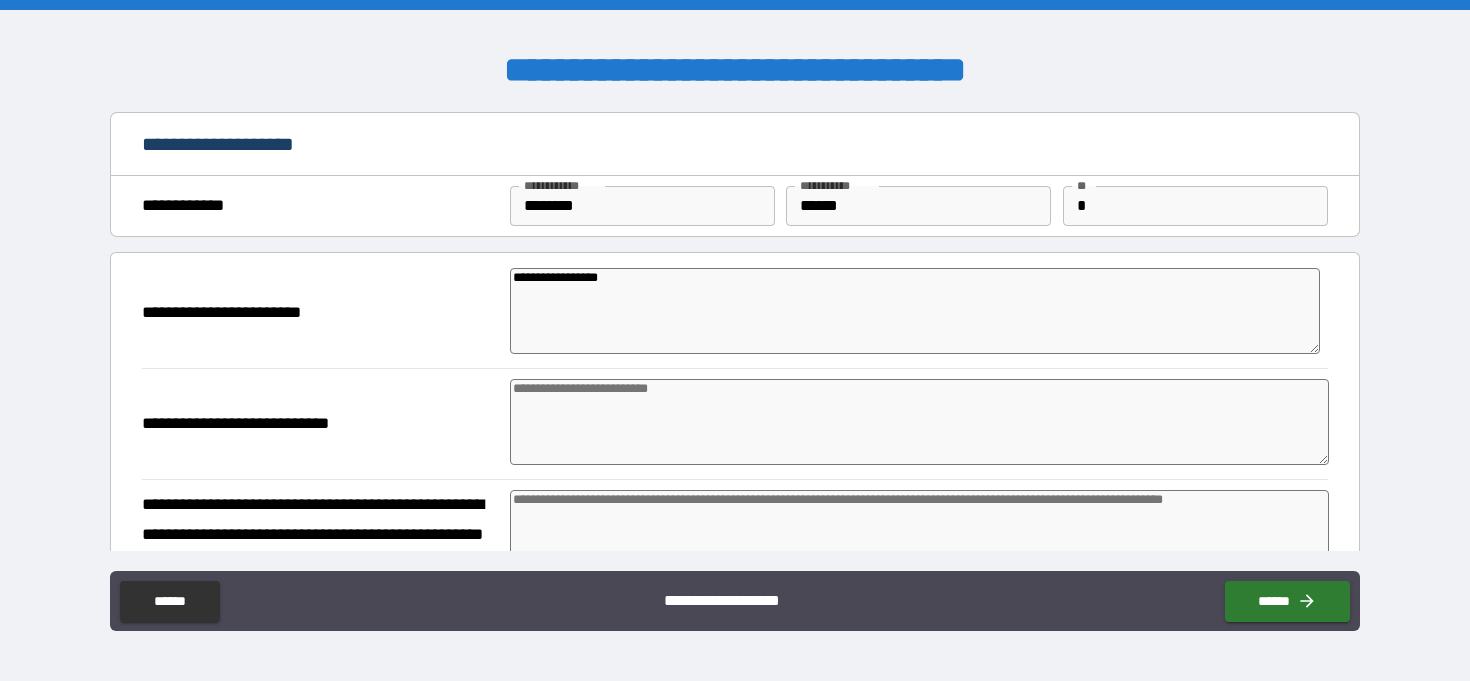 type on "**********" 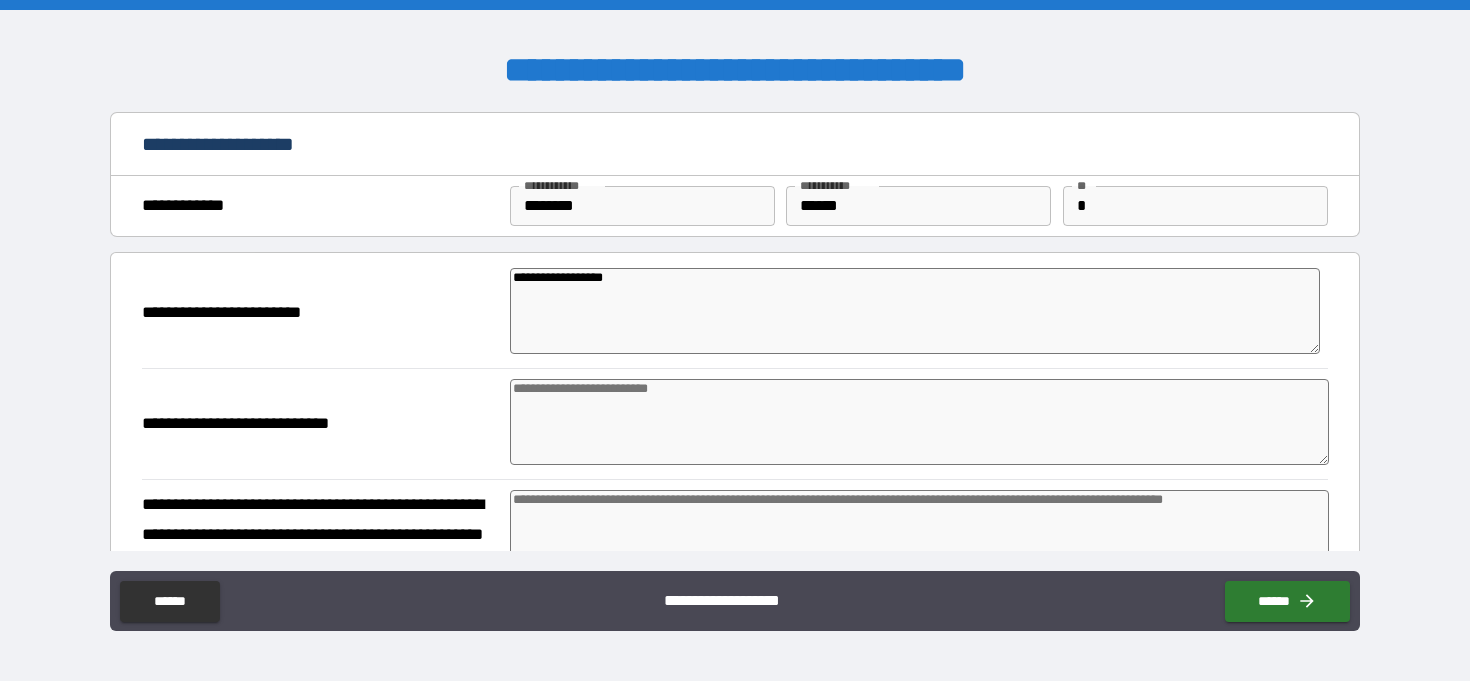 type on "**********" 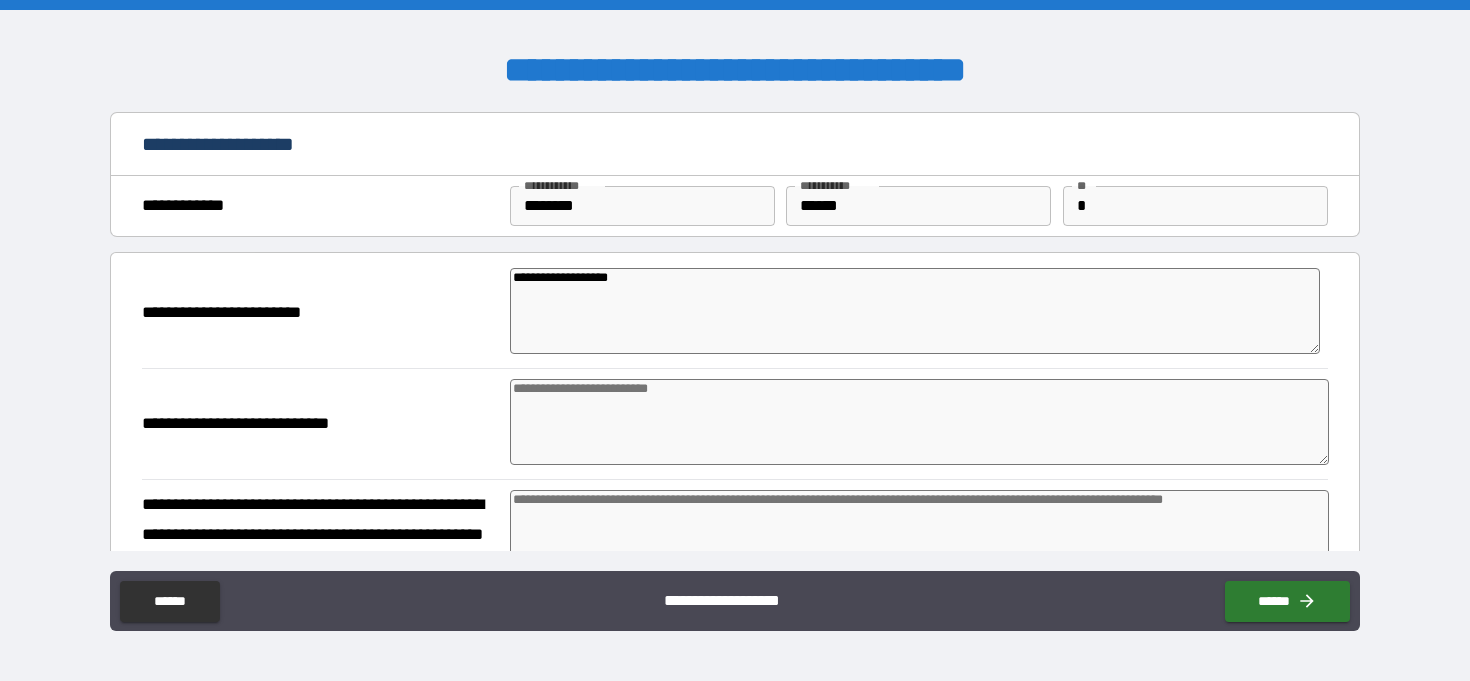 type on "*" 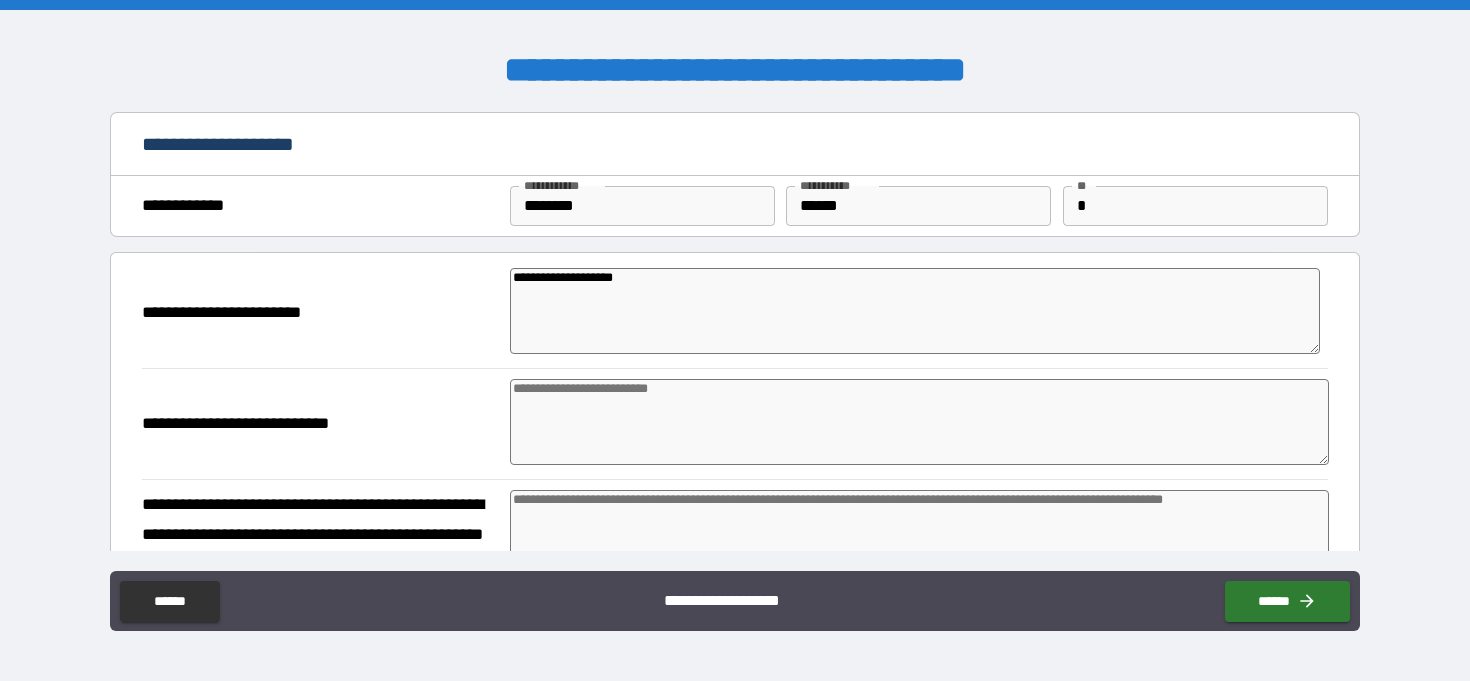 type on "**********" 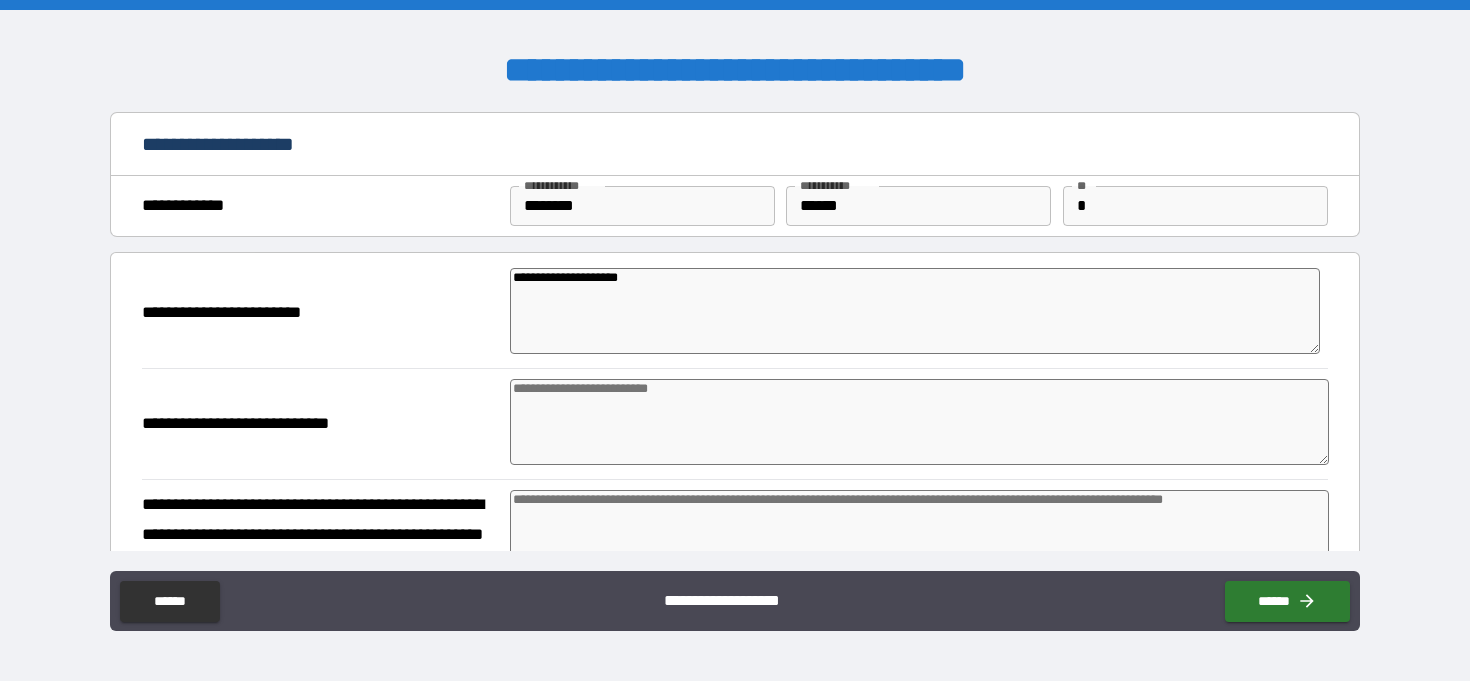 type on "**********" 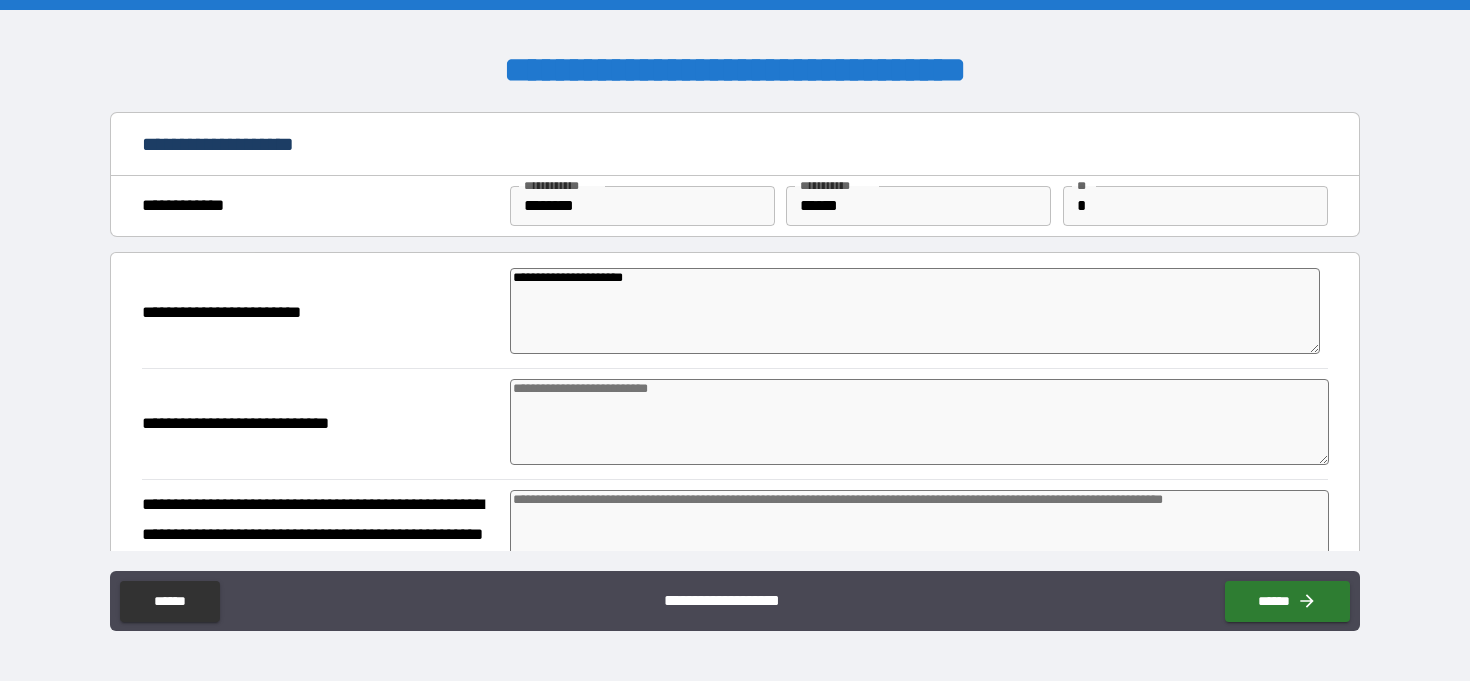 type on "**********" 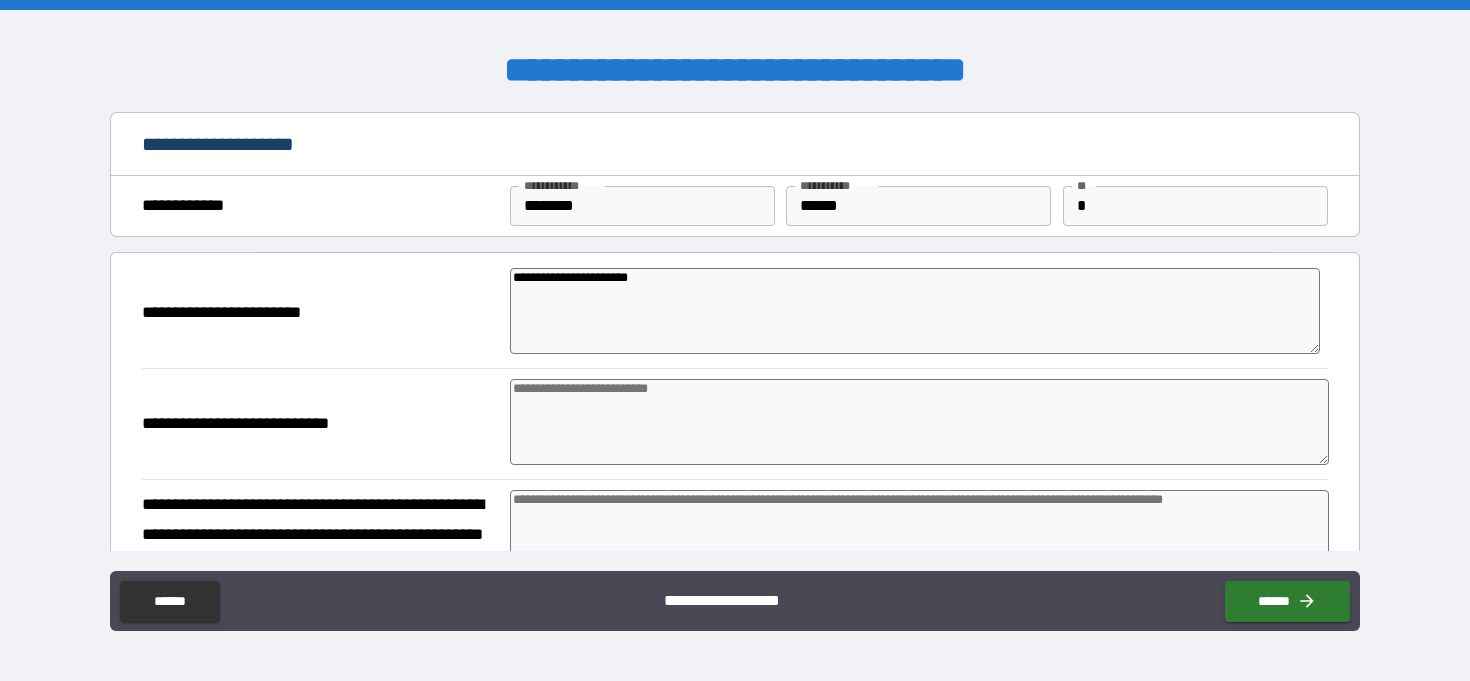 type on "**********" 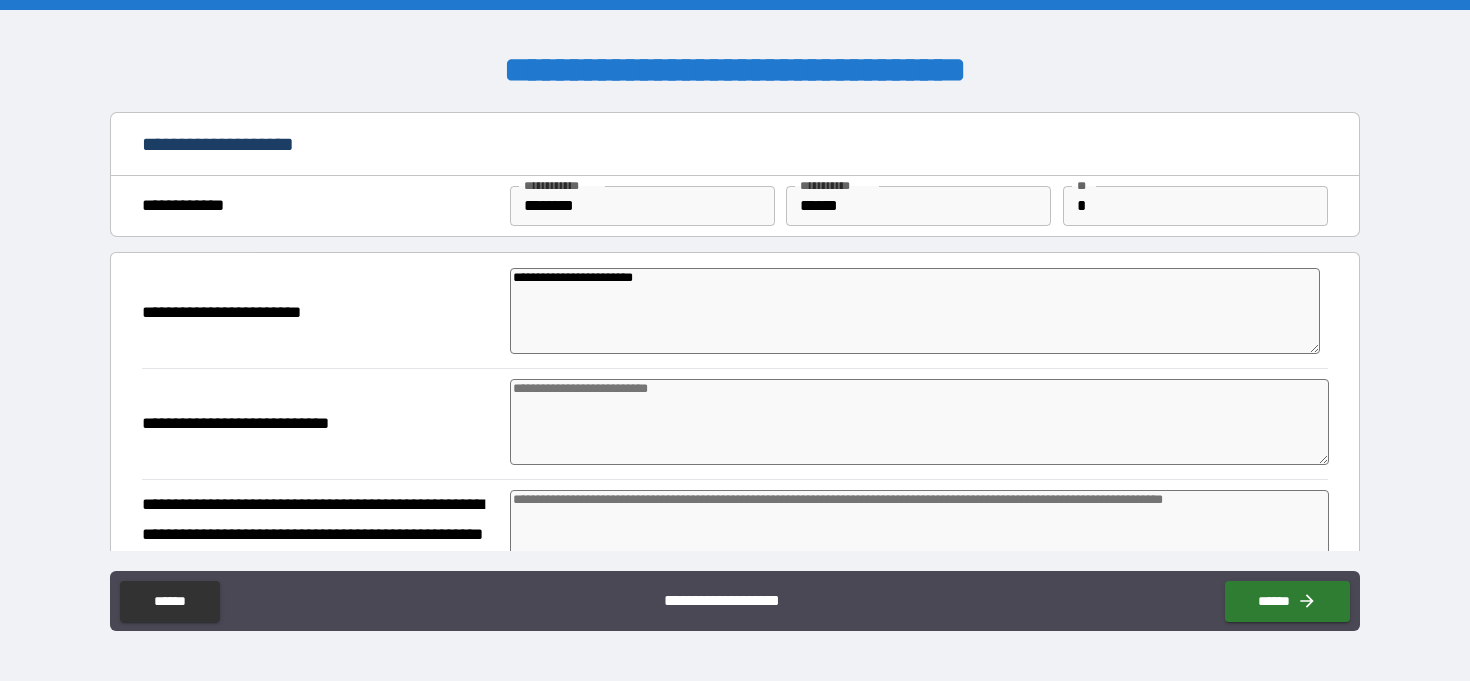 type on "**********" 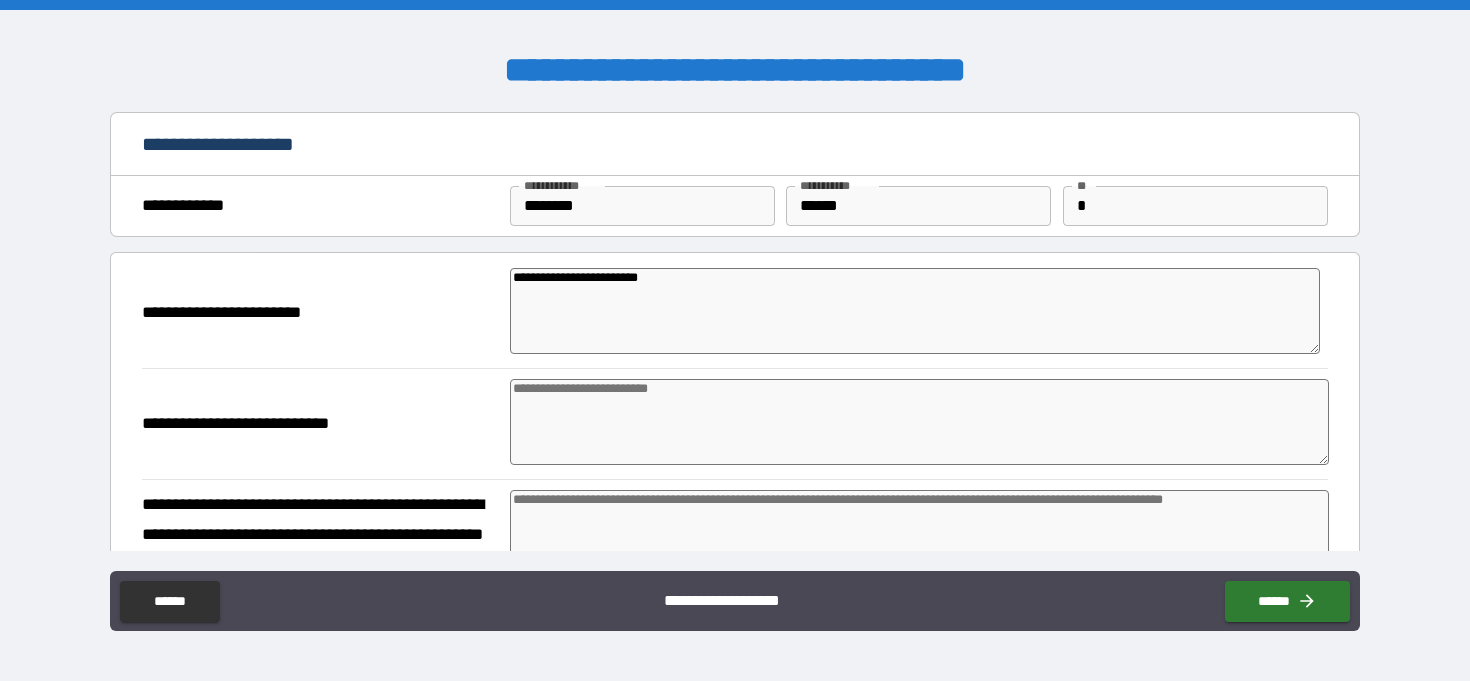 type on "*" 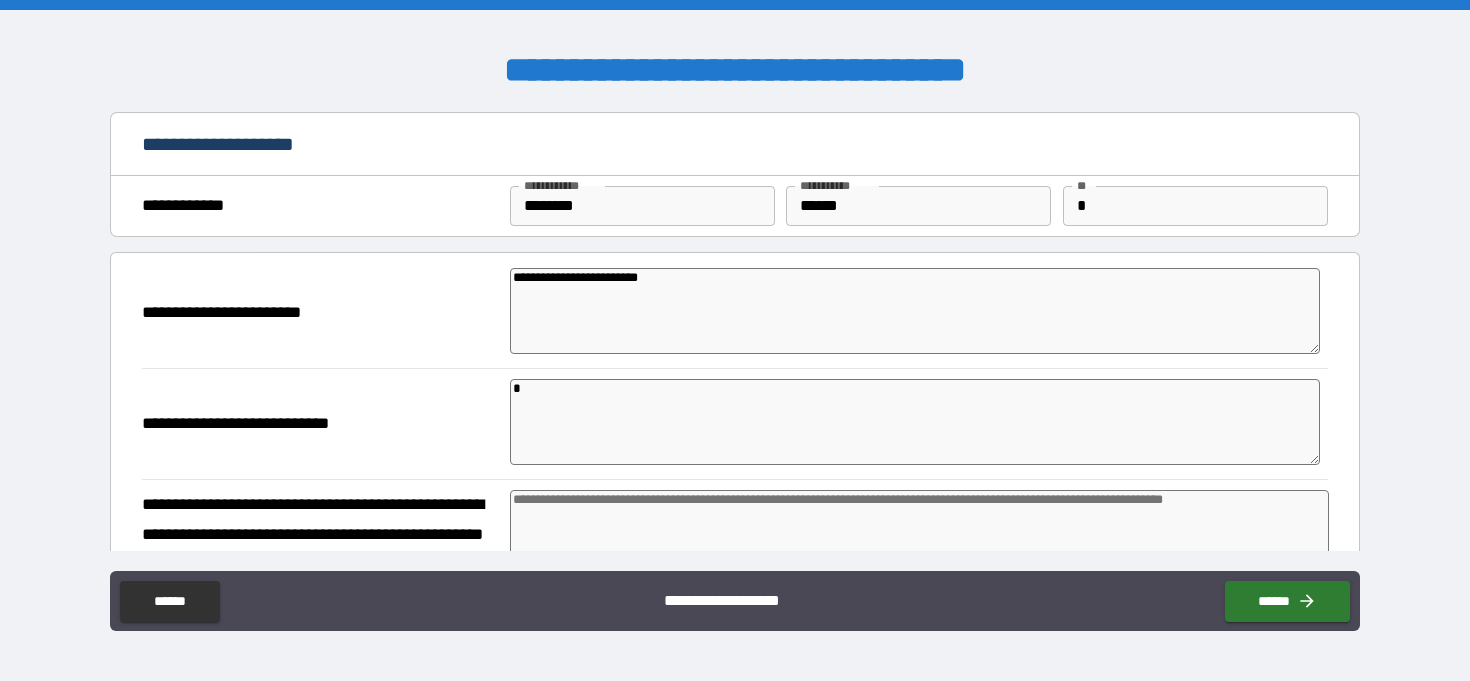 type on "*" 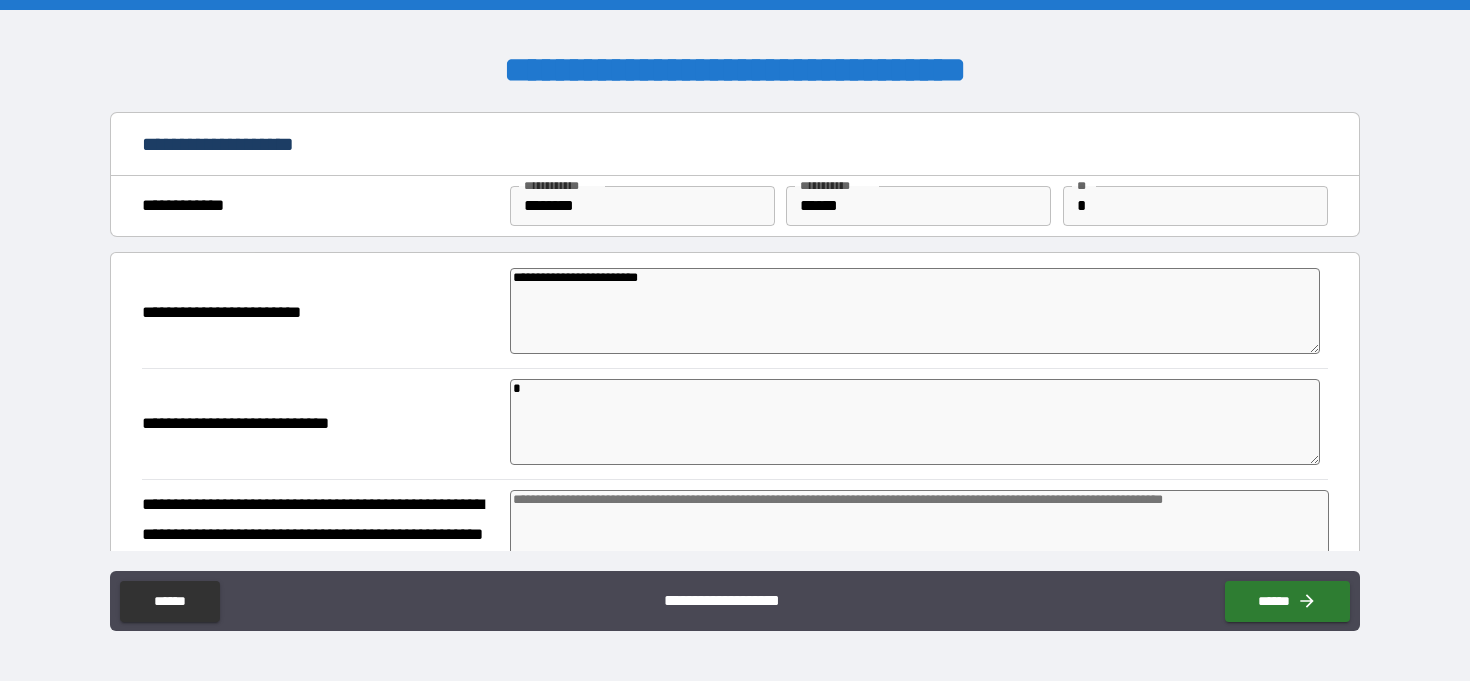 type on "*" 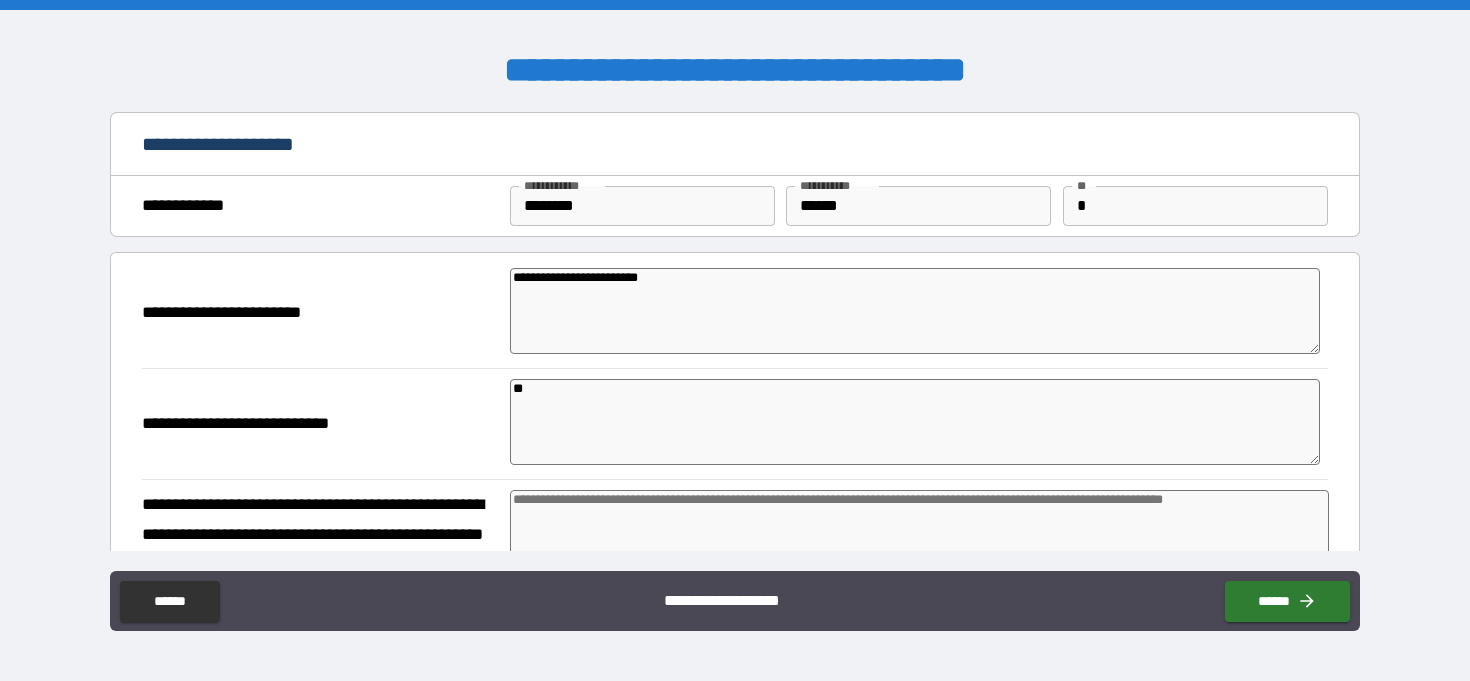type on "*" 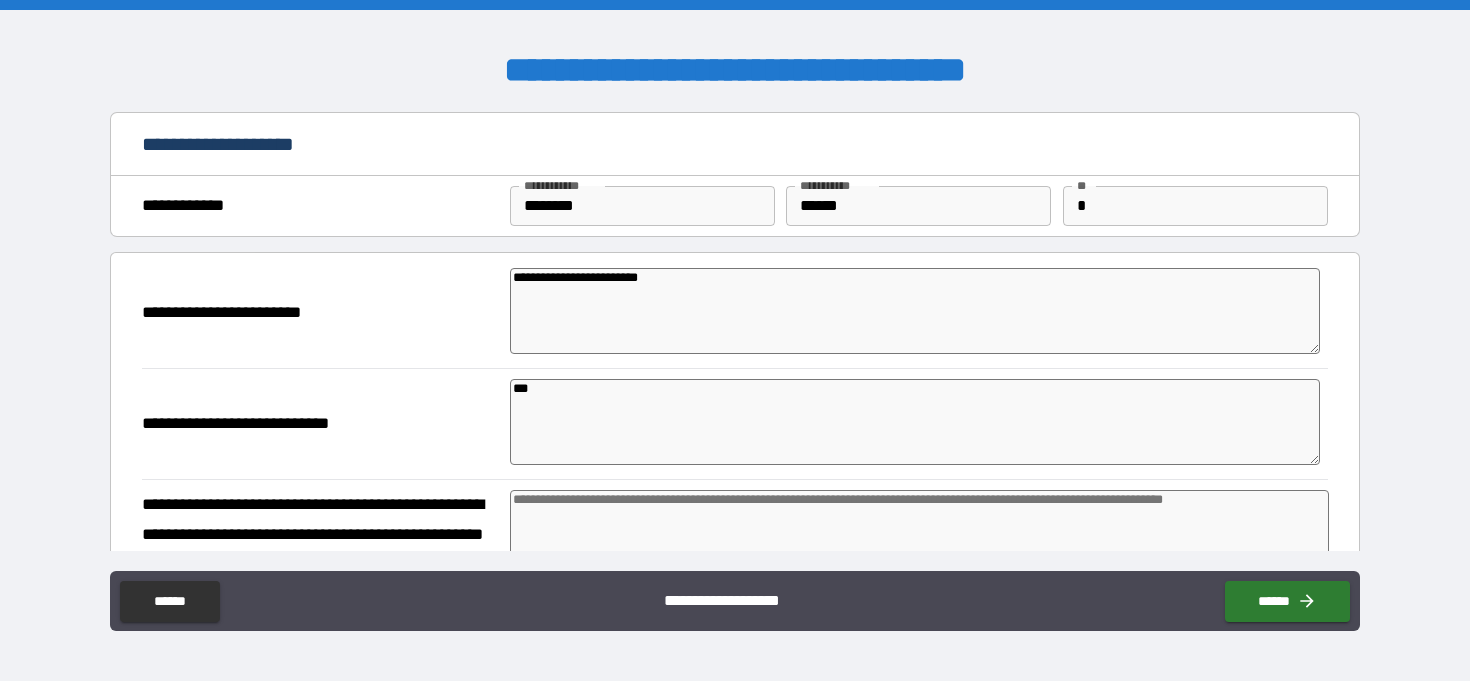 type on "*" 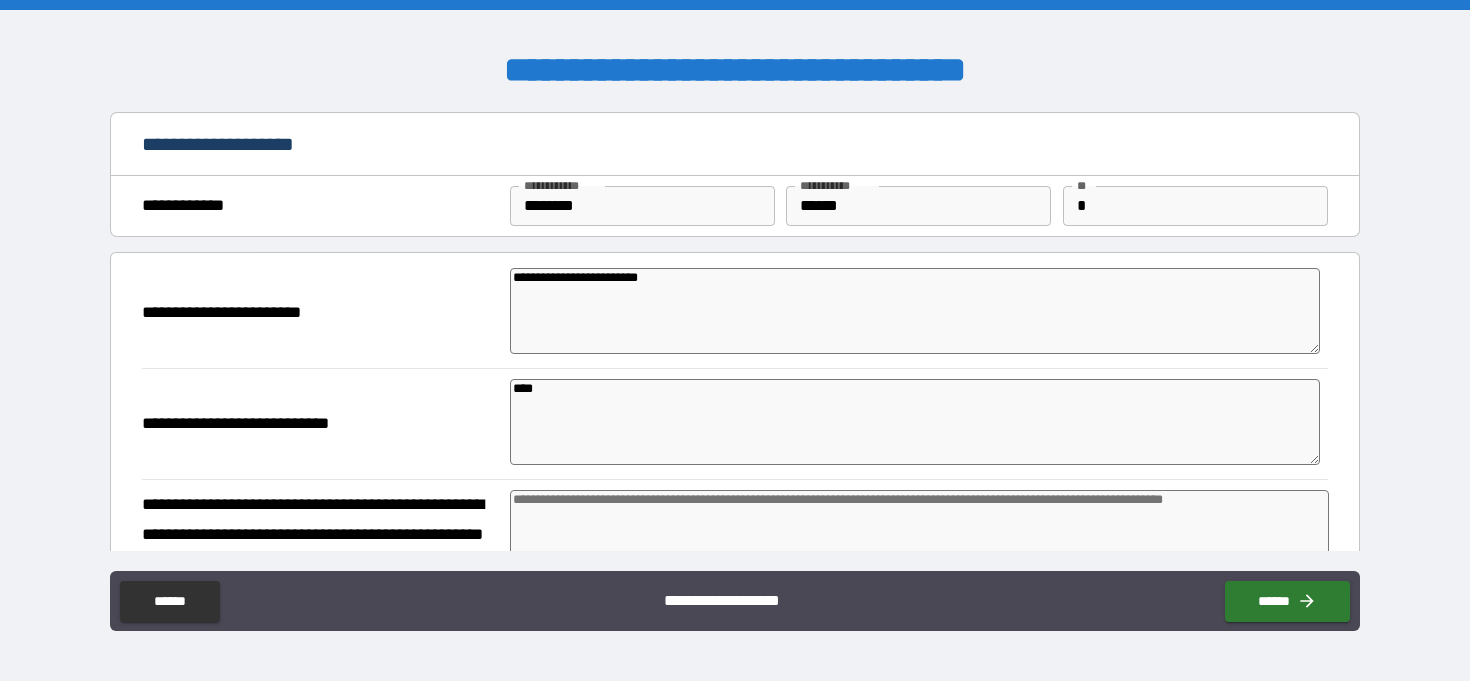 type on "*" 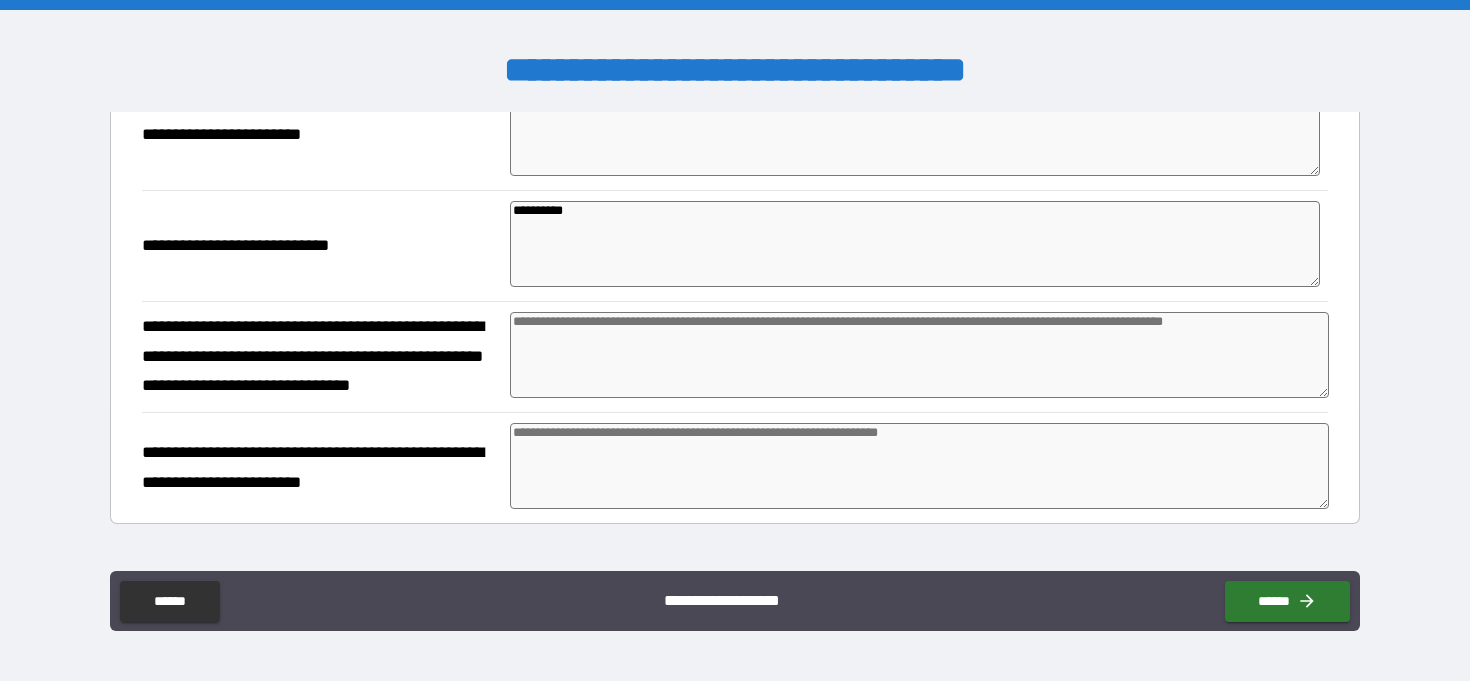 scroll, scrollTop: 180, scrollLeft: 0, axis: vertical 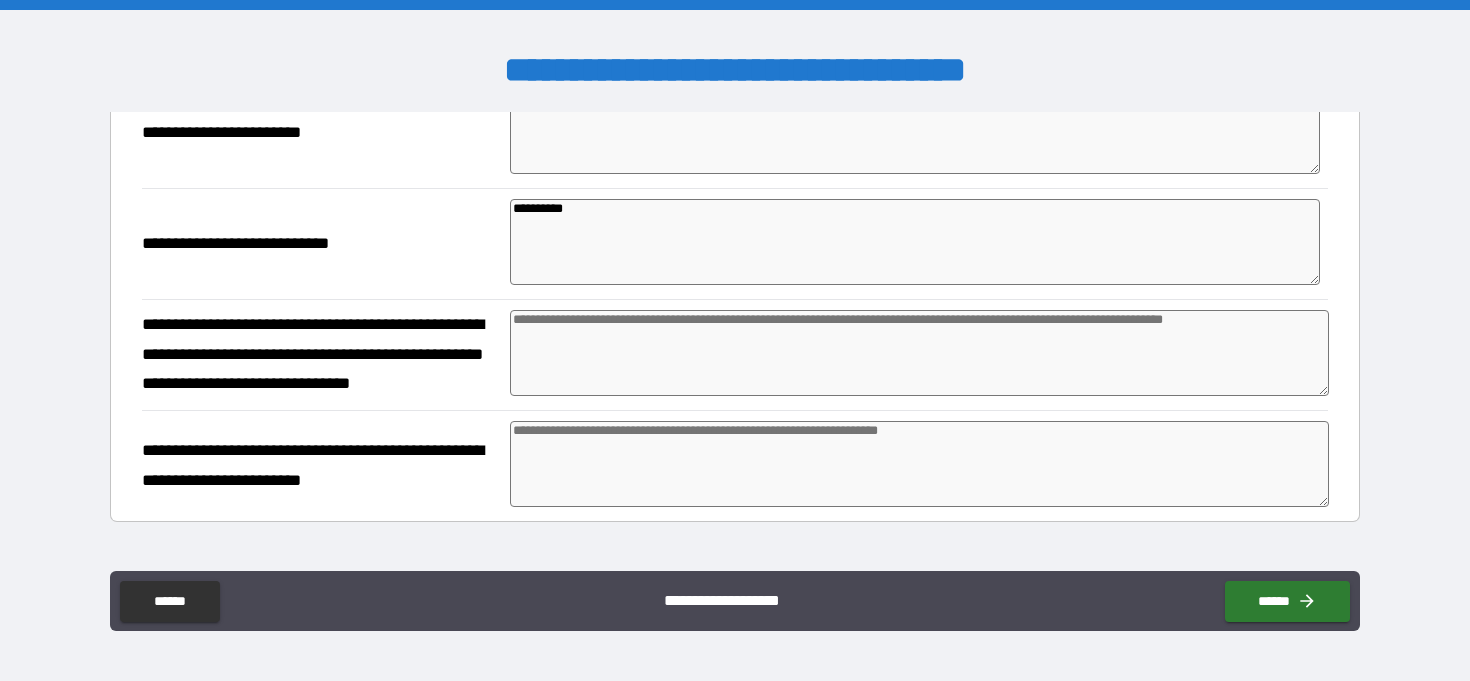 click at bounding box center (919, 353) 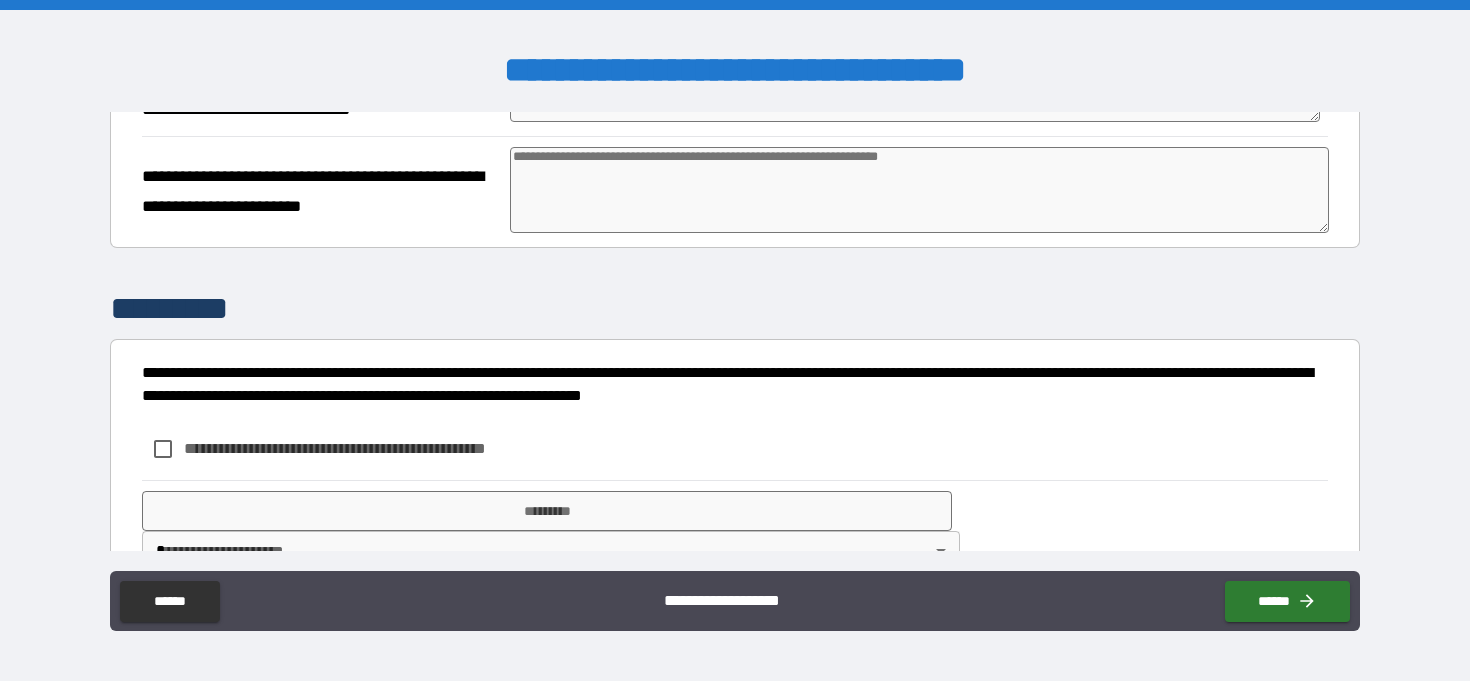 scroll, scrollTop: 505, scrollLeft: 0, axis: vertical 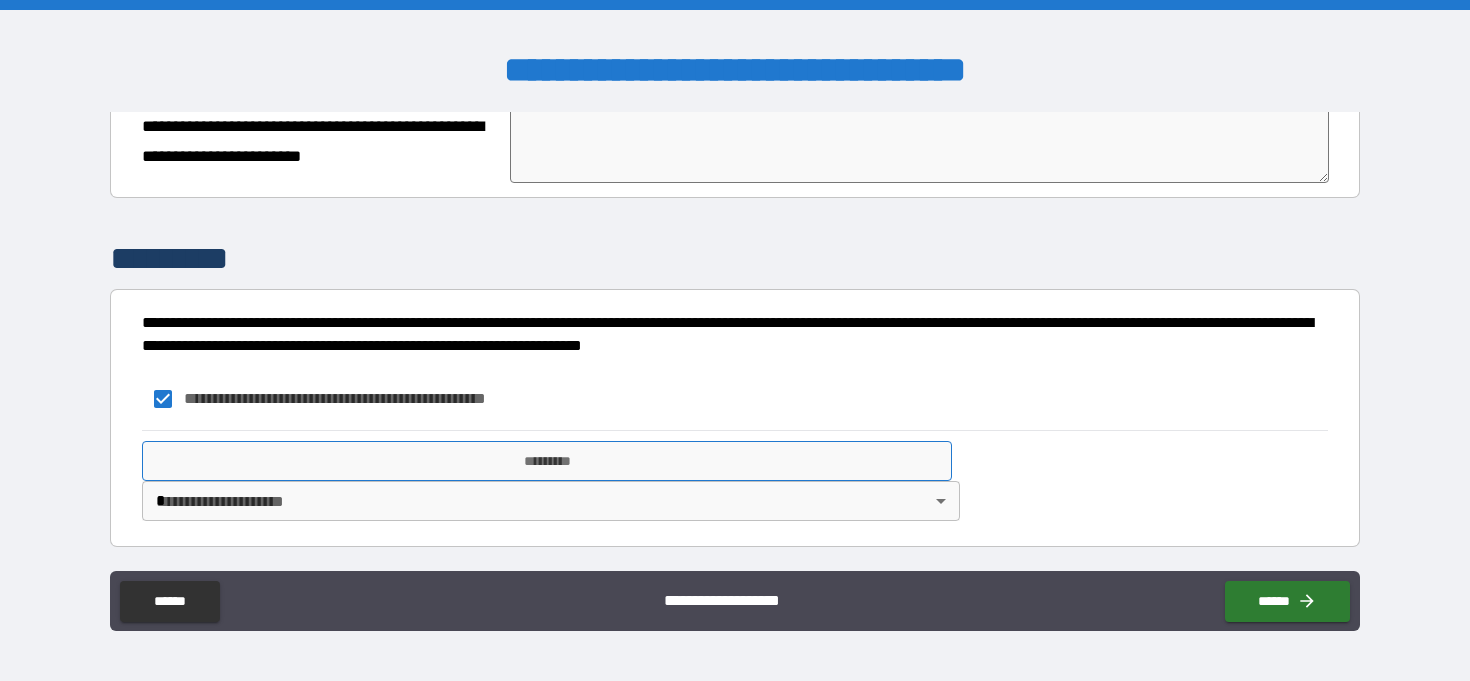 click on "*********" at bounding box center [547, 461] 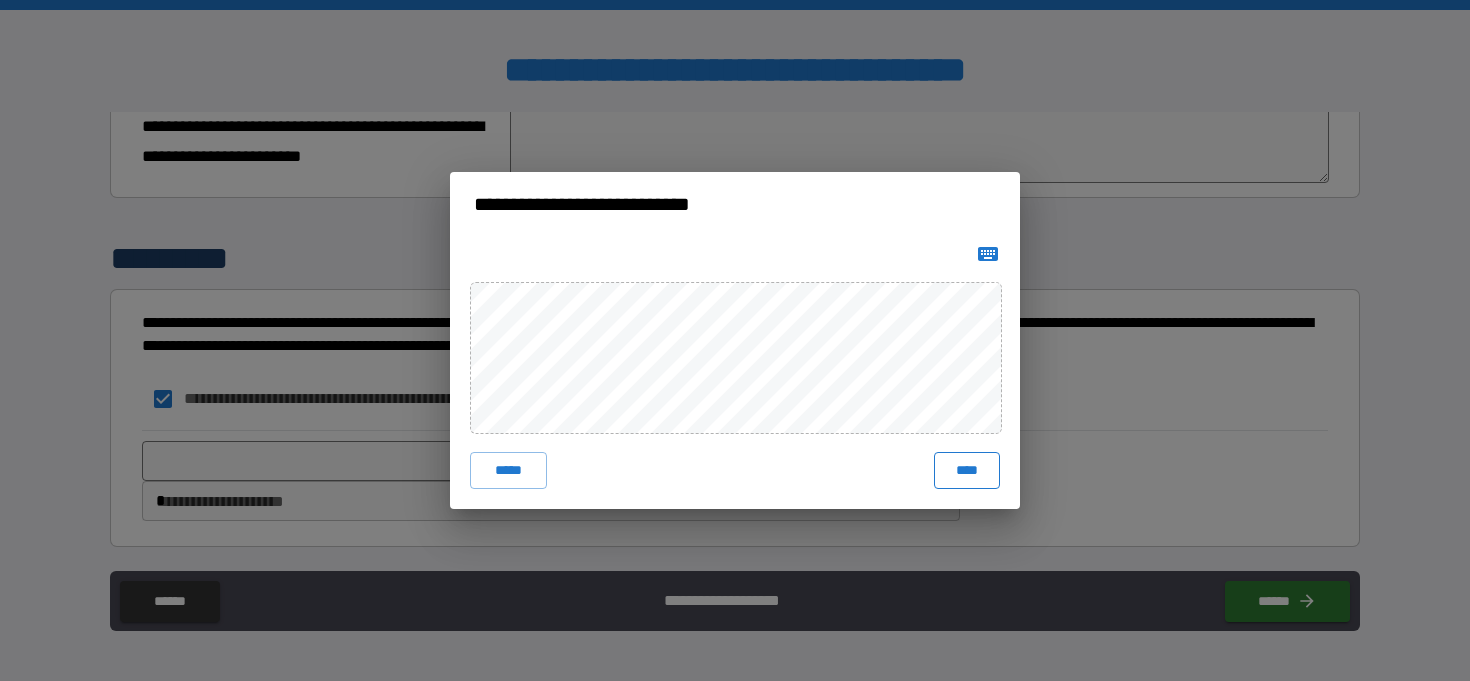 click on "****" at bounding box center [967, 470] 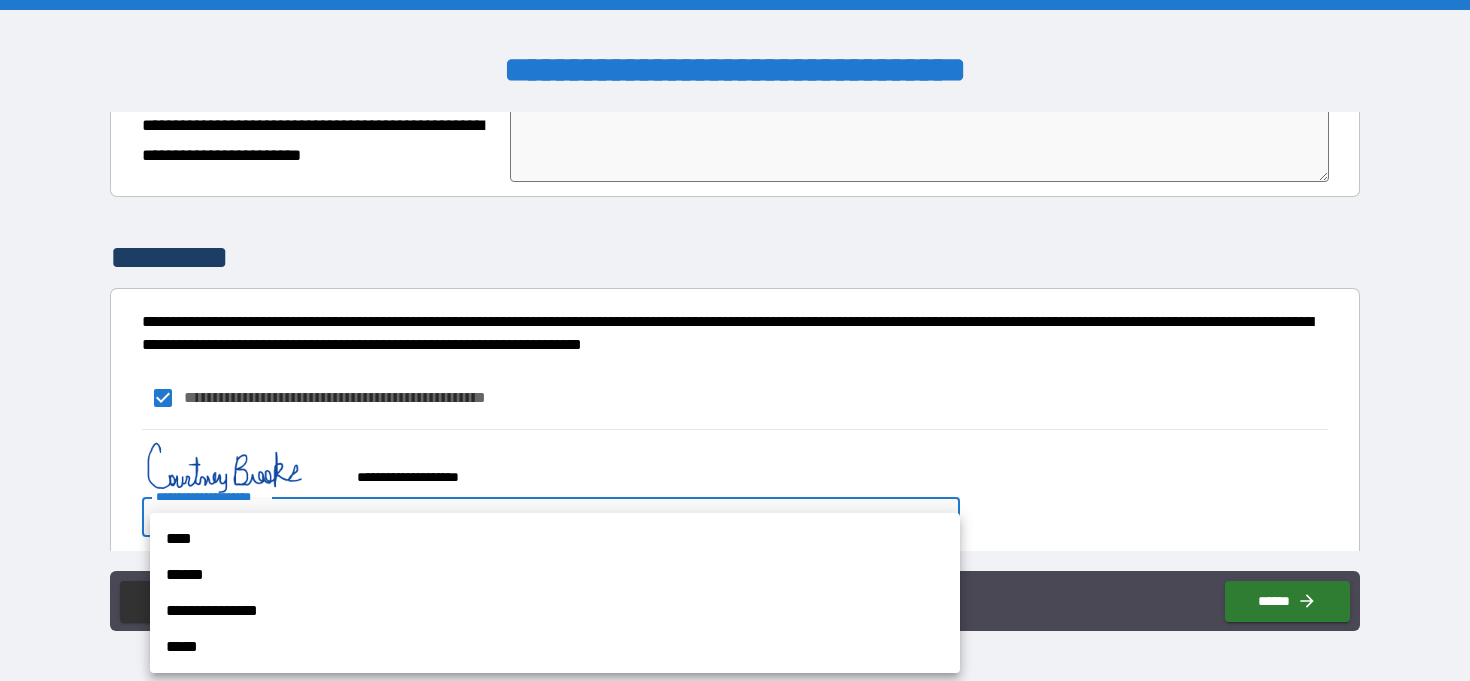 click on "**********" at bounding box center (735, 340) 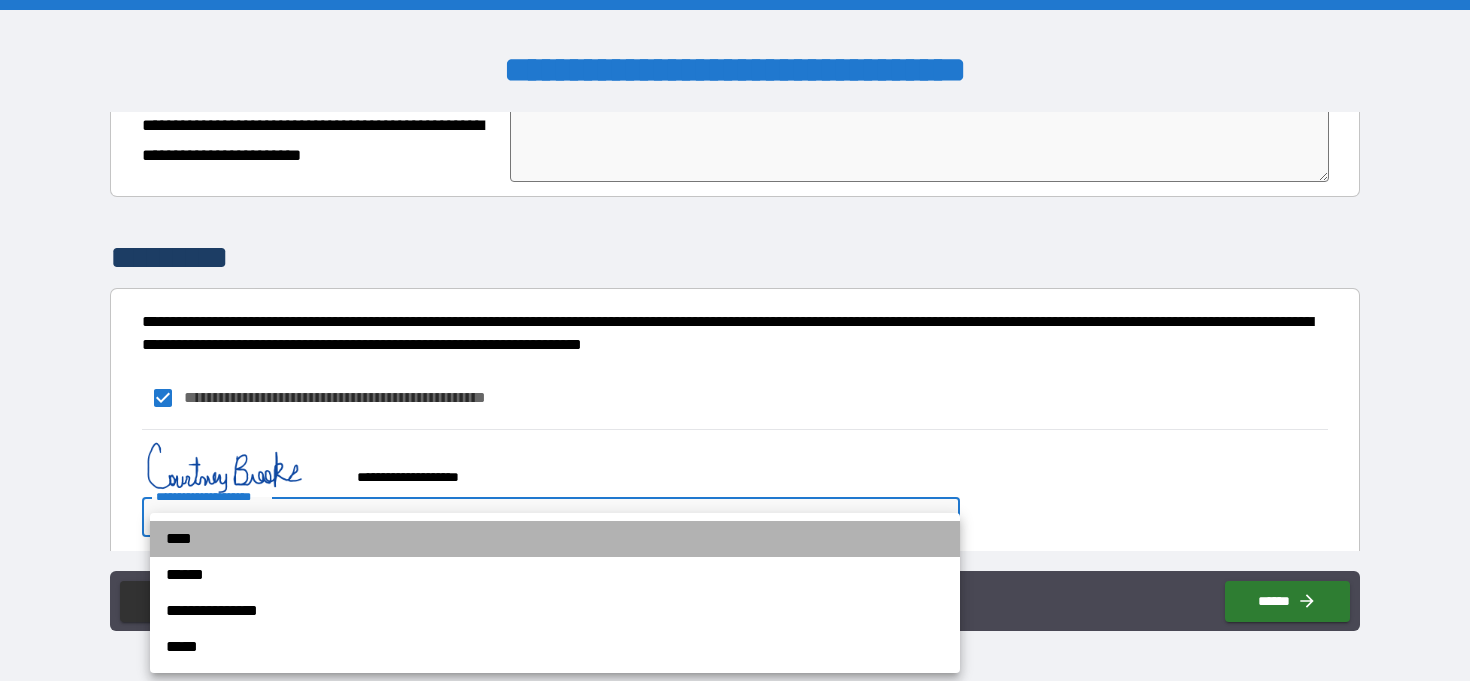 click on "****" at bounding box center (555, 539) 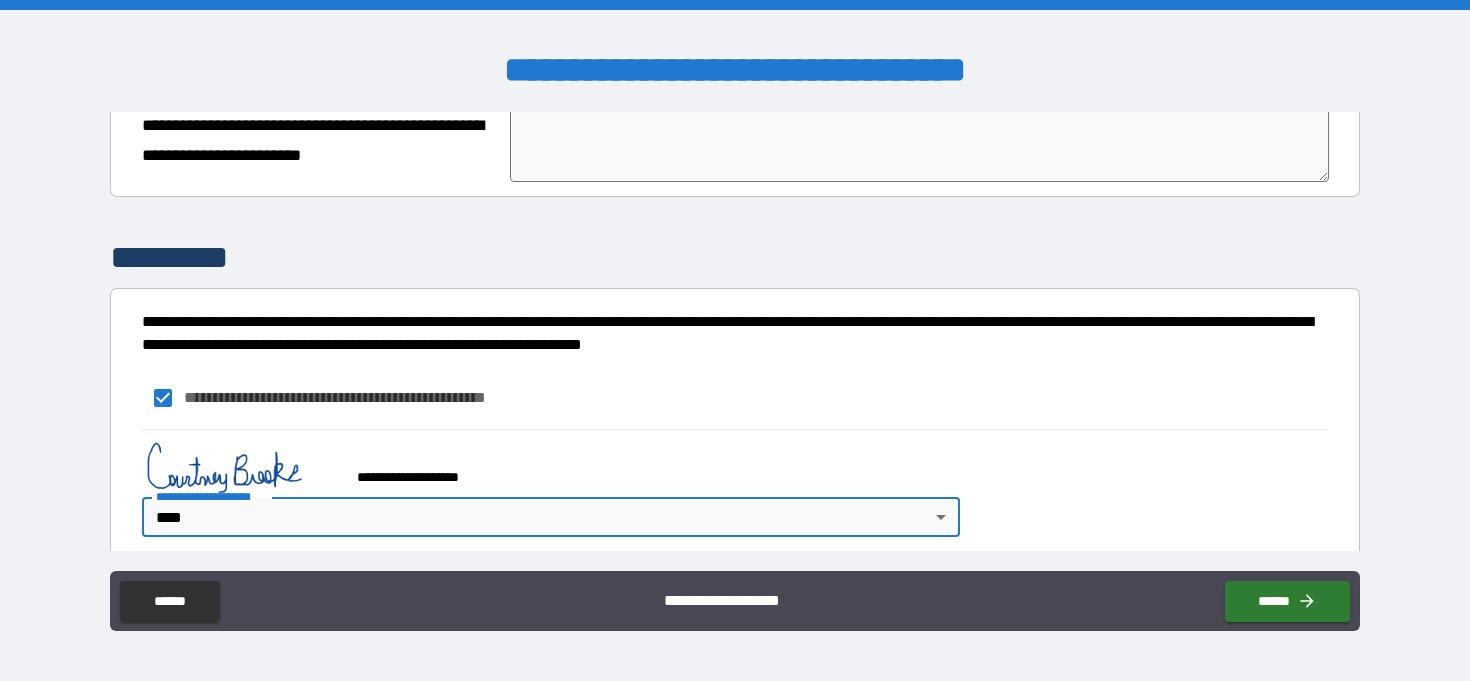 scroll, scrollTop: 522, scrollLeft: 0, axis: vertical 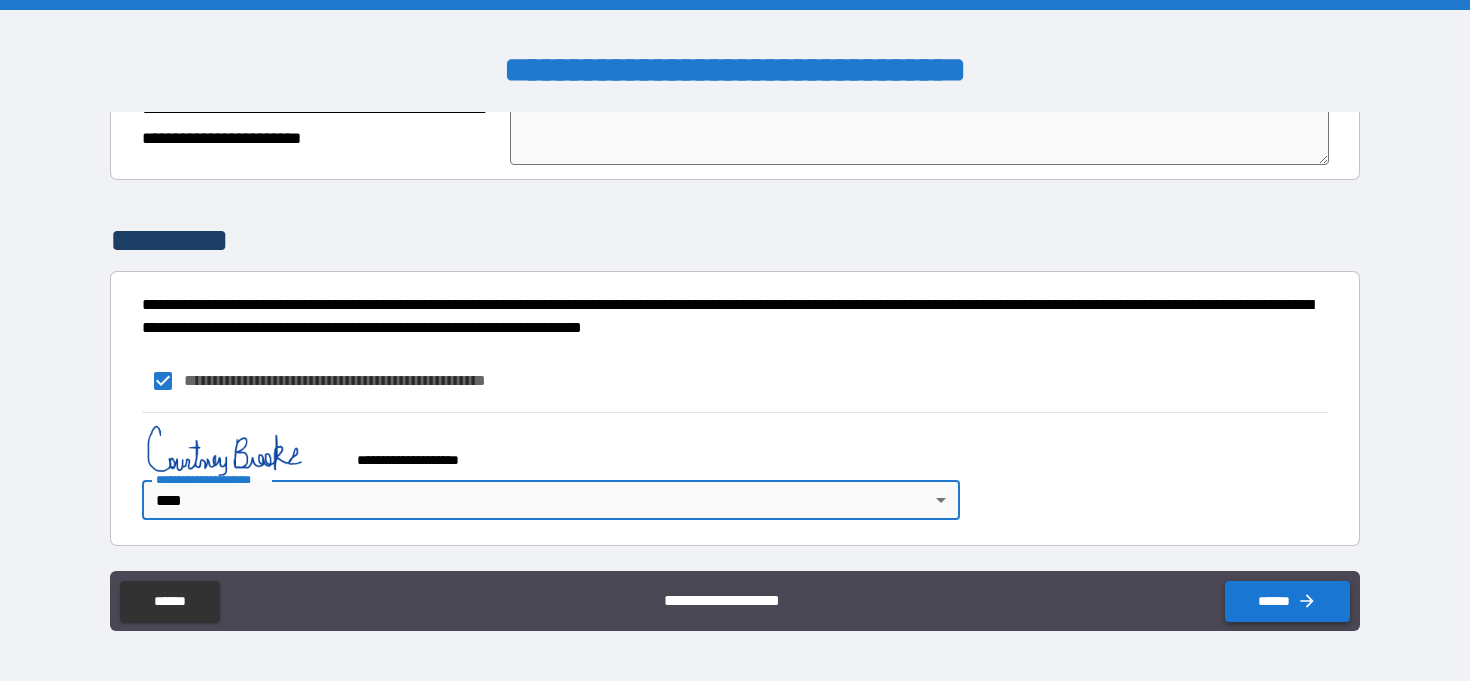 click 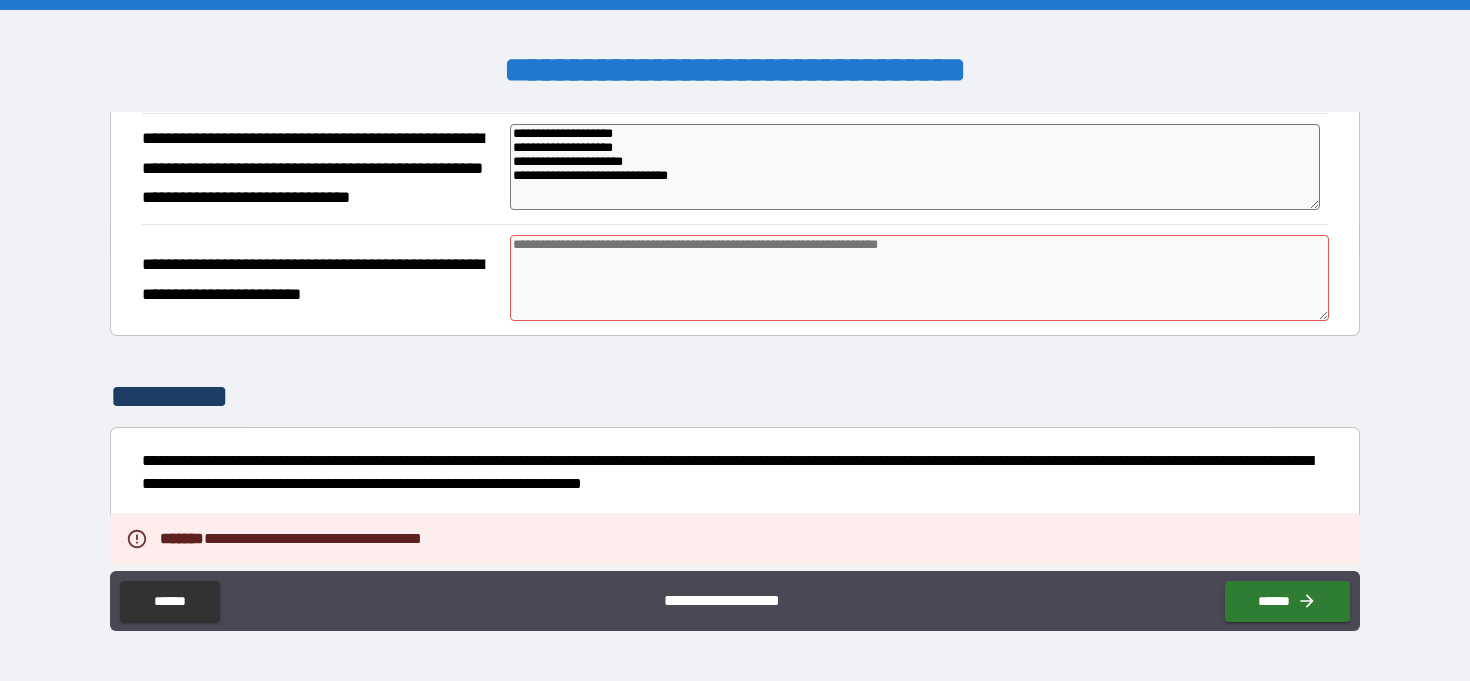 scroll, scrollTop: 364, scrollLeft: 0, axis: vertical 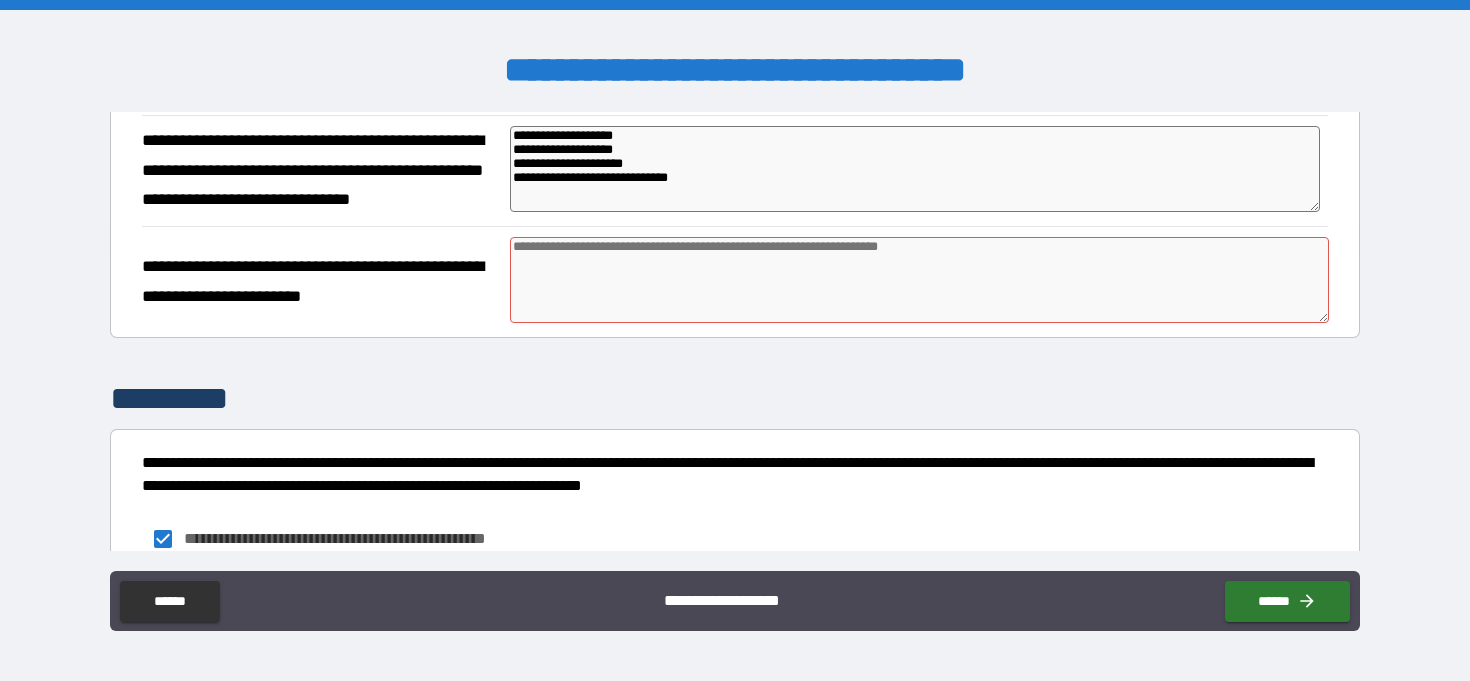 click at bounding box center (919, 280) 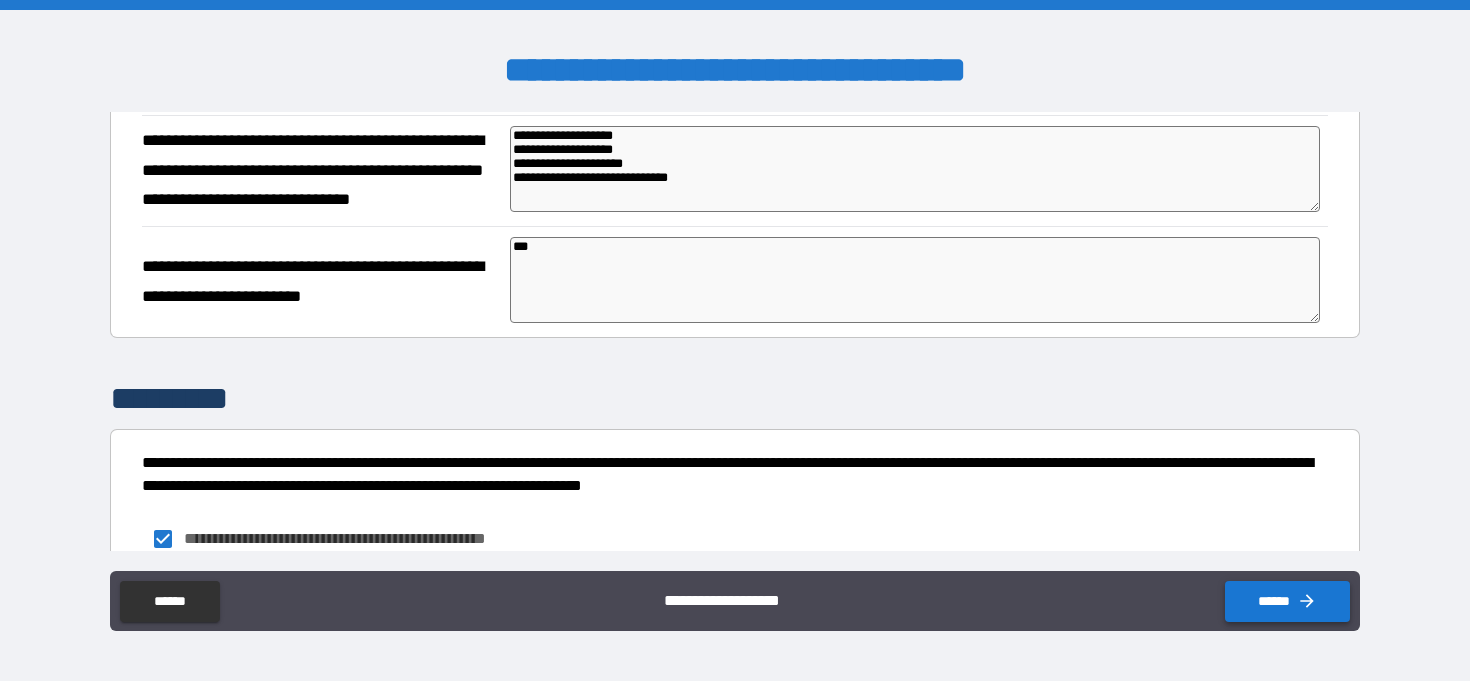 click on "******" at bounding box center (1287, 601) 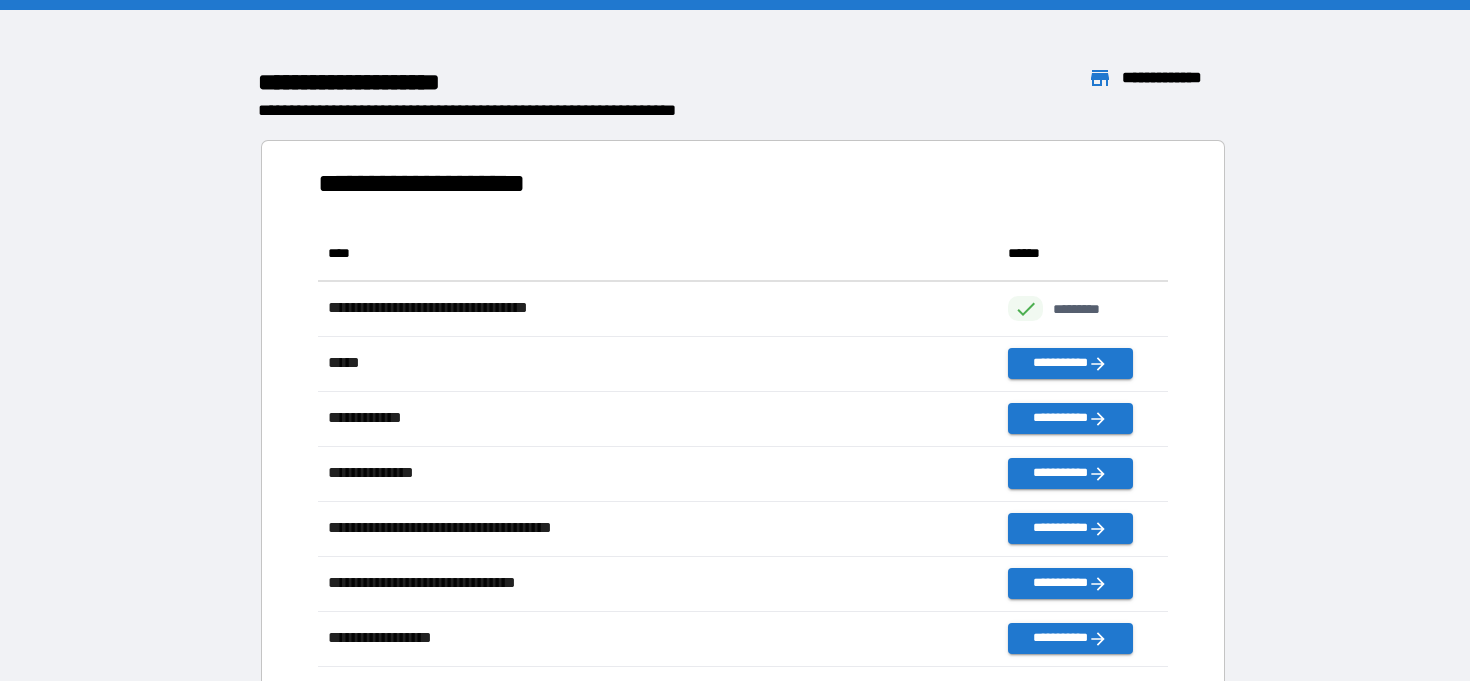 scroll, scrollTop: 1, scrollLeft: 1, axis: both 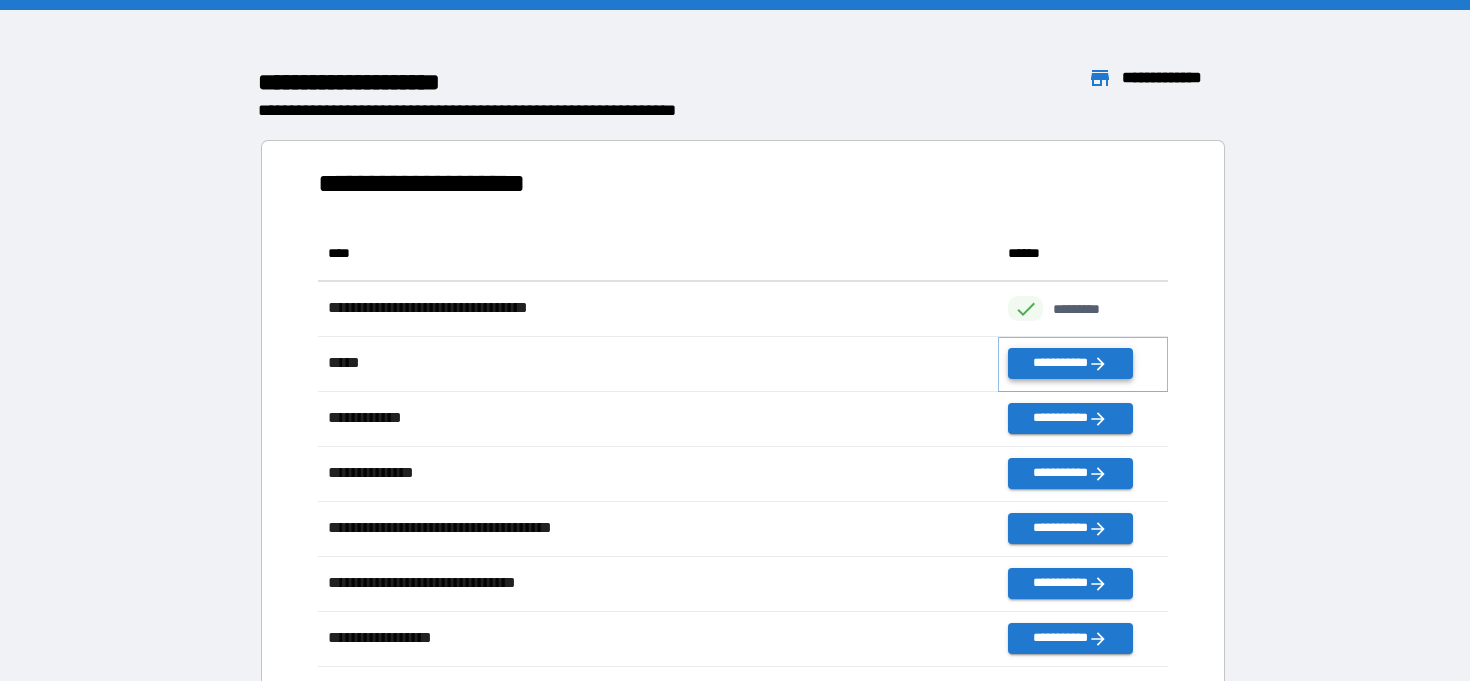 click on "**********" at bounding box center (1070, 363) 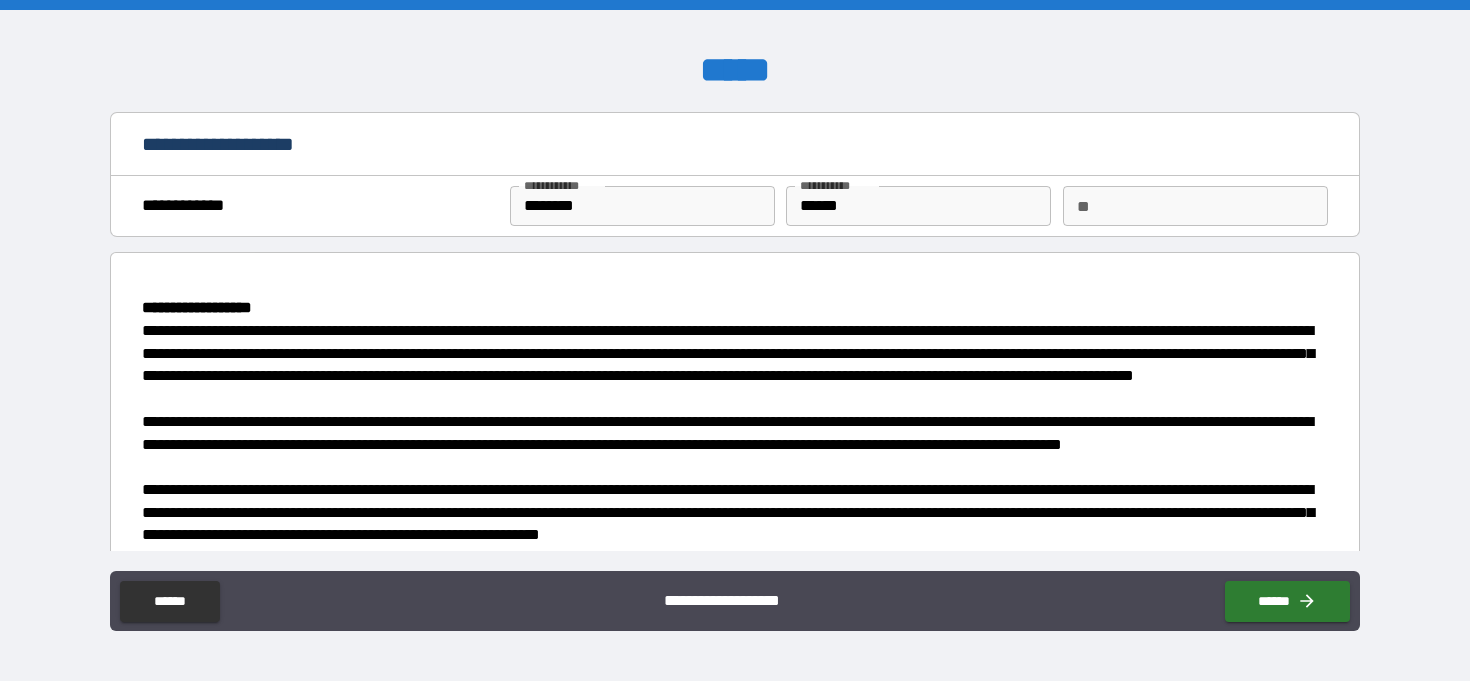 click on "**" at bounding box center (1195, 206) 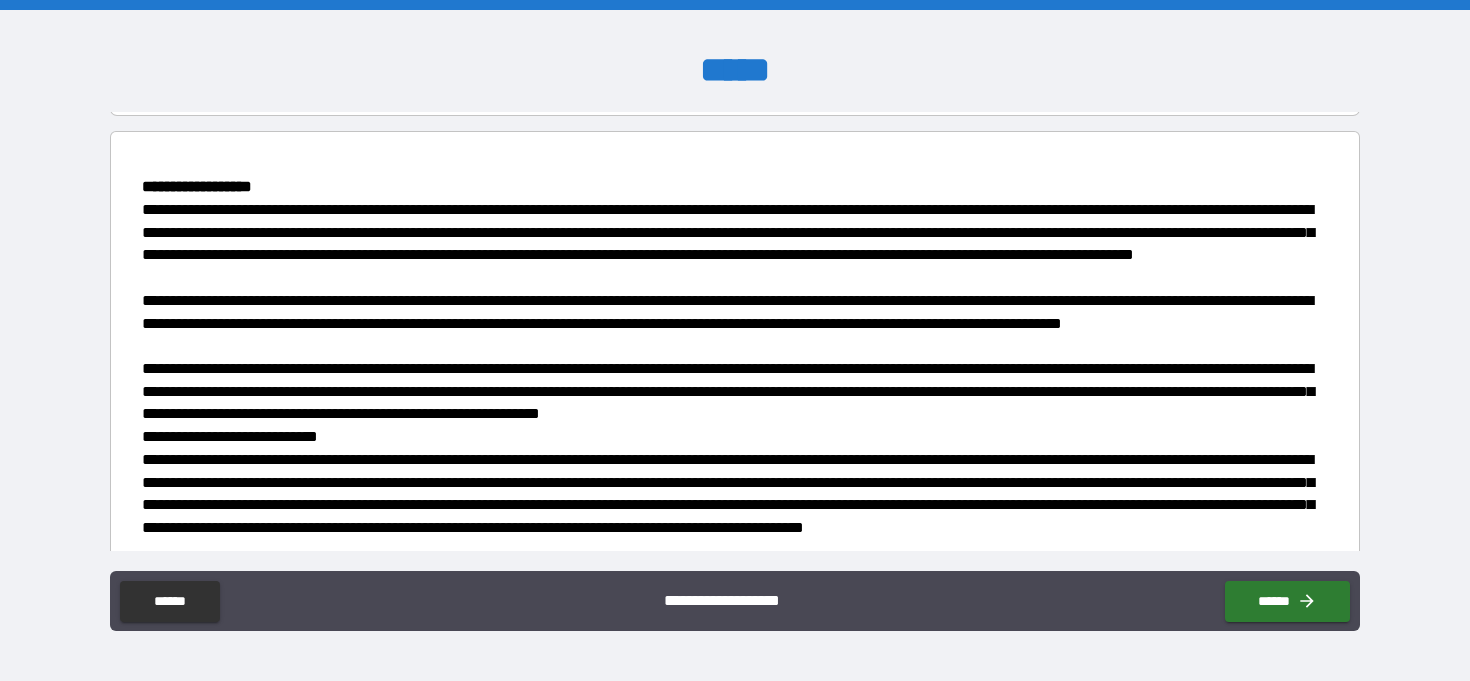 scroll, scrollTop: 163, scrollLeft: 0, axis: vertical 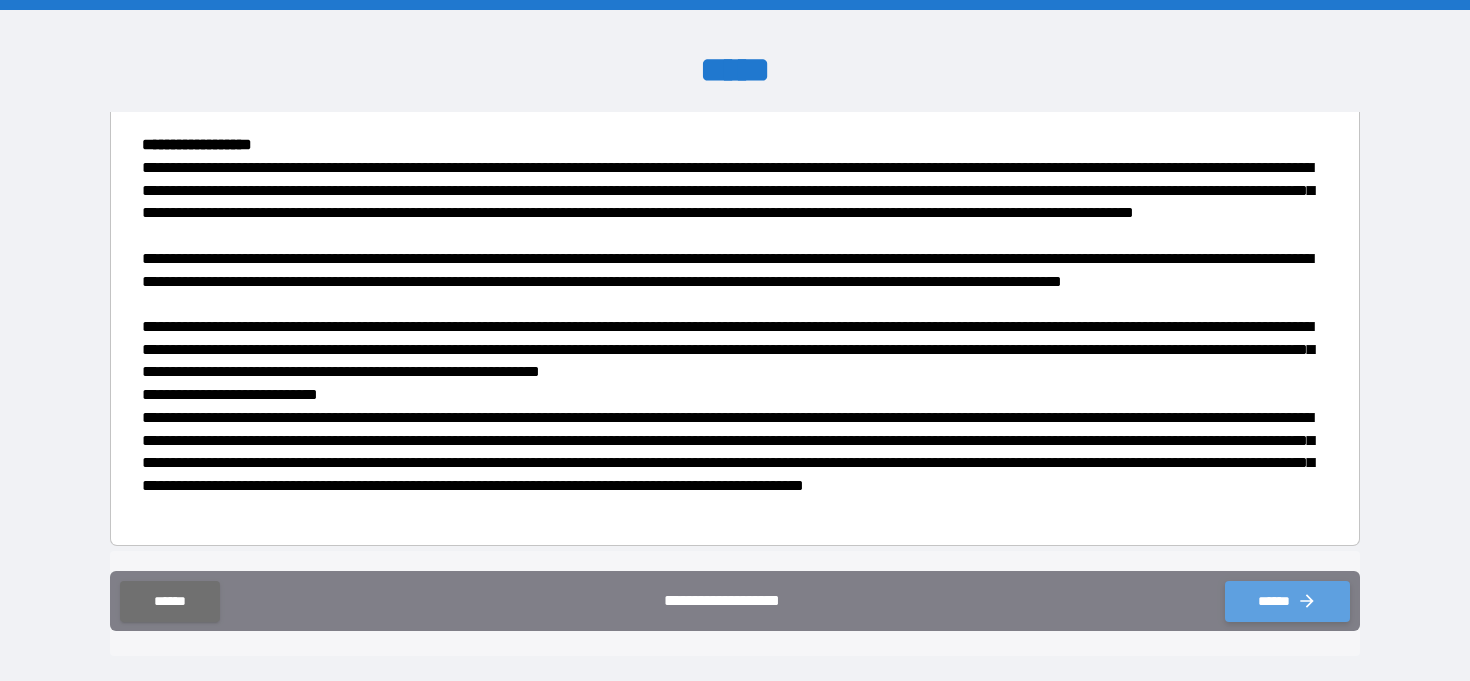 click on "******" at bounding box center (1287, 601) 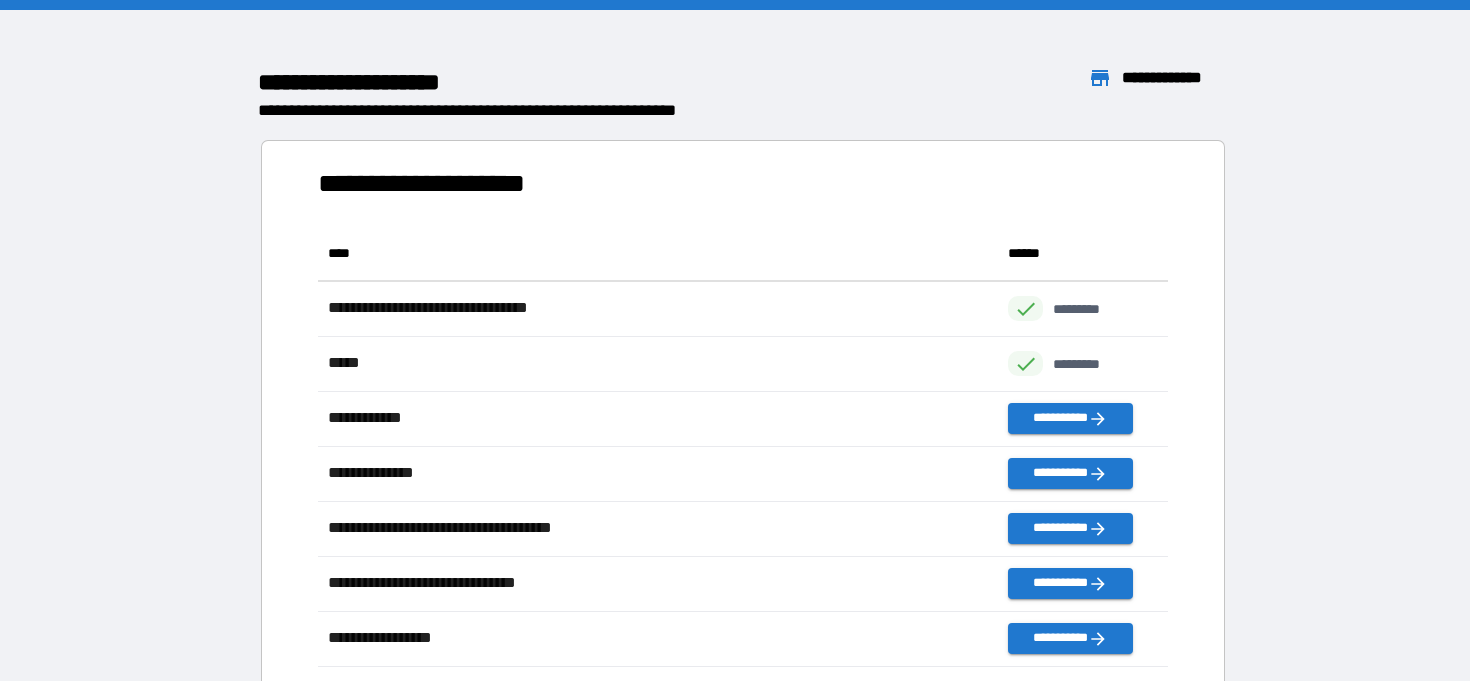 scroll, scrollTop: 1, scrollLeft: 1, axis: both 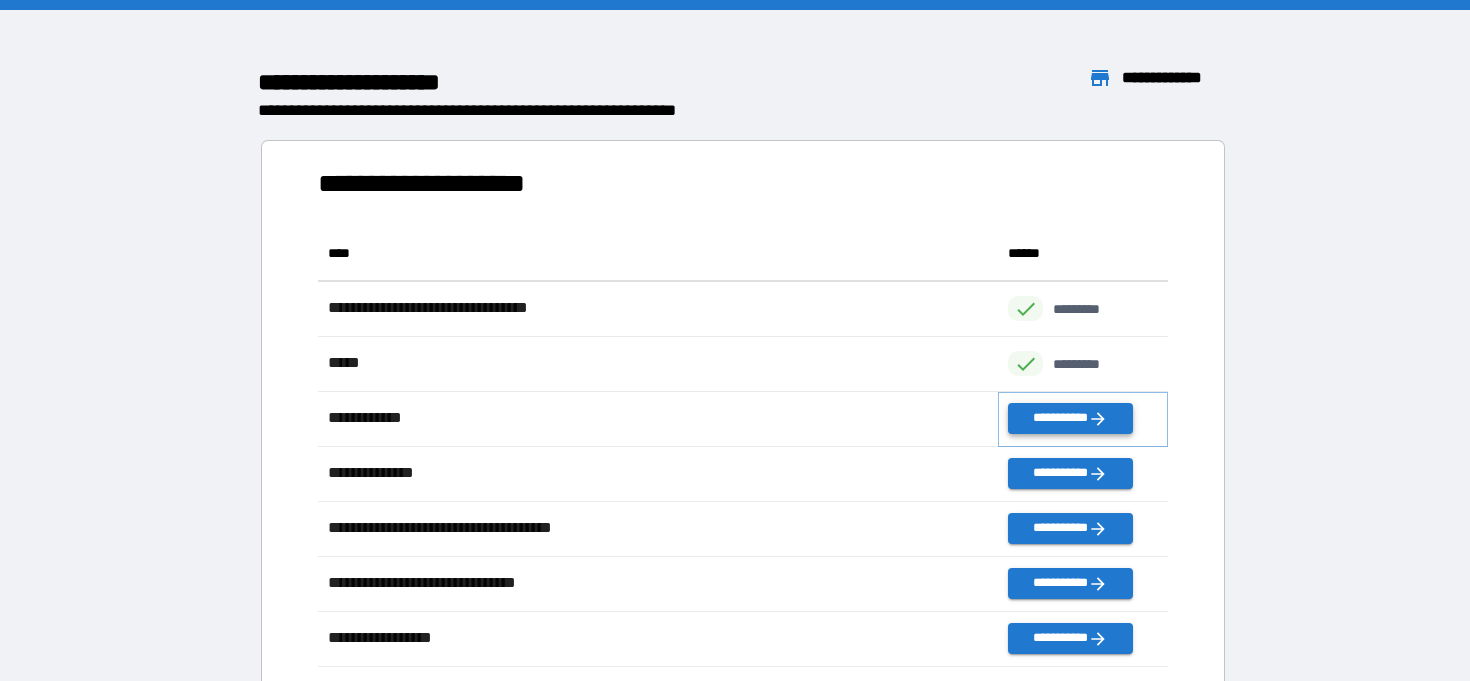 click on "**********" at bounding box center [1070, 418] 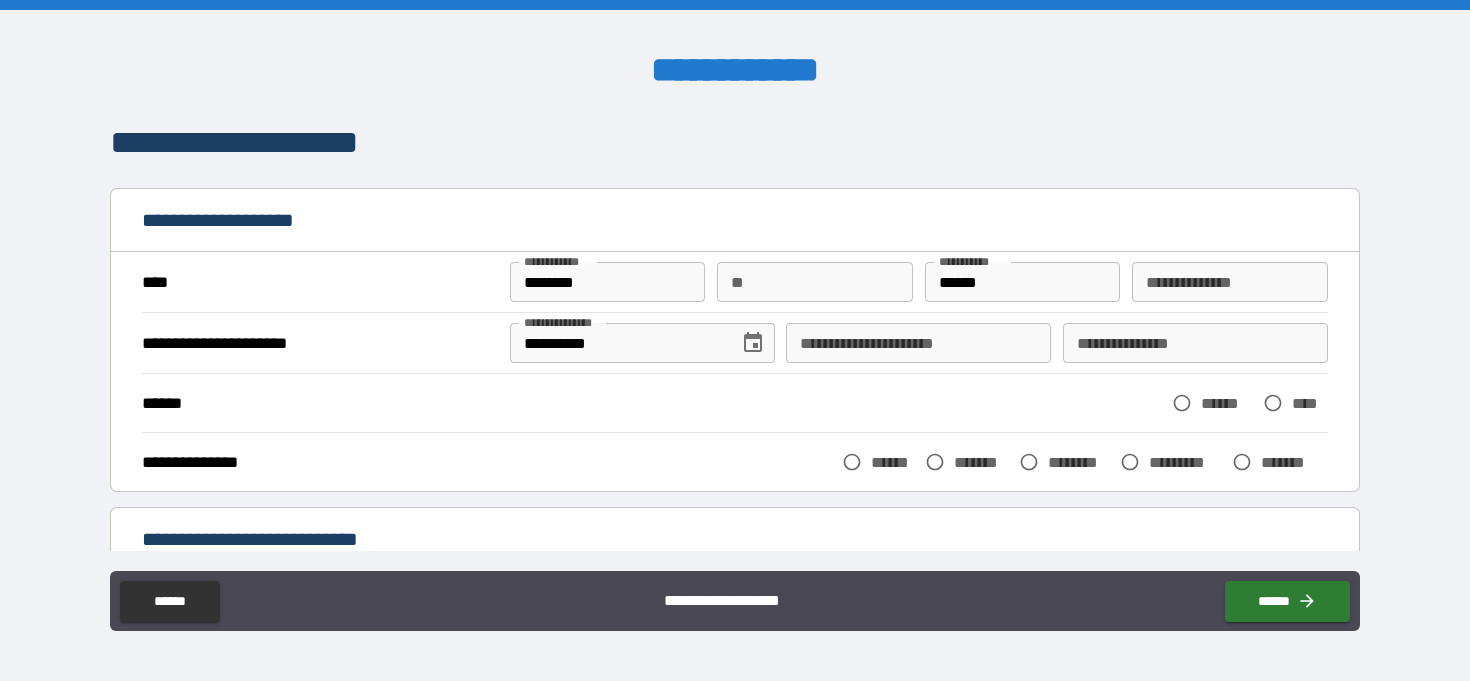 click on "**" at bounding box center (815, 282) 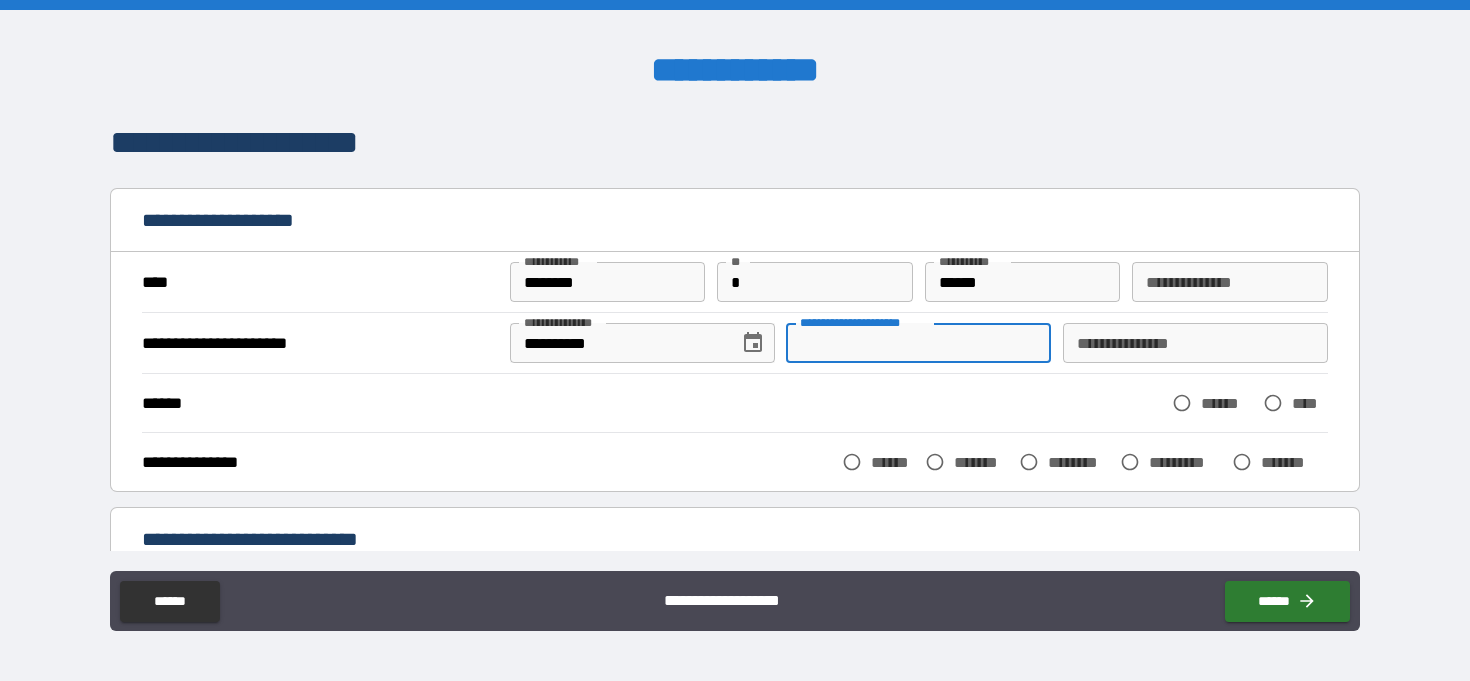 click on "**********" at bounding box center (918, 343) 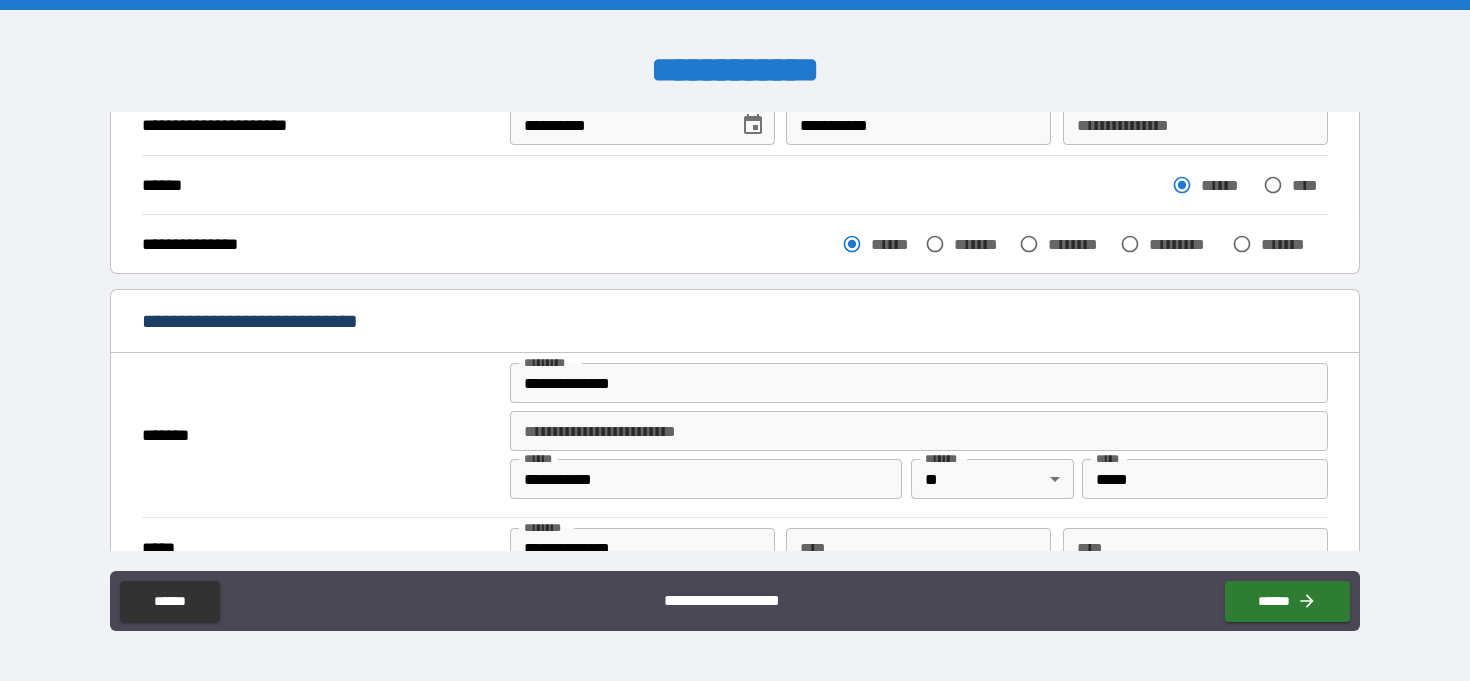 scroll, scrollTop: 250, scrollLeft: 0, axis: vertical 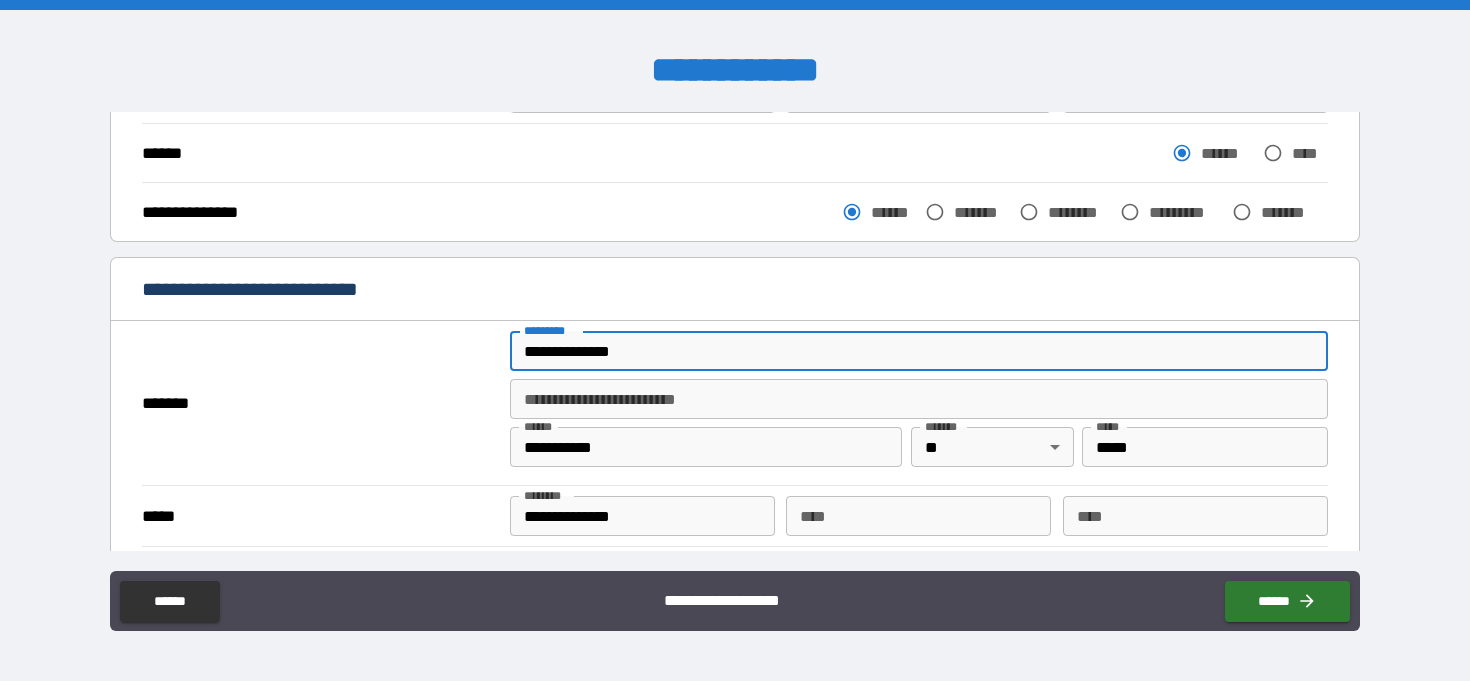 click on "**********" at bounding box center (919, 351) 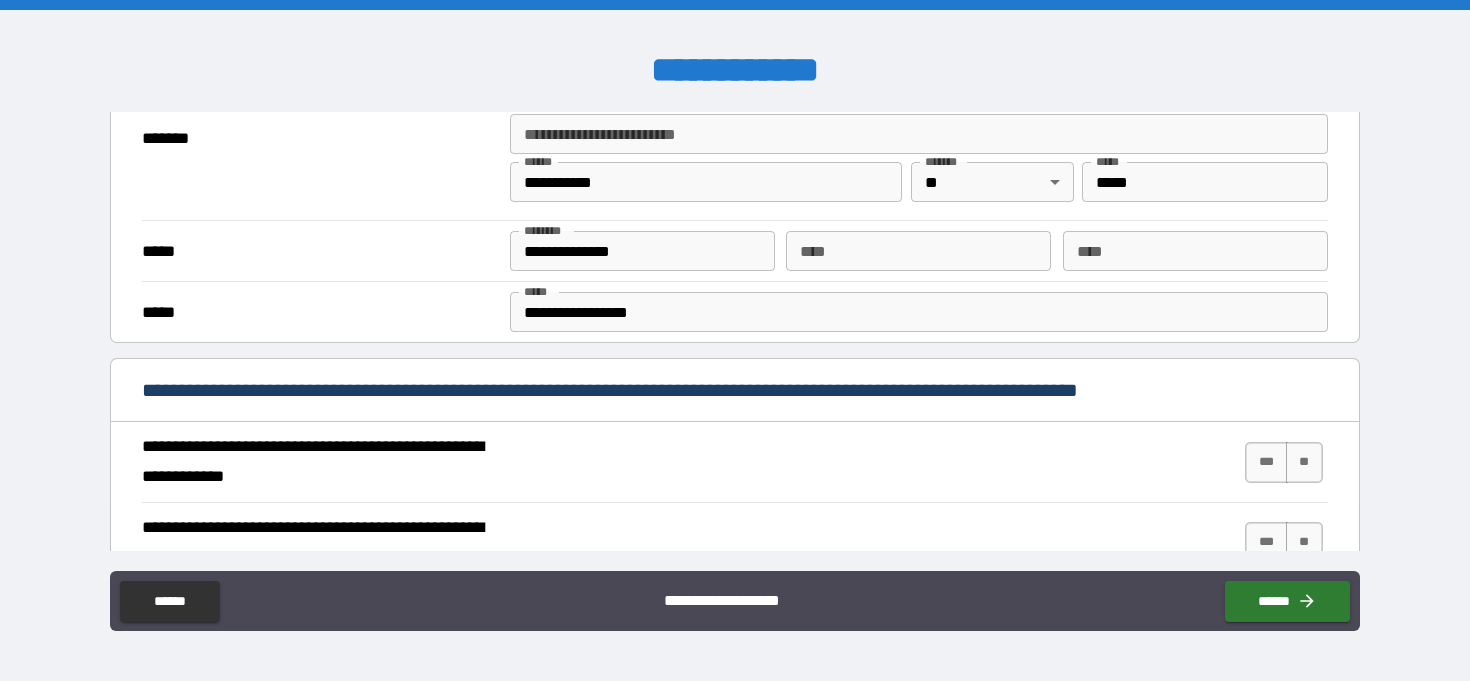 scroll, scrollTop: 520, scrollLeft: 0, axis: vertical 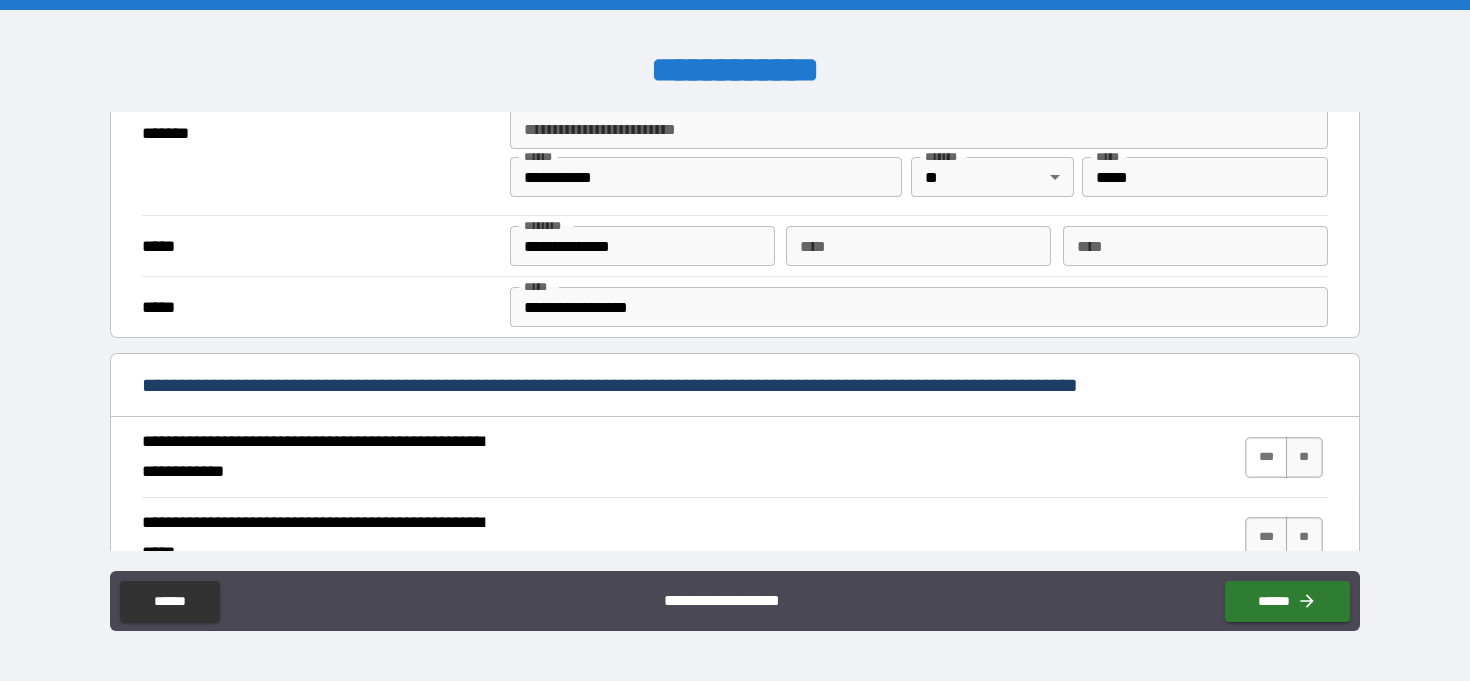 click on "***" at bounding box center (1266, 457) 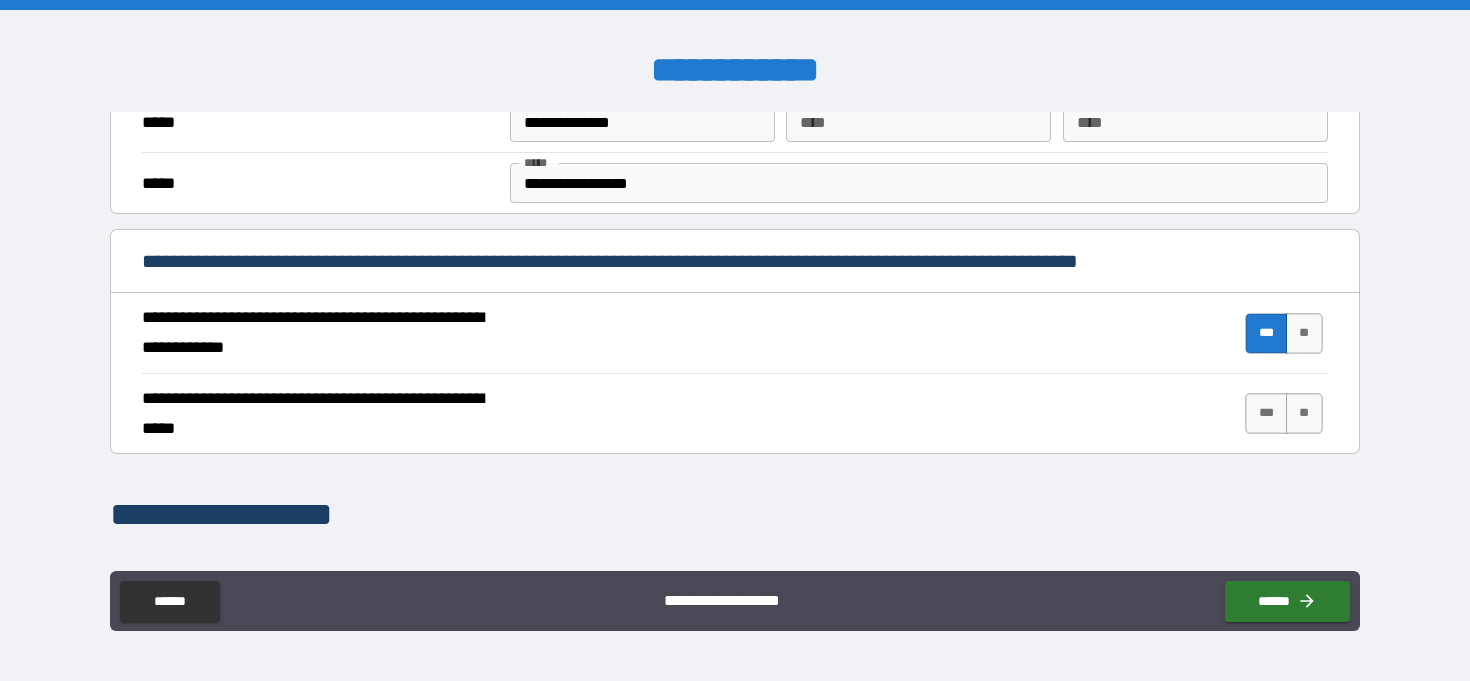 scroll, scrollTop: 645, scrollLeft: 0, axis: vertical 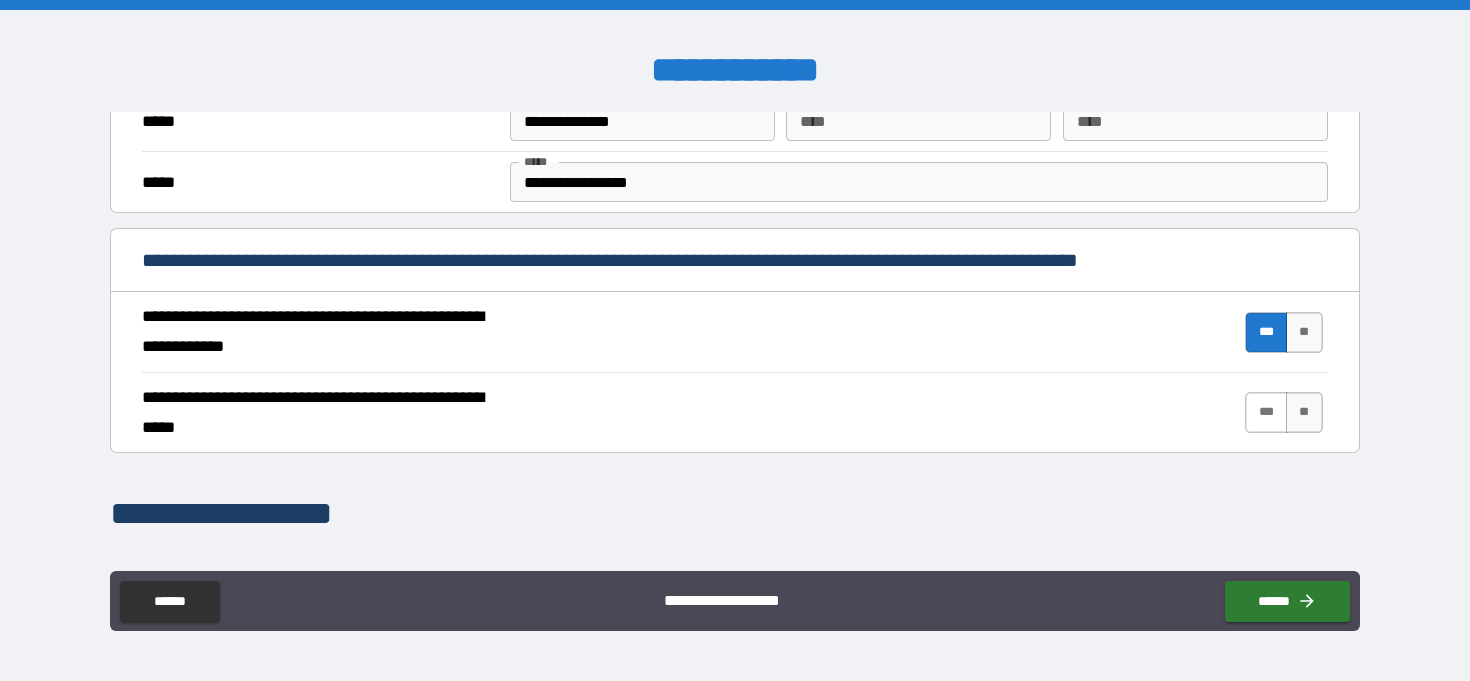 click on "***" at bounding box center [1266, 412] 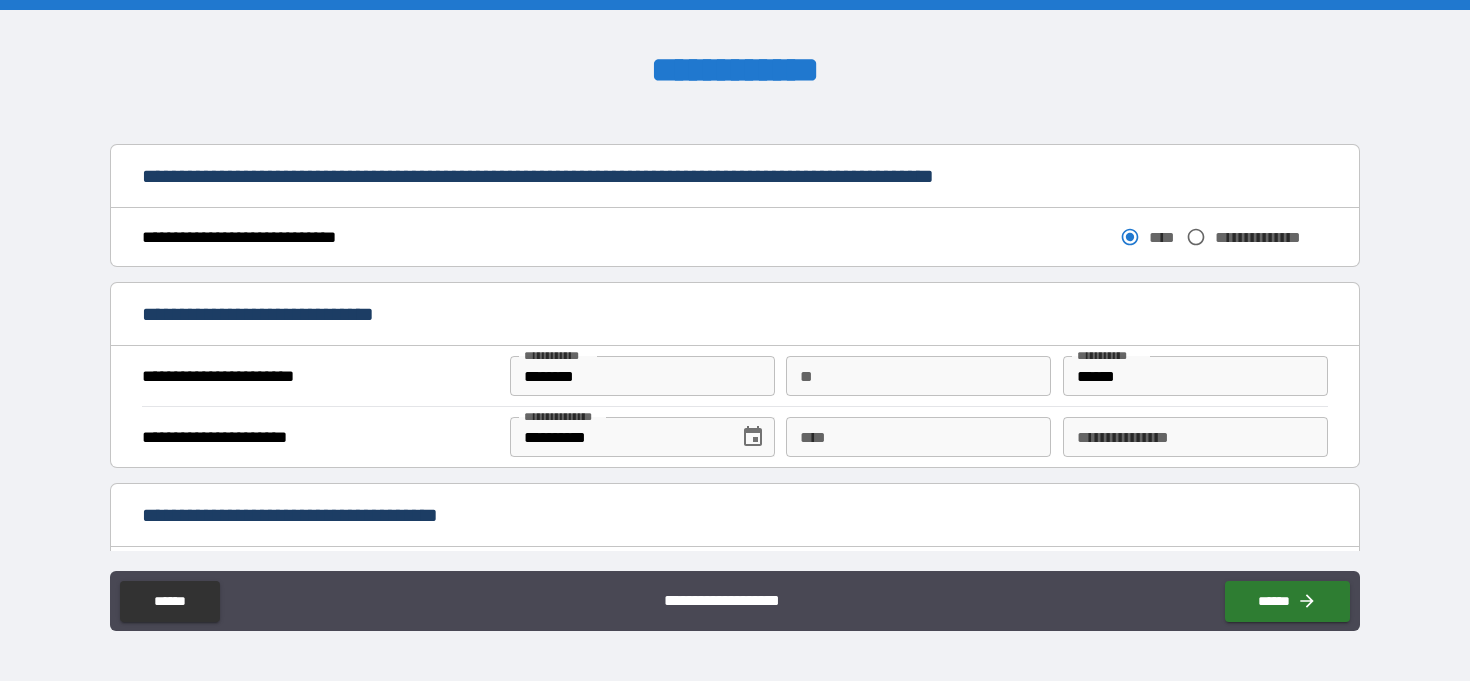 scroll, scrollTop: 1062, scrollLeft: 0, axis: vertical 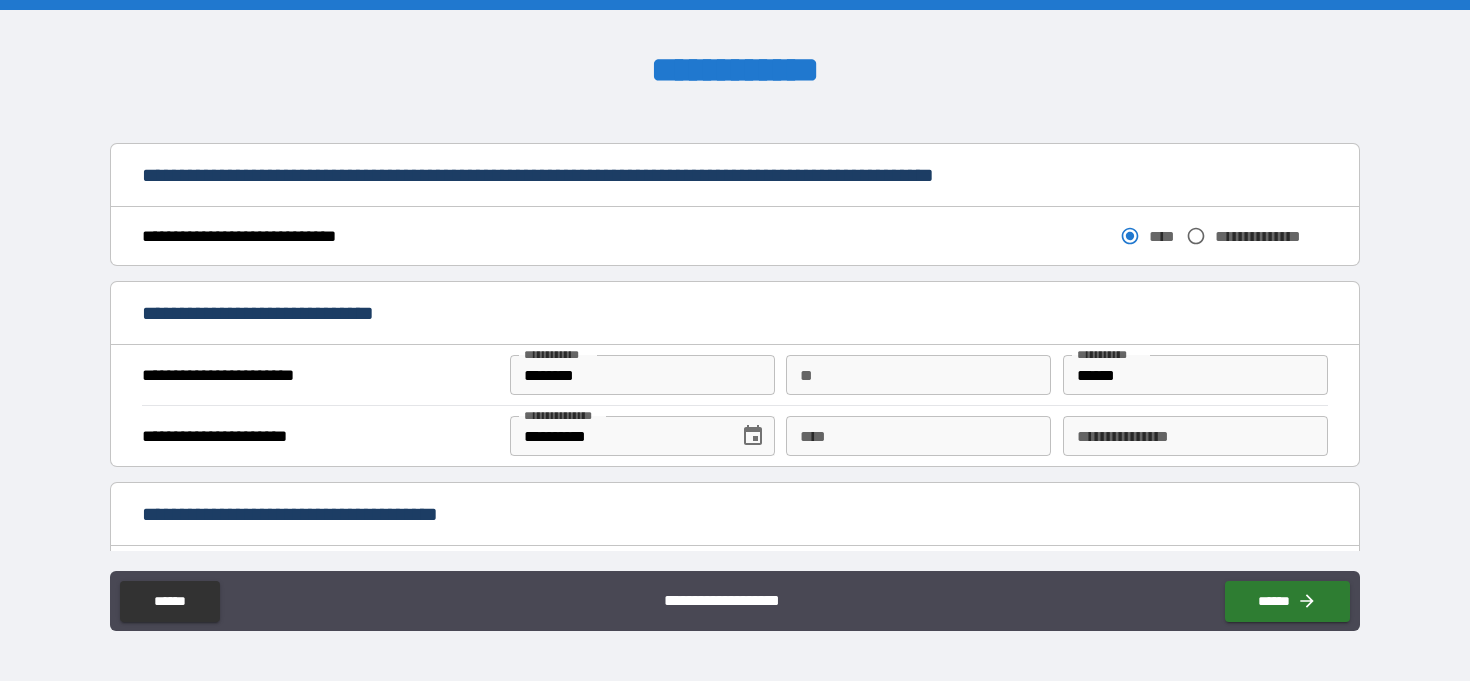 click on "****" at bounding box center (918, 436) 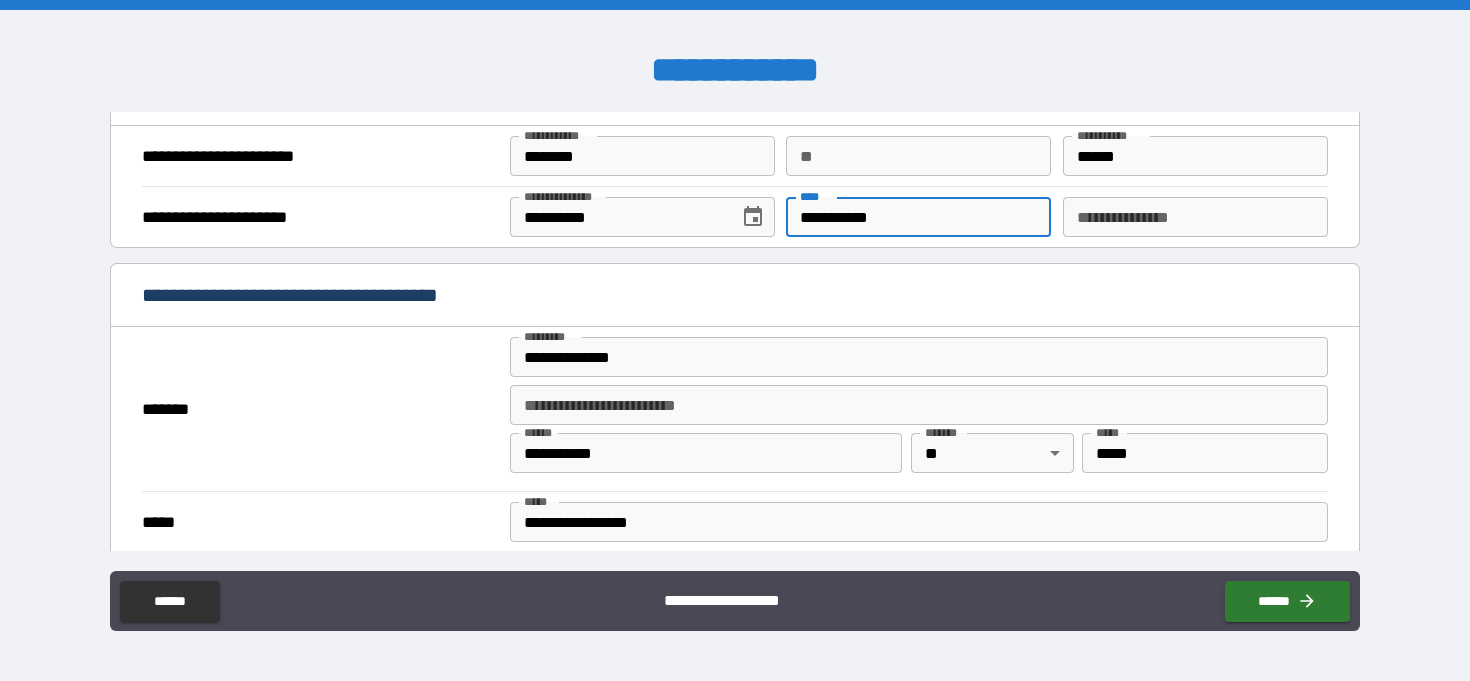 scroll, scrollTop: 1284, scrollLeft: 0, axis: vertical 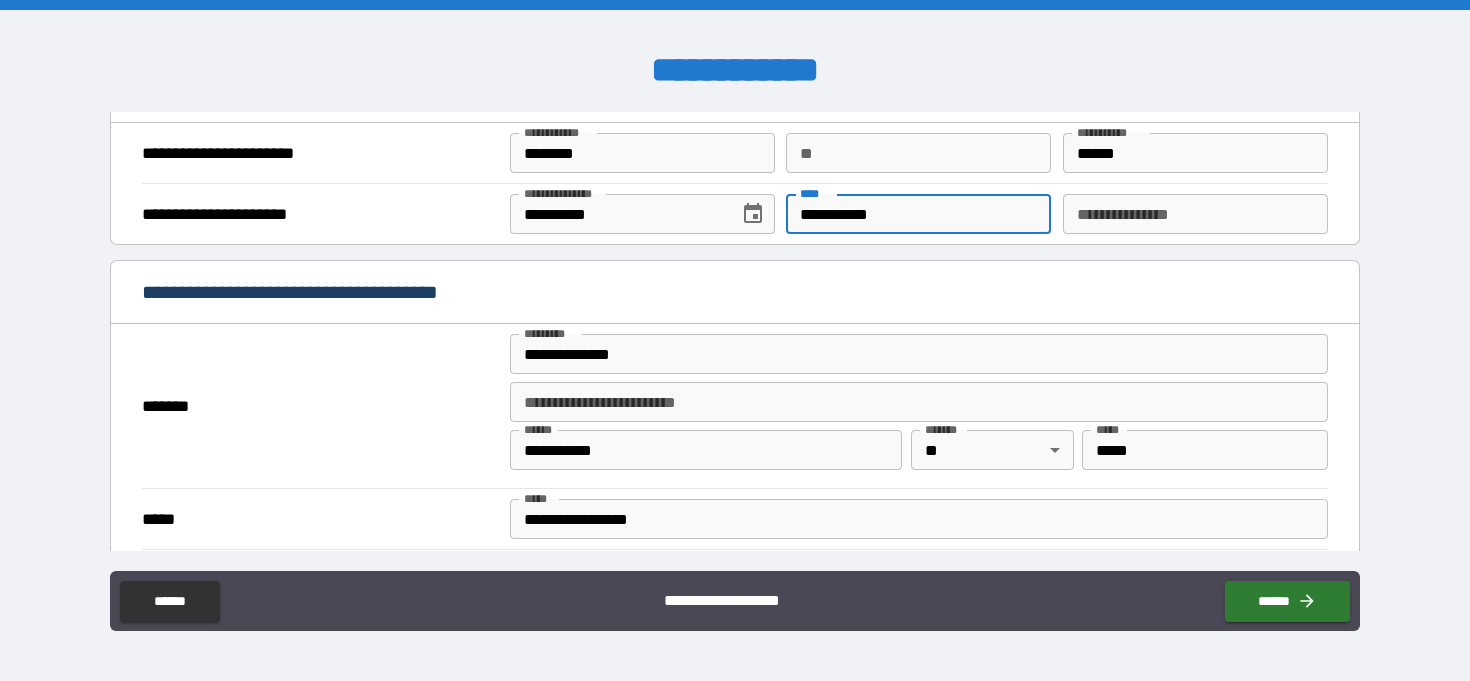 click on "**********" at bounding box center [919, 354] 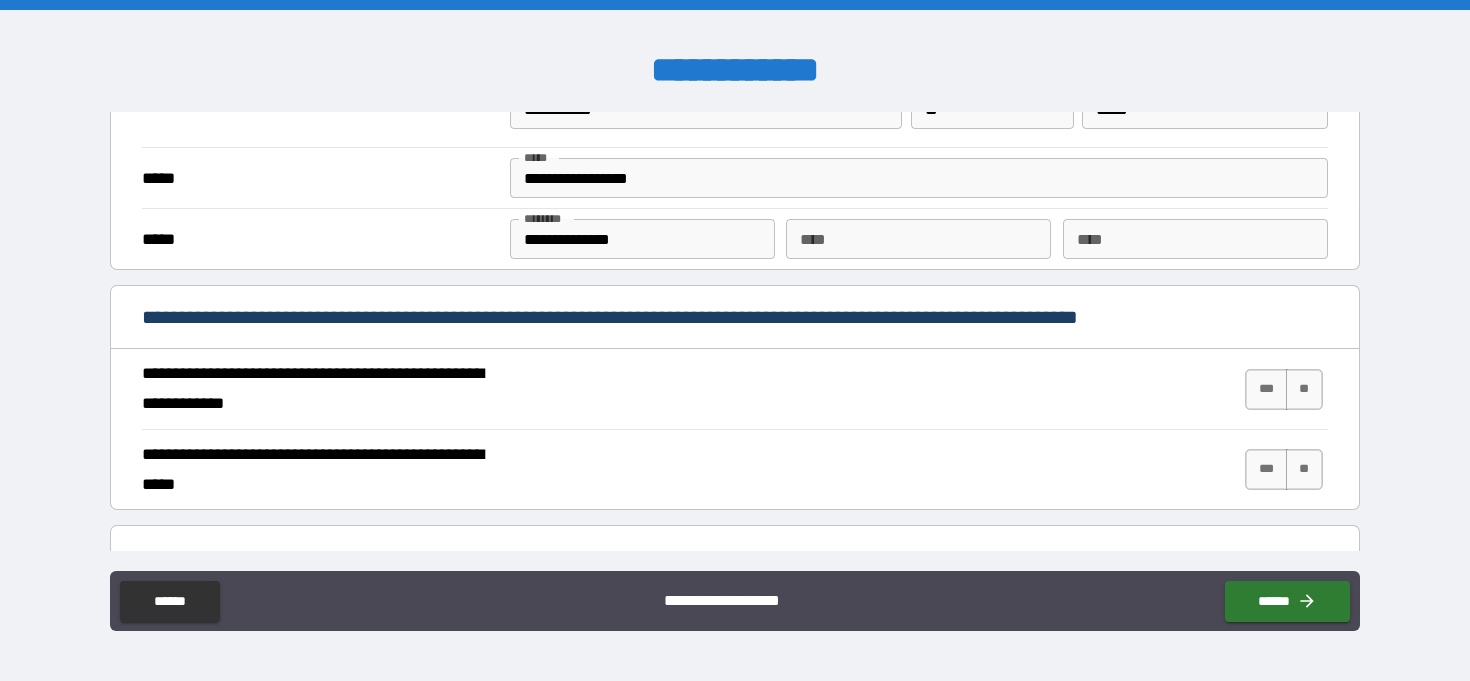 scroll, scrollTop: 1627, scrollLeft: 0, axis: vertical 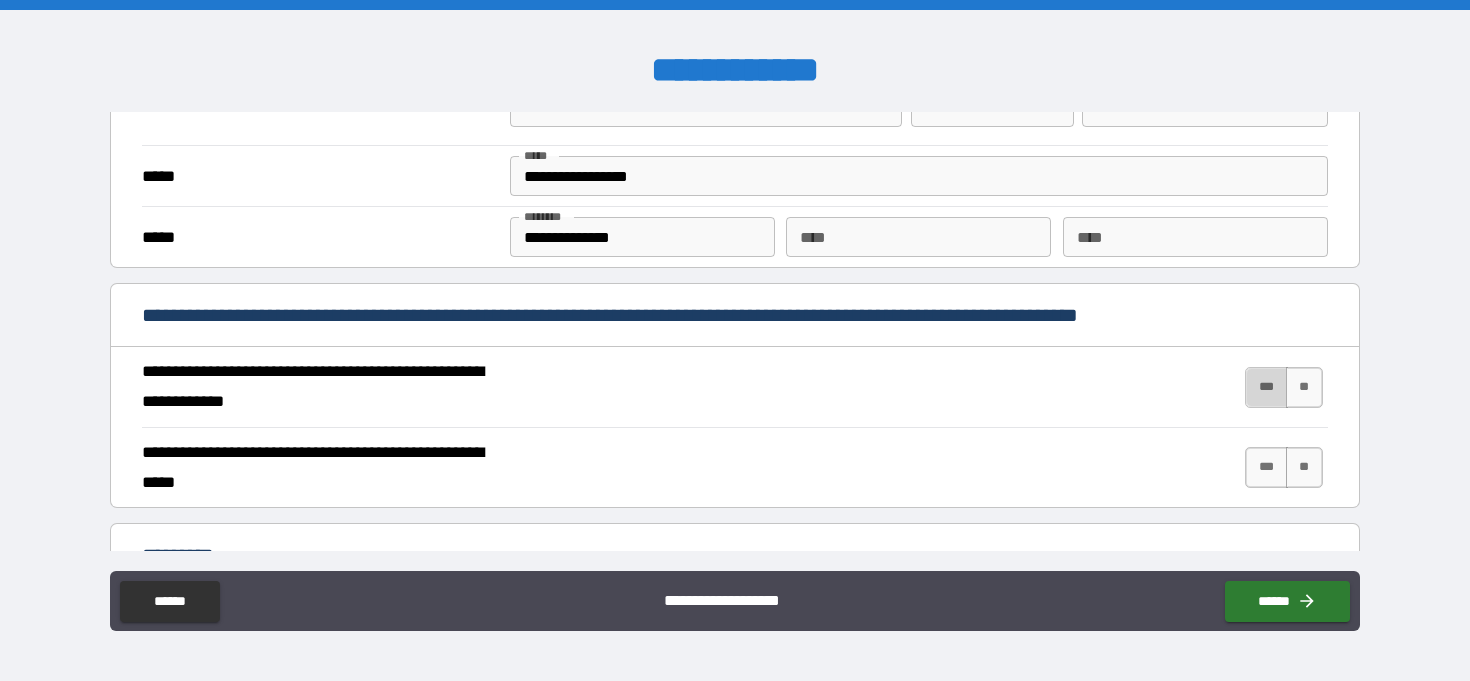 click on "***" at bounding box center (1266, 387) 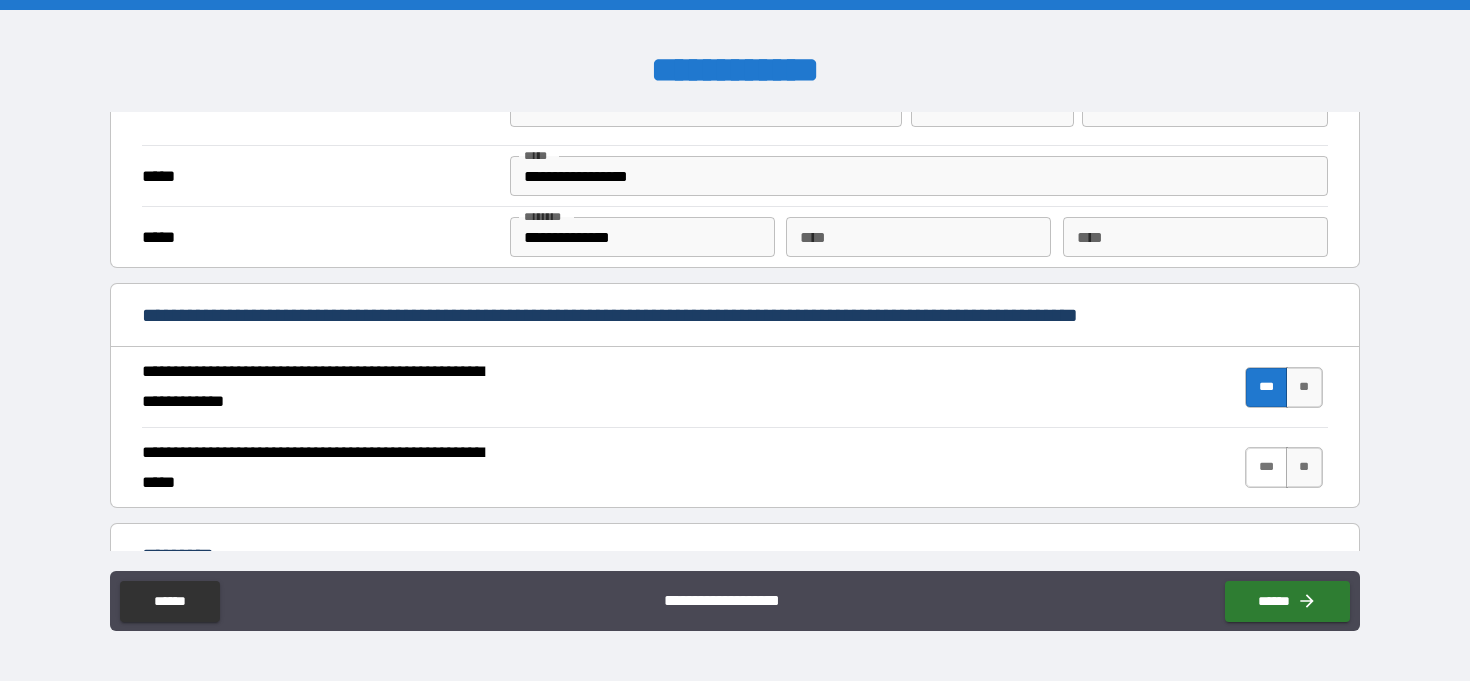 click on "***" at bounding box center (1266, 467) 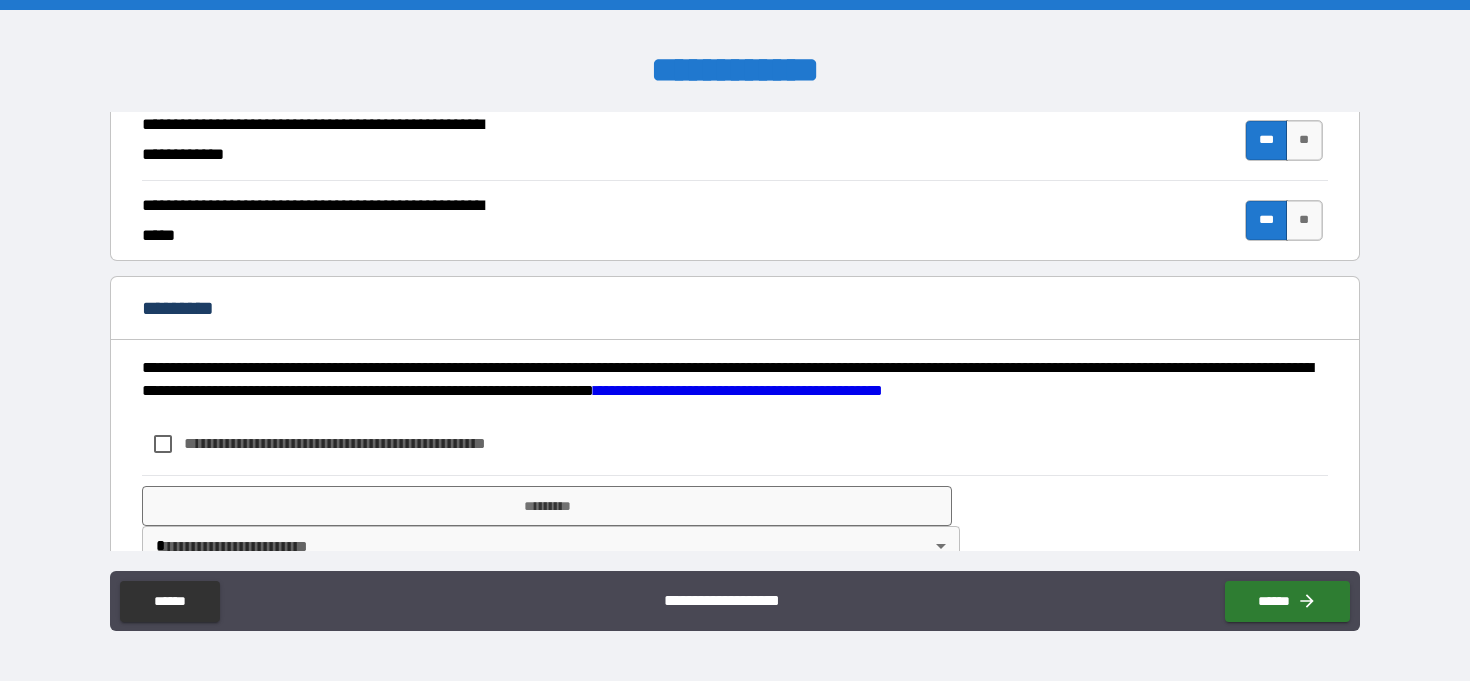 scroll, scrollTop: 1920, scrollLeft: 0, axis: vertical 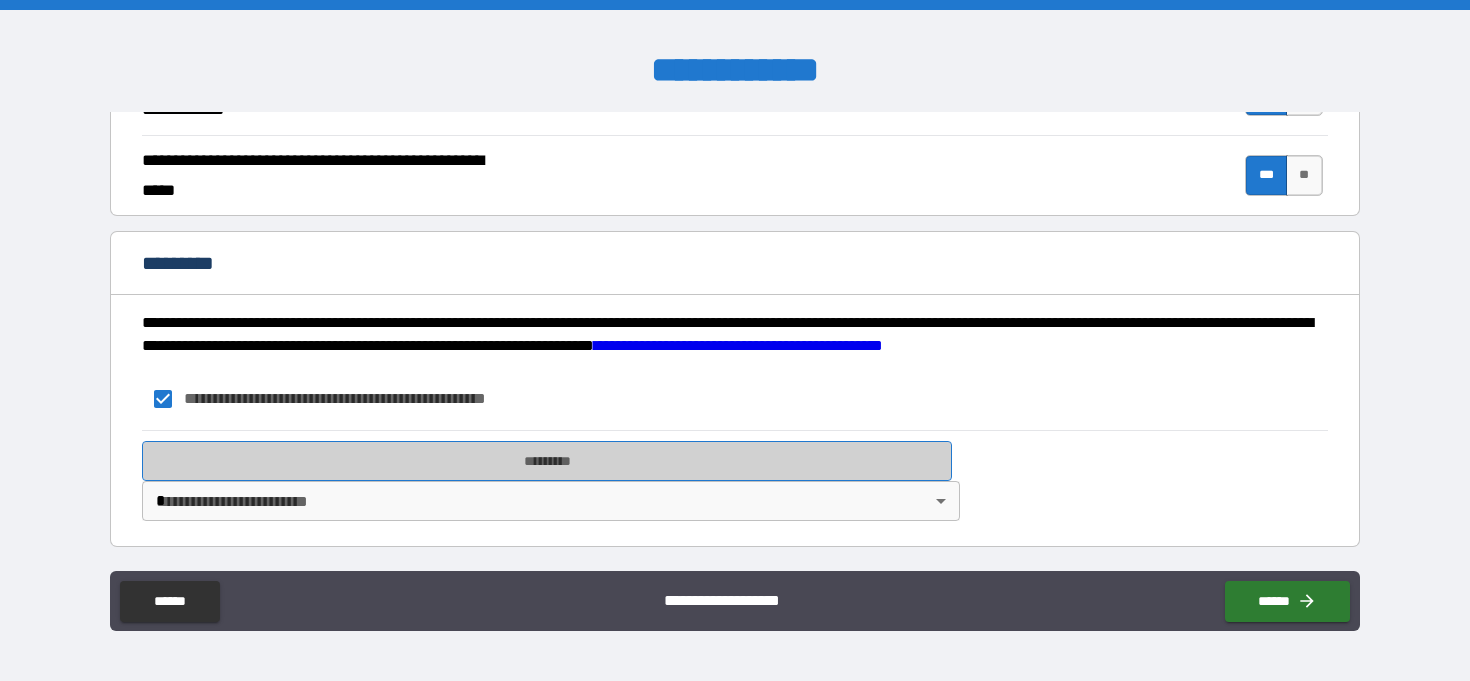 click on "*********" at bounding box center (547, 461) 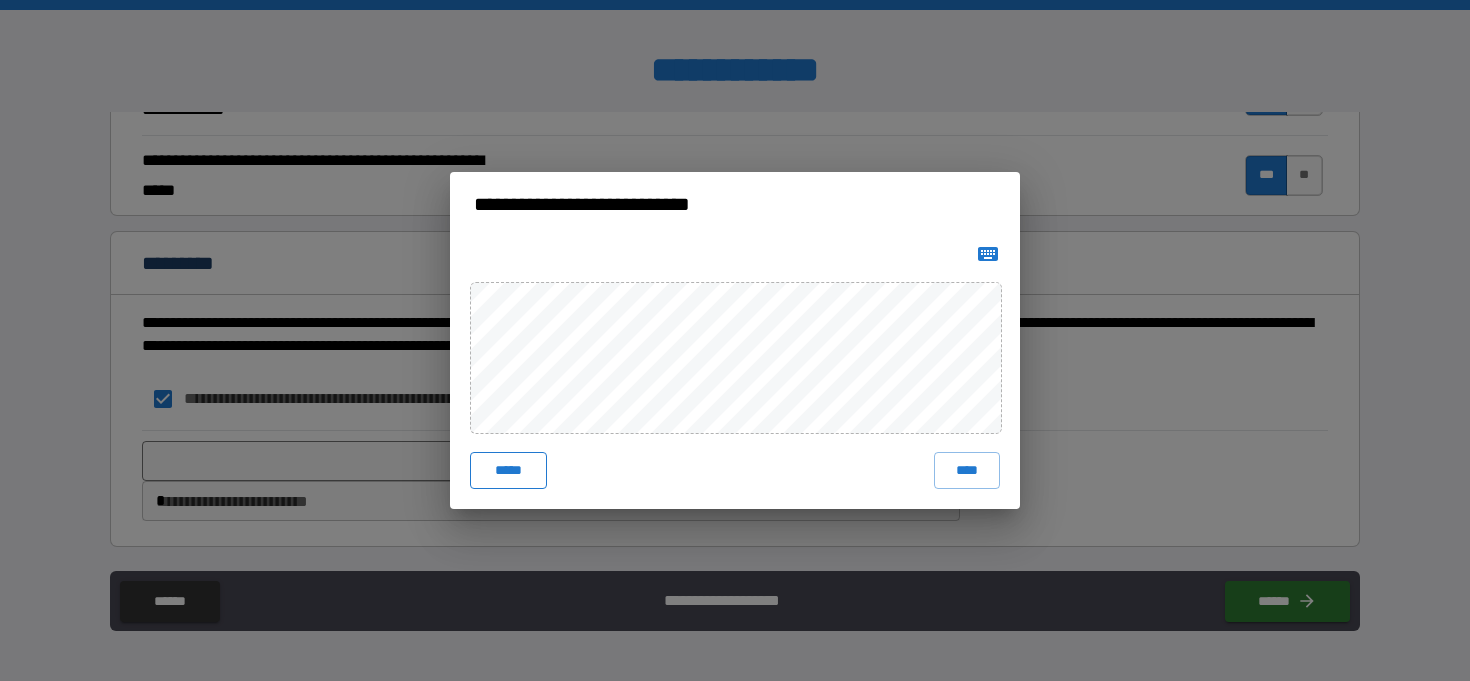 click on "*****" at bounding box center (508, 470) 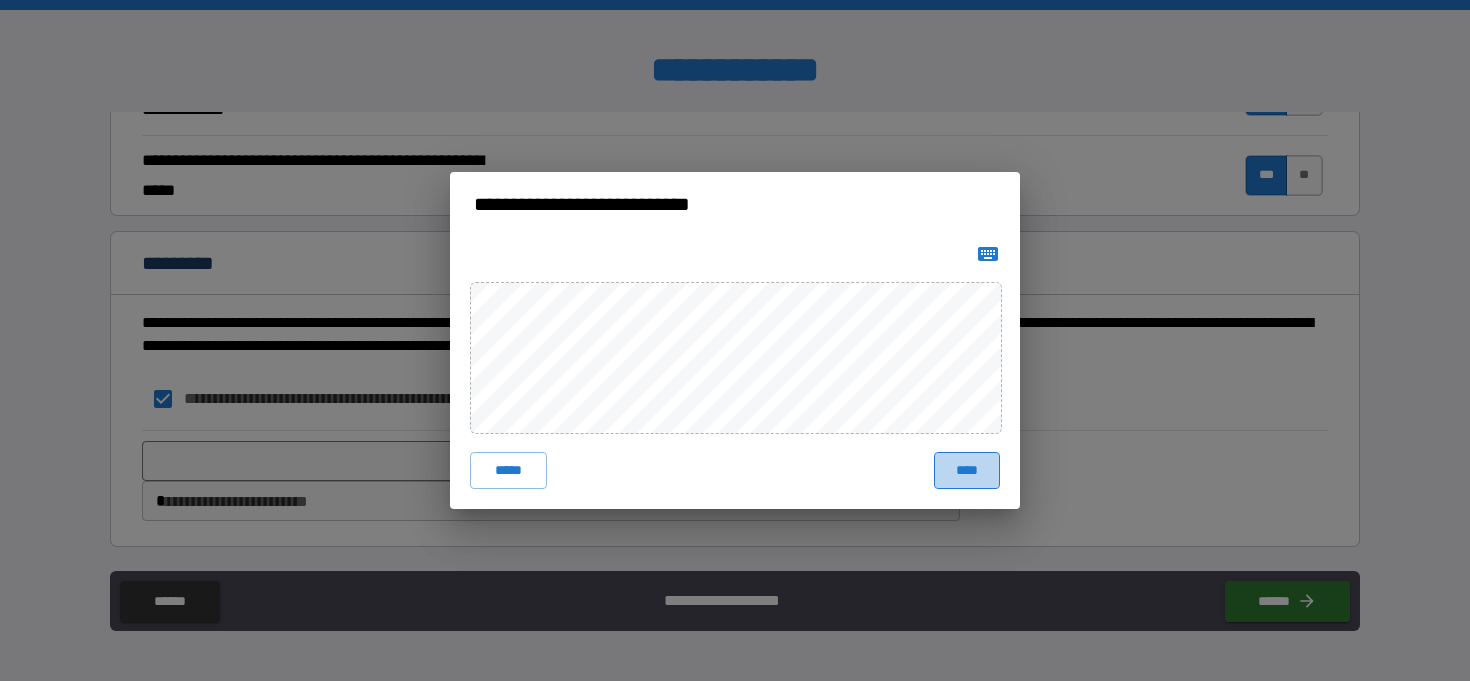 click on "****" at bounding box center [967, 470] 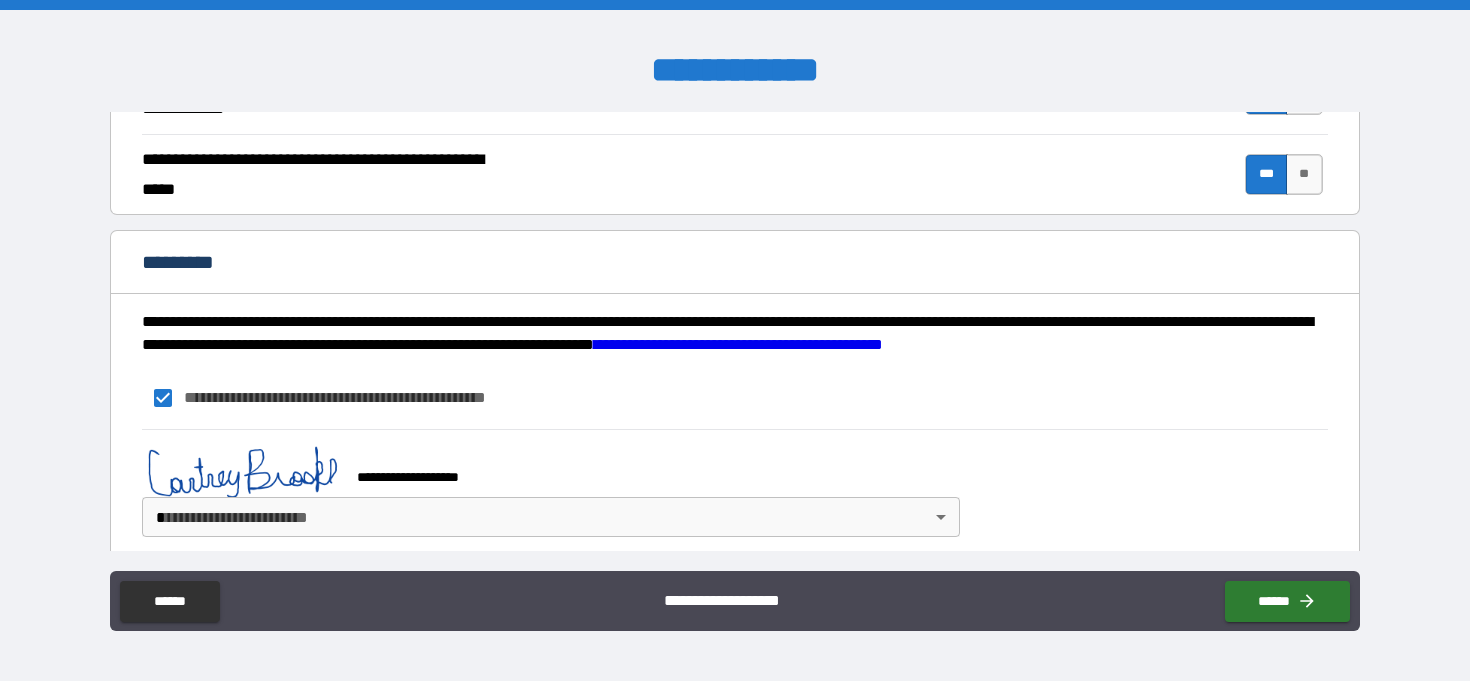 click on "**********" at bounding box center [735, 340] 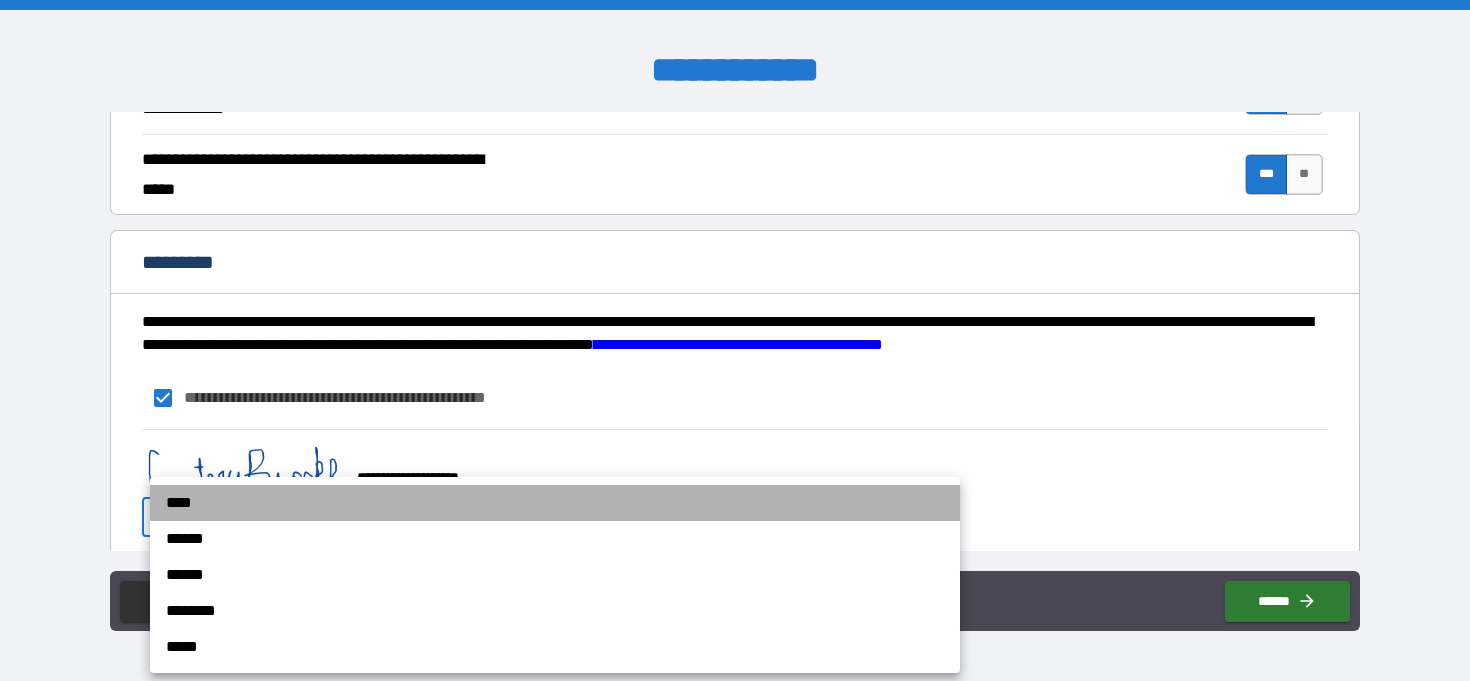 click on "****" at bounding box center (555, 503) 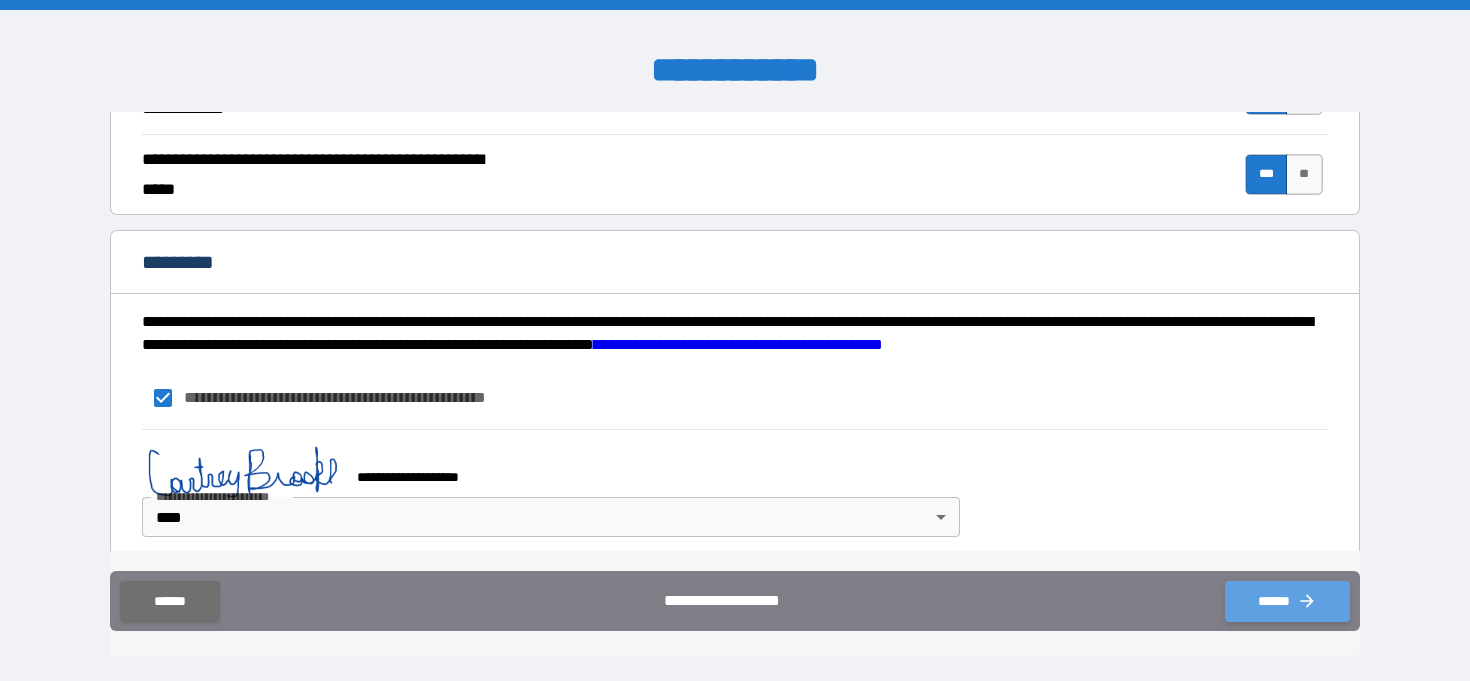 click on "******" at bounding box center [1287, 601] 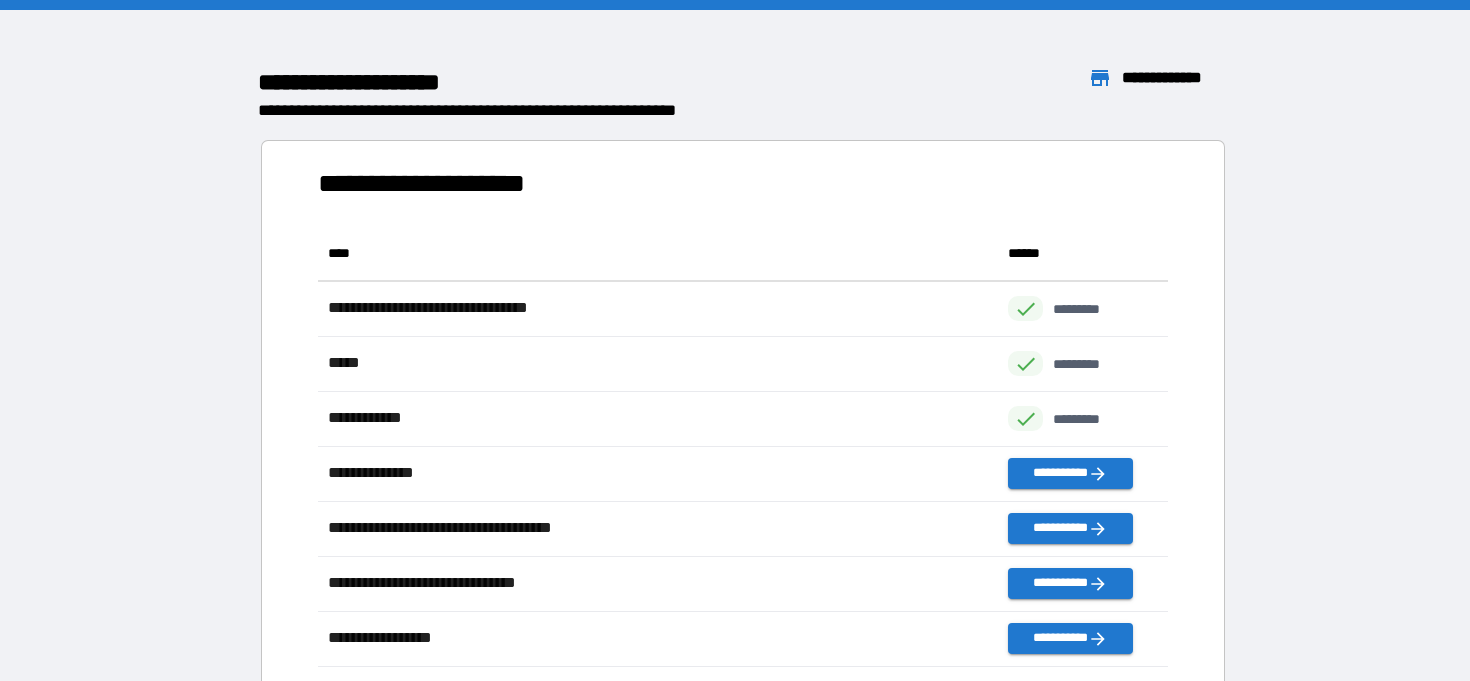 scroll, scrollTop: 1, scrollLeft: 1, axis: both 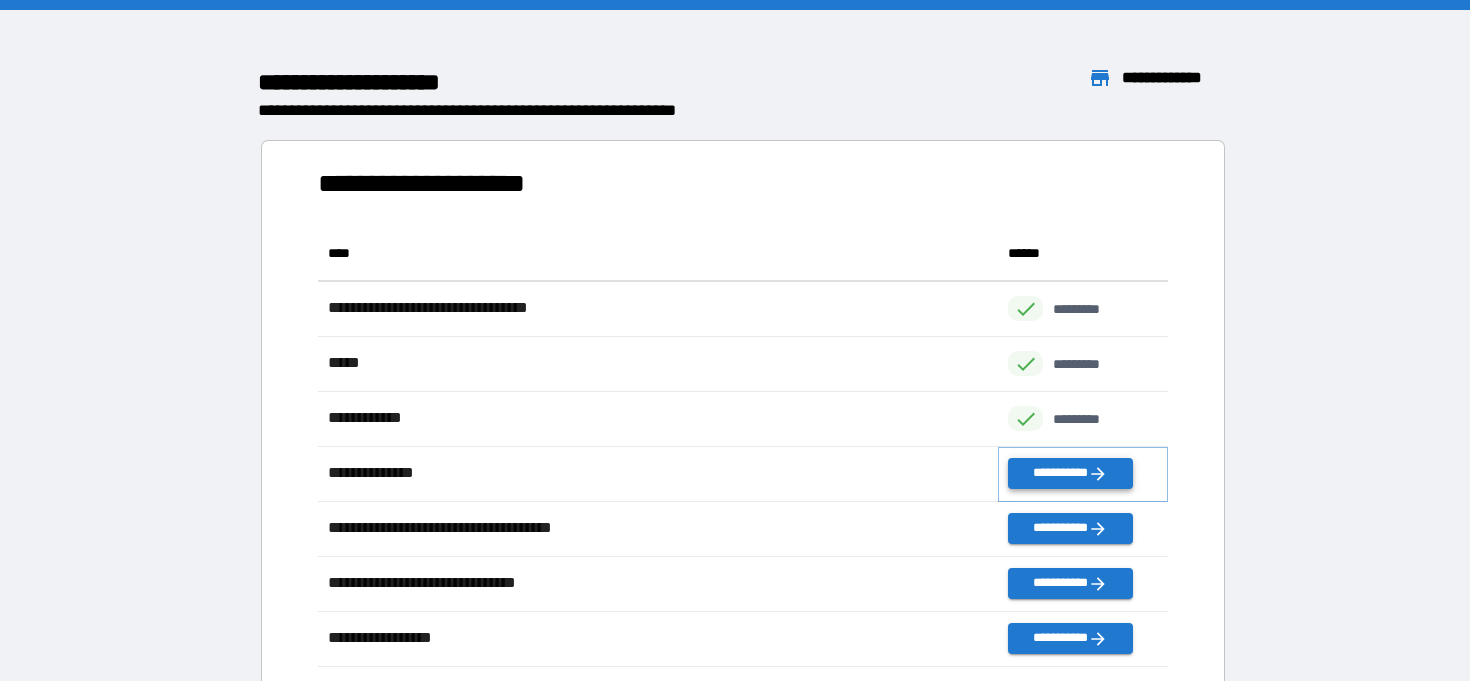click on "**********" at bounding box center [1070, 473] 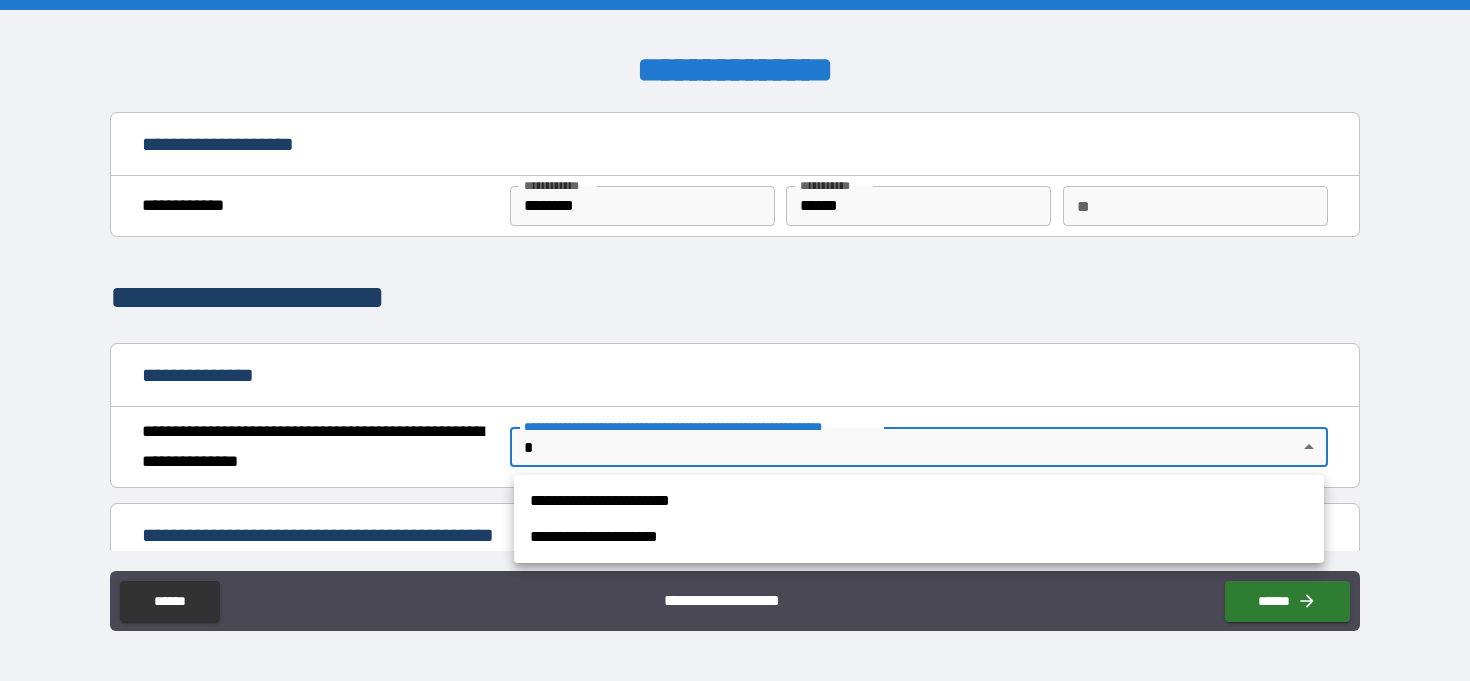 click on "**********" at bounding box center [735, 340] 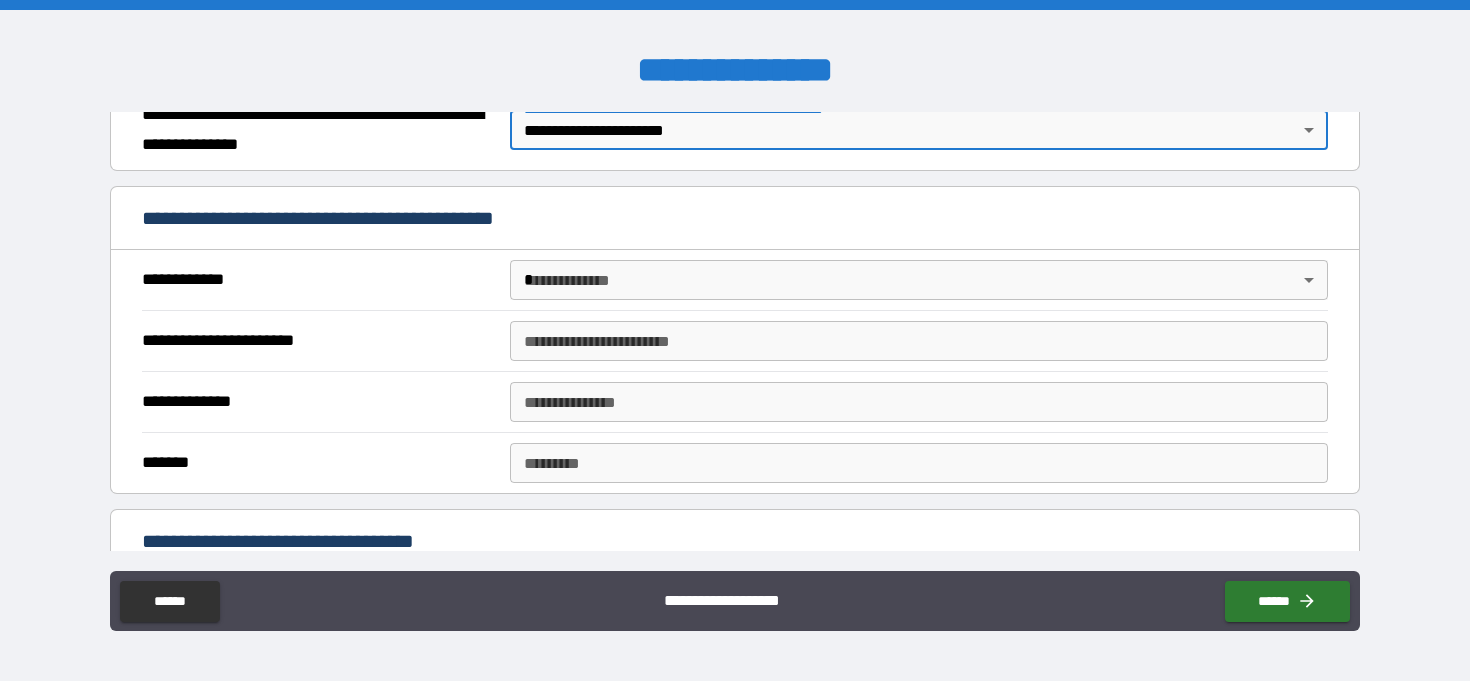 scroll, scrollTop: 339, scrollLeft: 0, axis: vertical 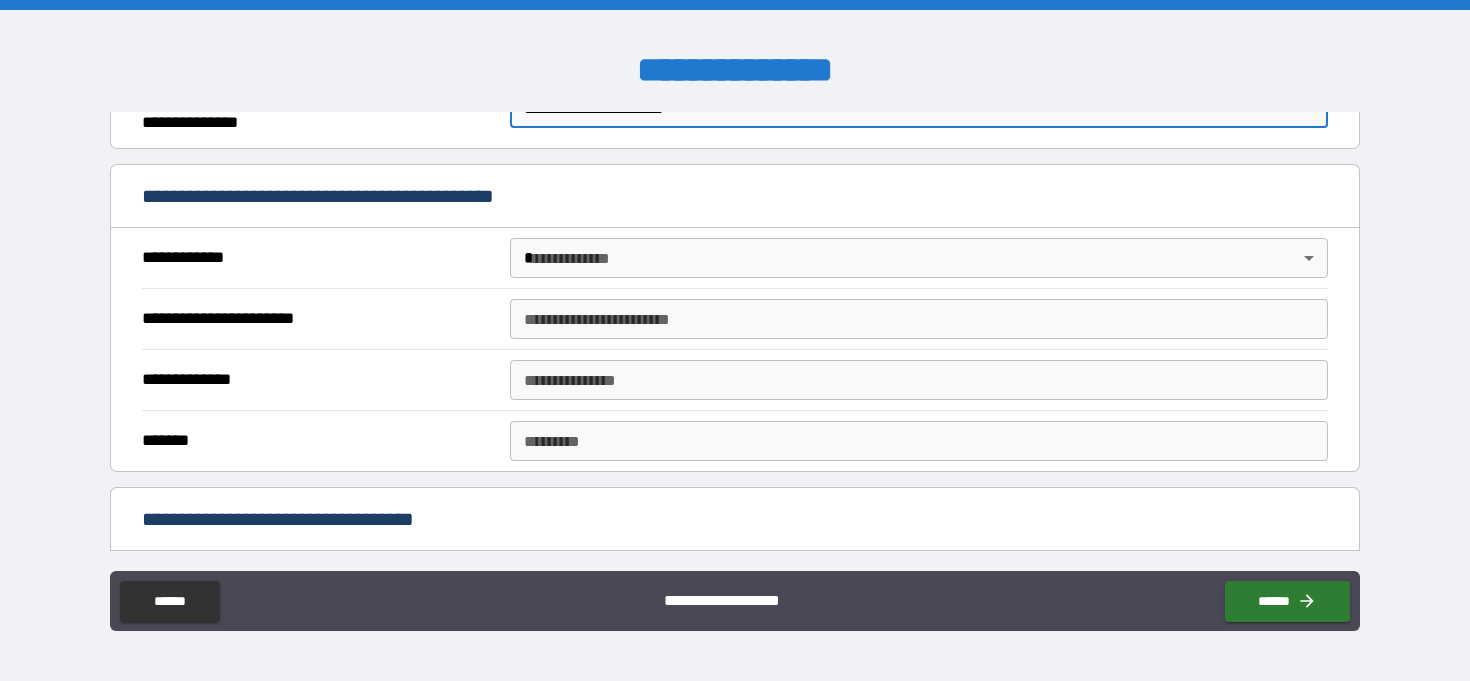 click on "**********" at bounding box center [735, 340] 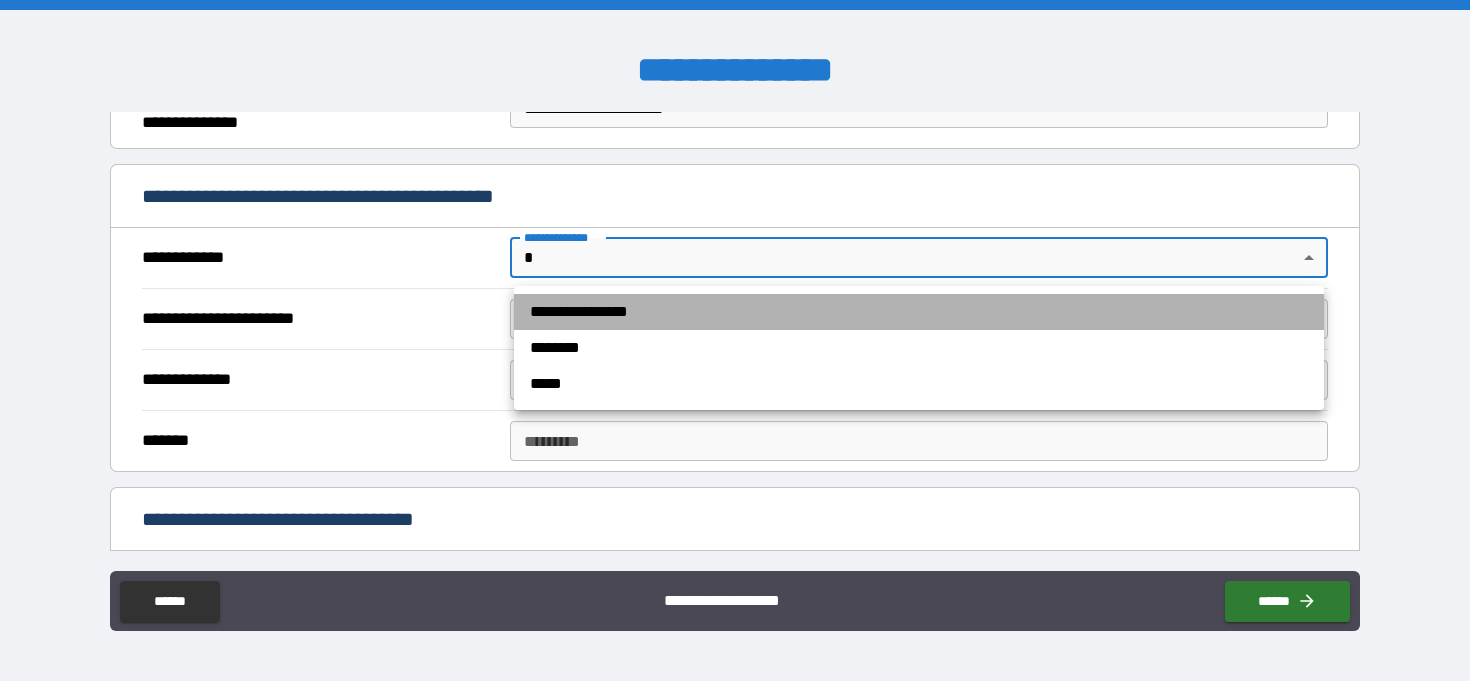 click on "**********" at bounding box center [919, 312] 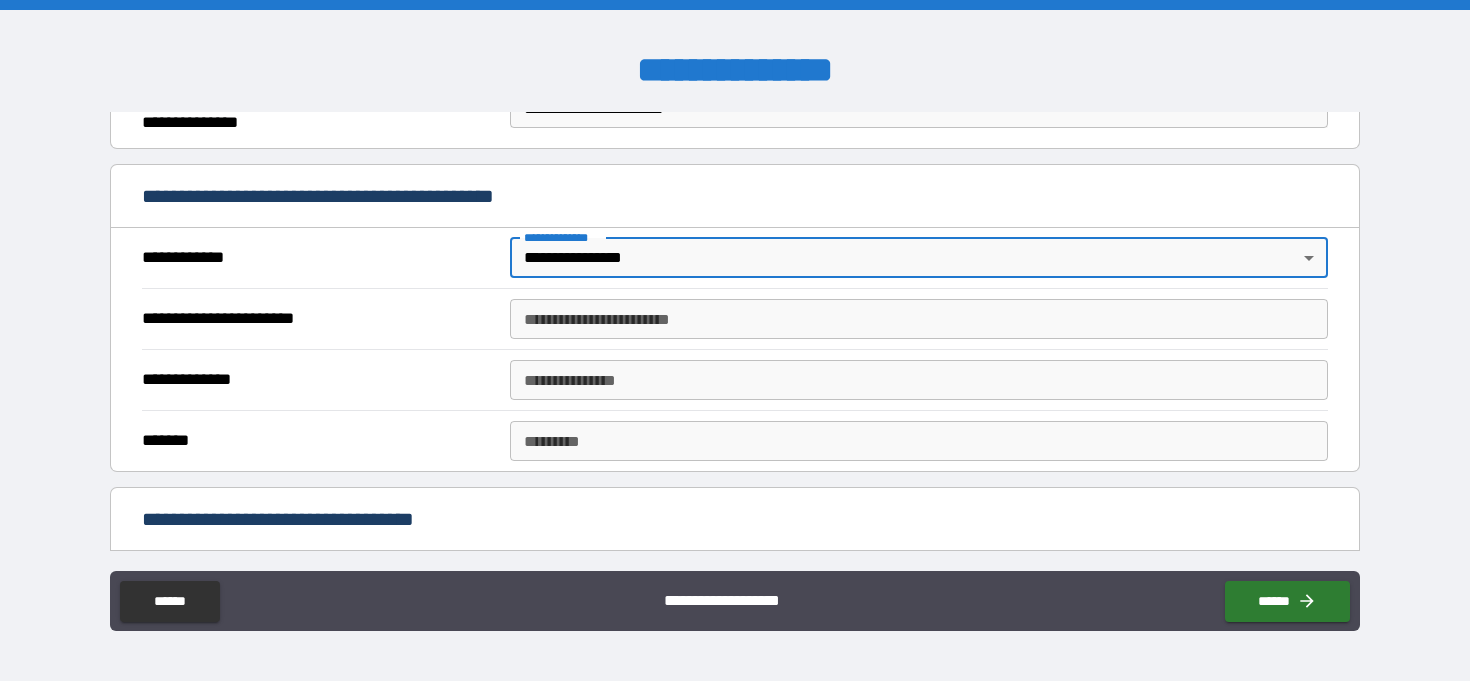 click on "**********" at bounding box center [919, 319] 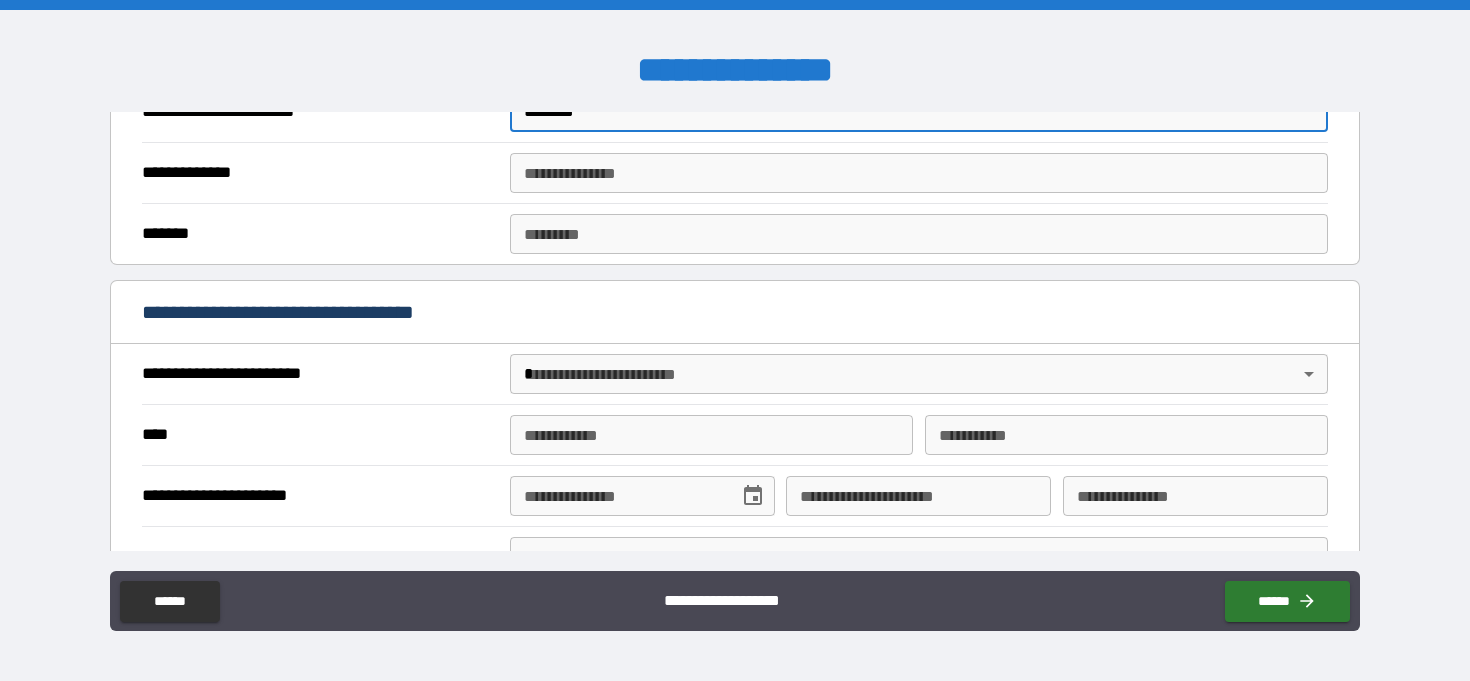 scroll, scrollTop: 547, scrollLeft: 0, axis: vertical 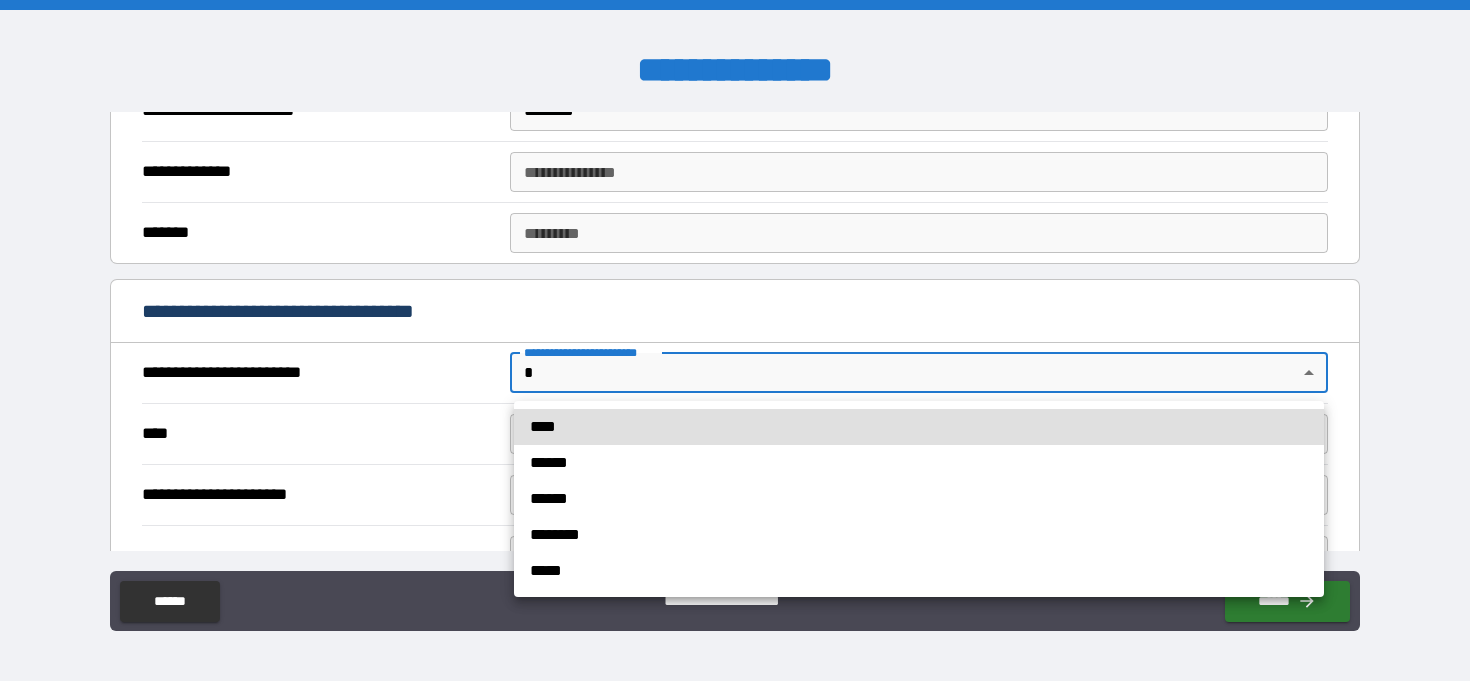 click on "**********" at bounding box center (735, 340) 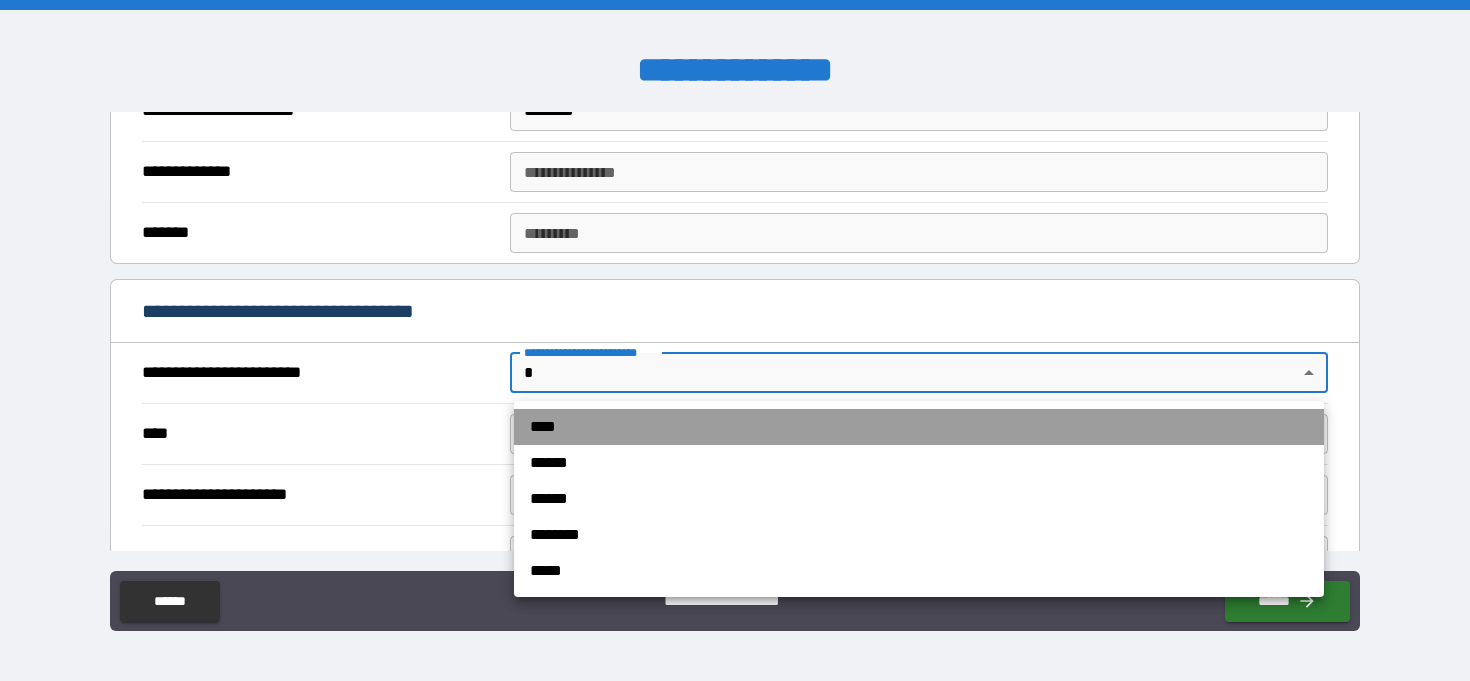 click on "****" at bounding box center (919, 427) 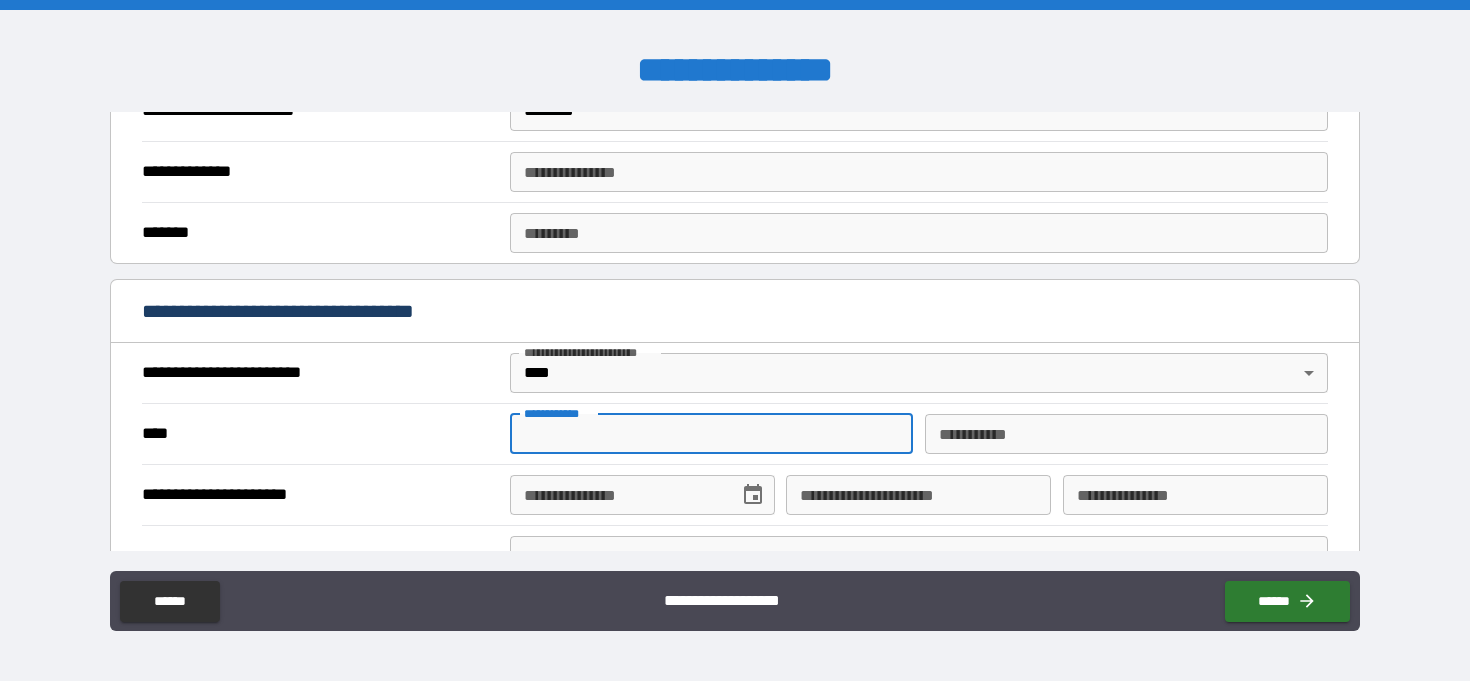 click on "**********" at bounding box center [711, 434] 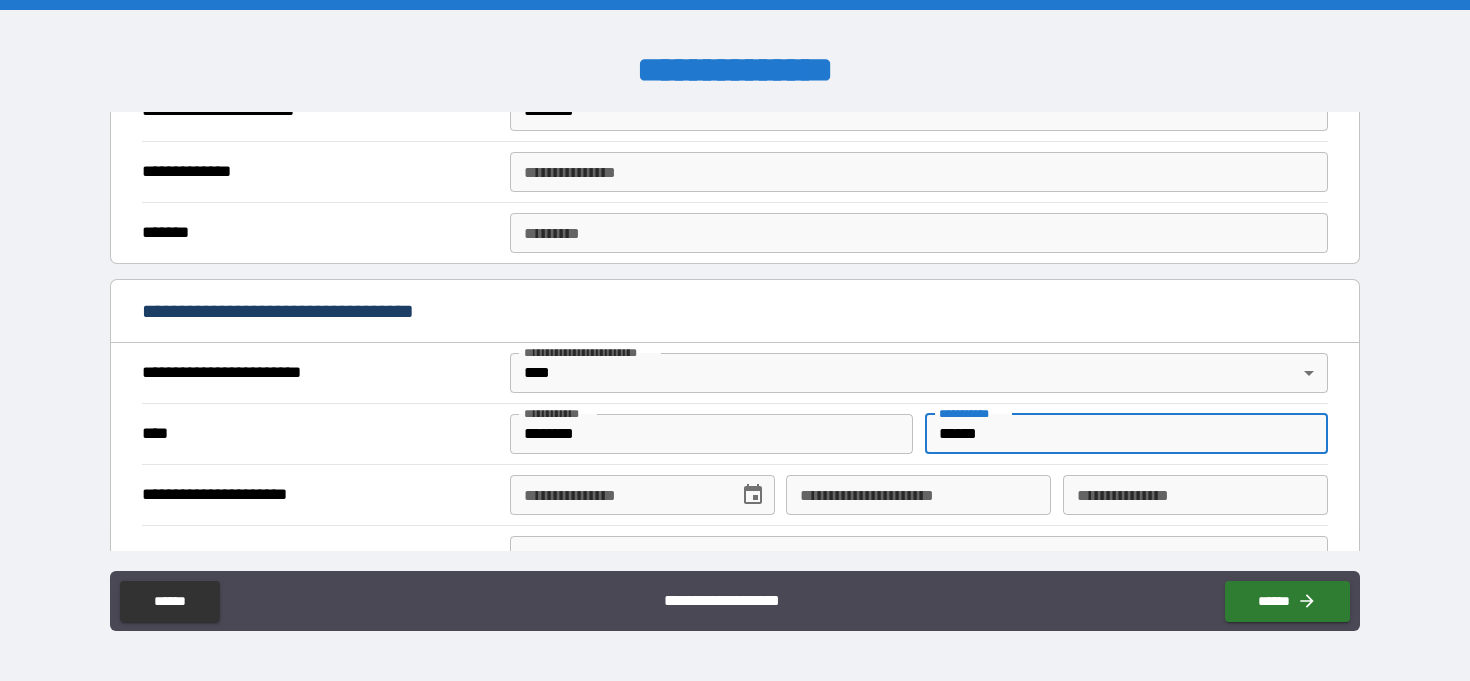 click on "**********" at bounding box center [617, 495] 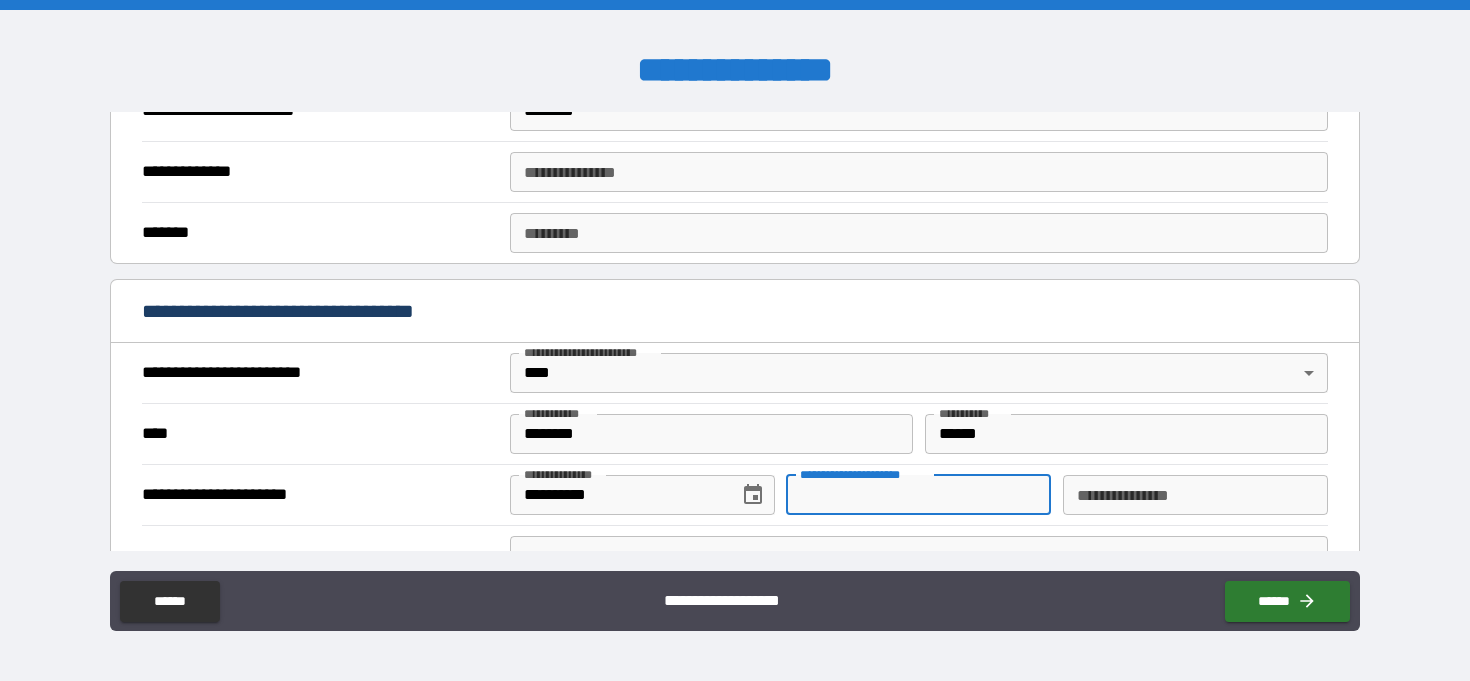 click on "**********" at bounding box center [918, 495] 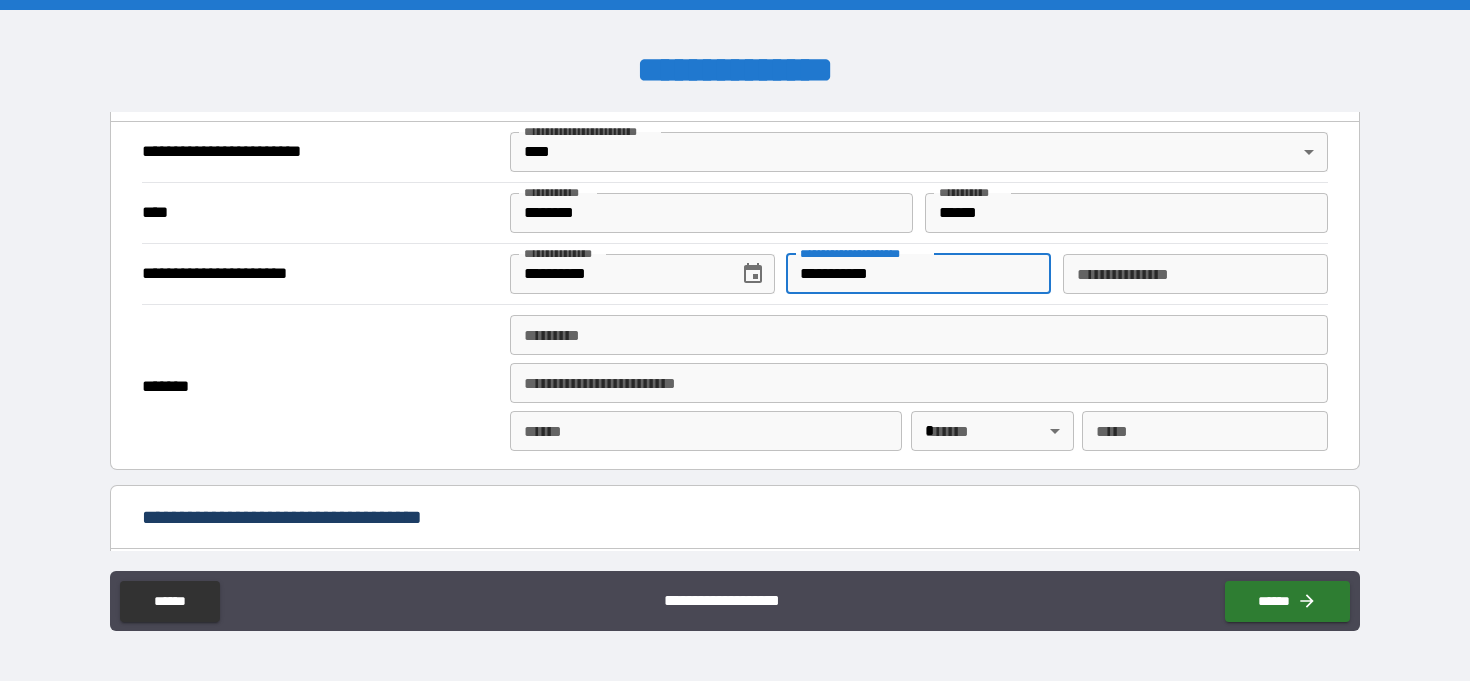 scroll, scrollTop: 771, scrollLeft: 0, axis: vertical 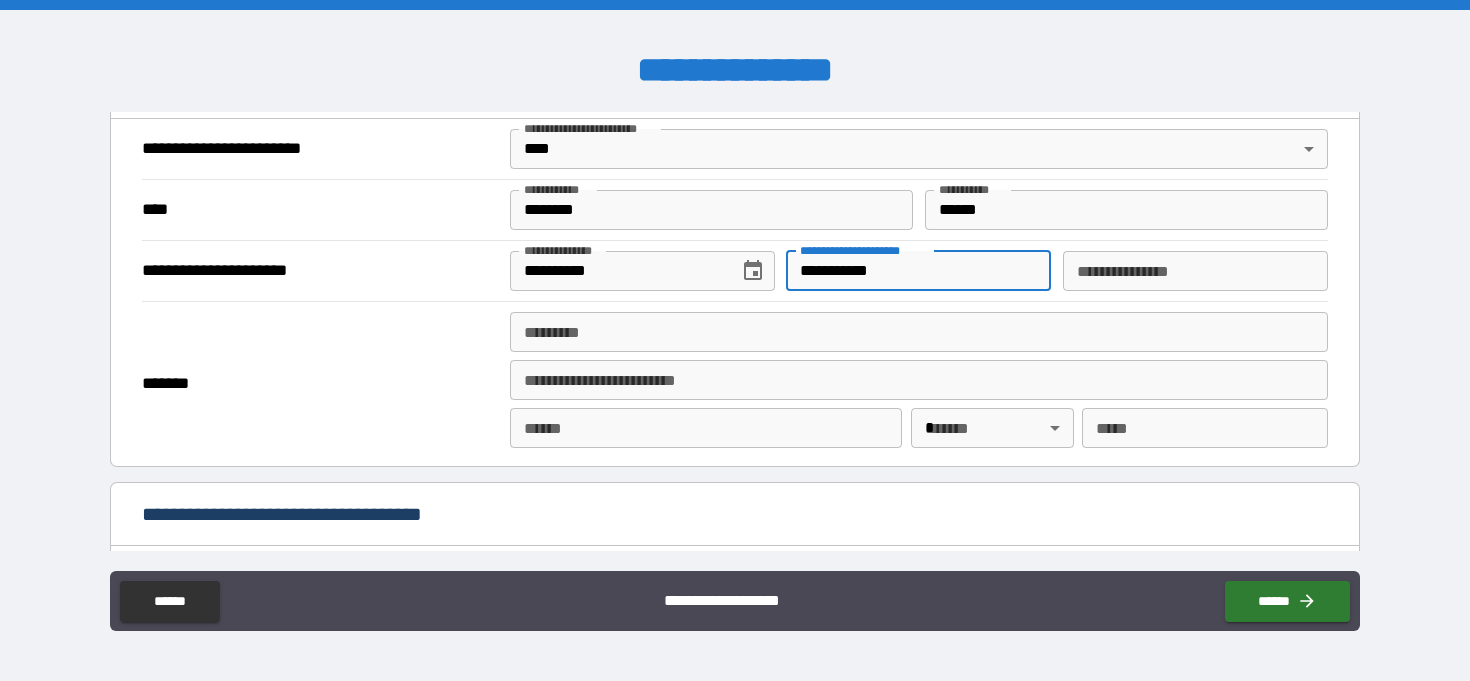 click on "*******   *" at bounding box center [919, 332] 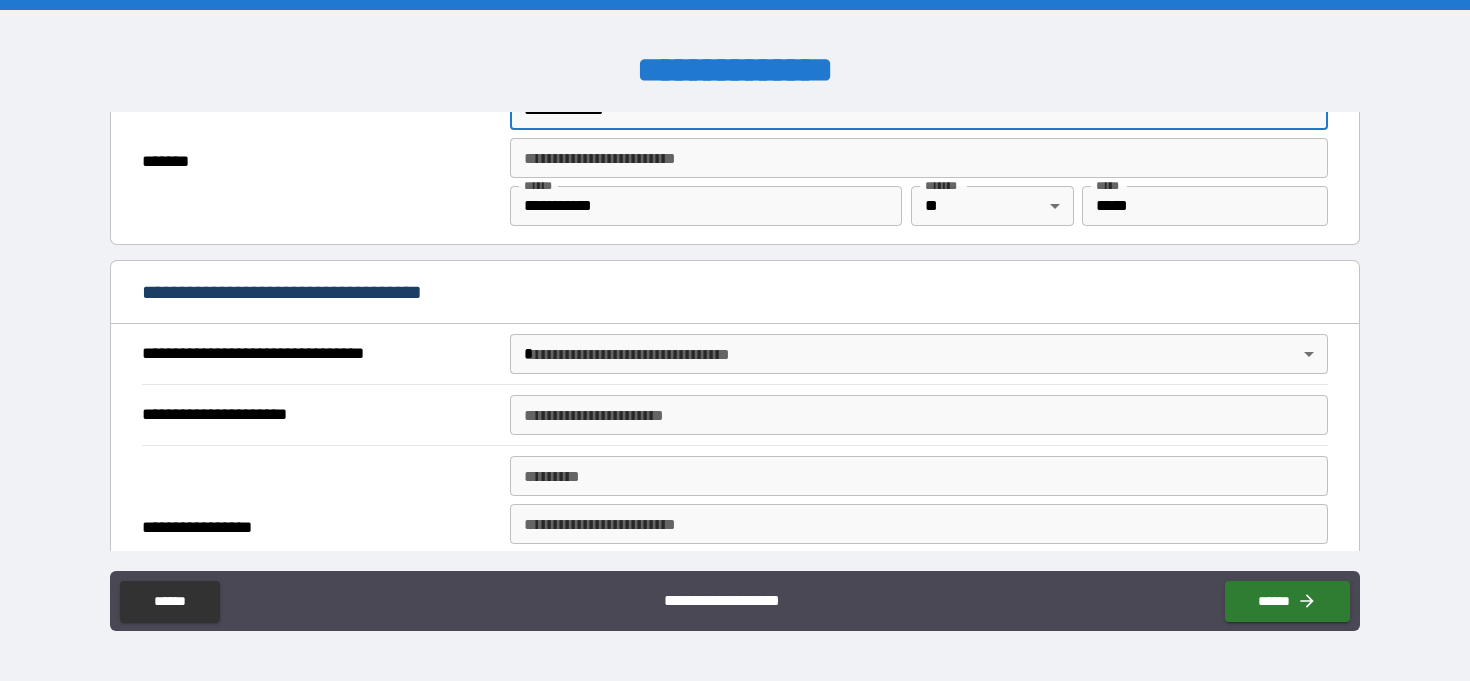 scroll, scrollTop: 995, scrollLeft: 0, axis: vertical 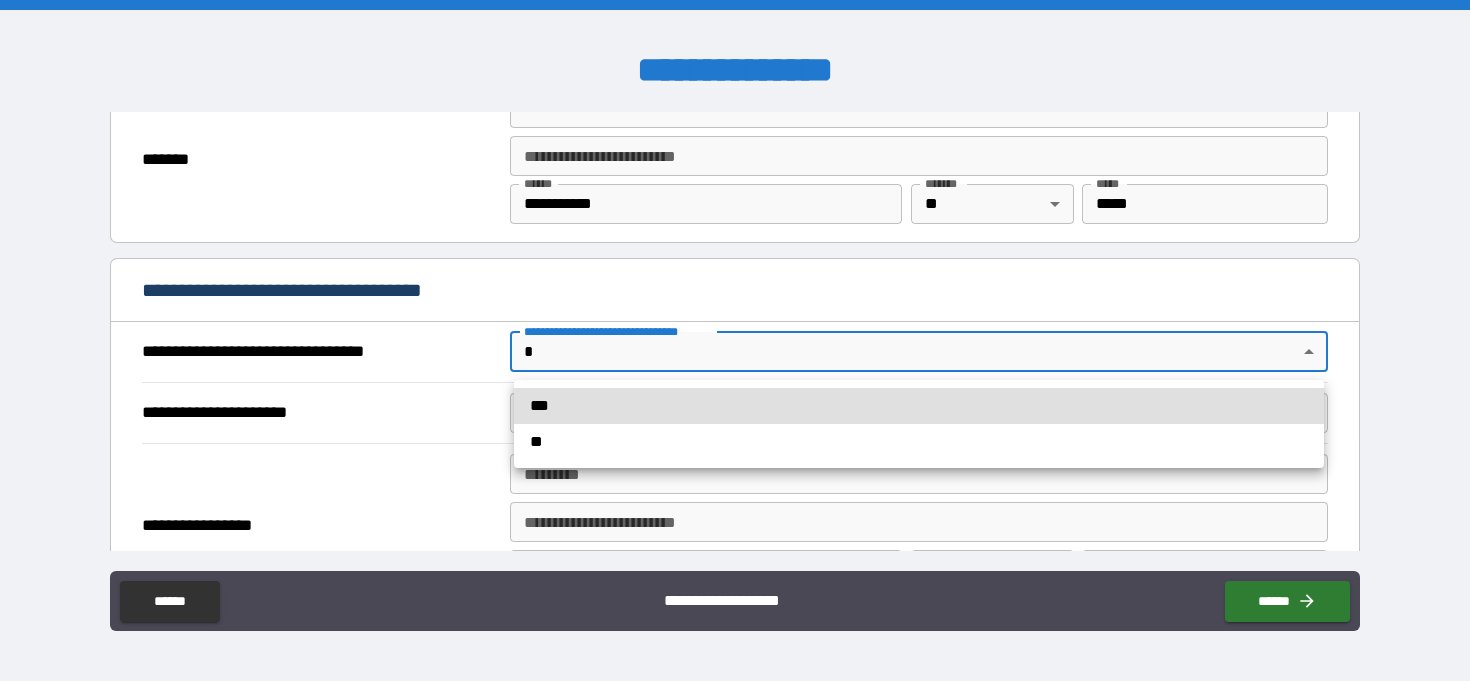 click on "**********" at bounding box center [735, 340] 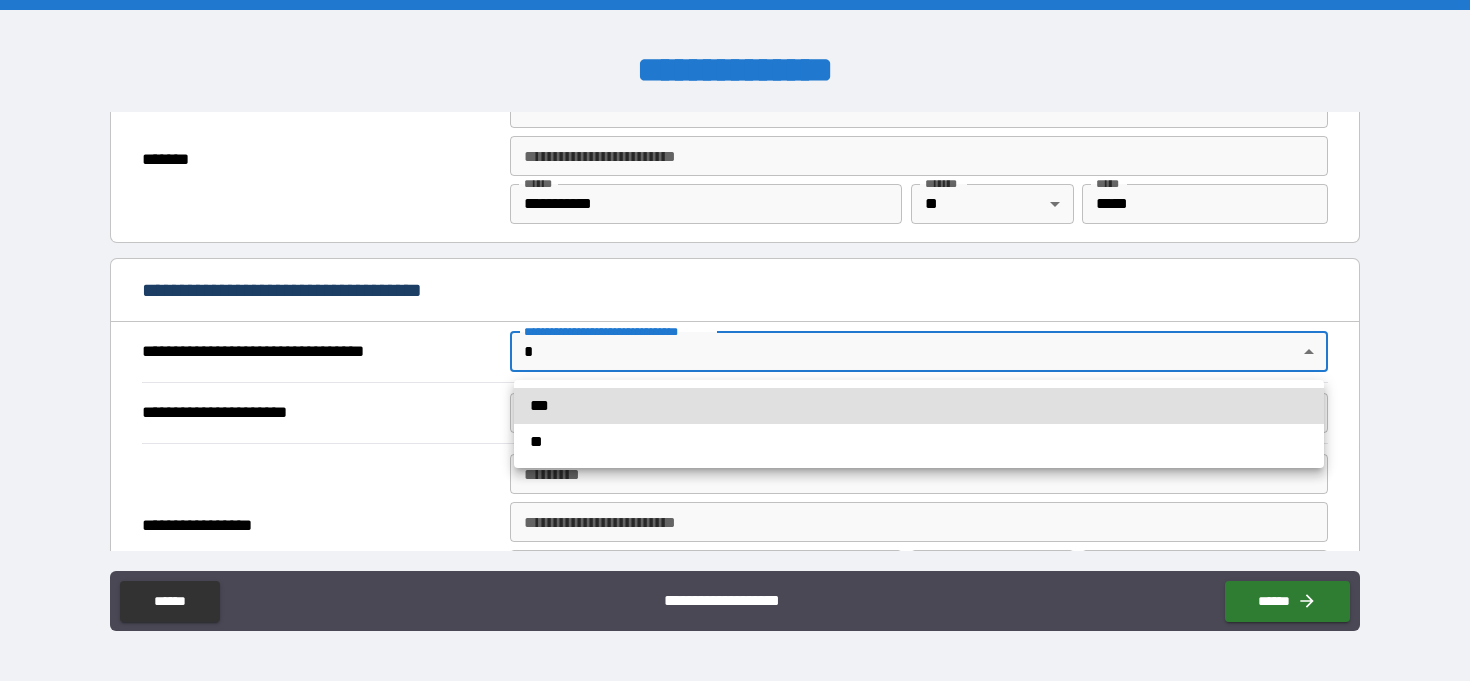 click on "***" at bounding box center (919, 406) 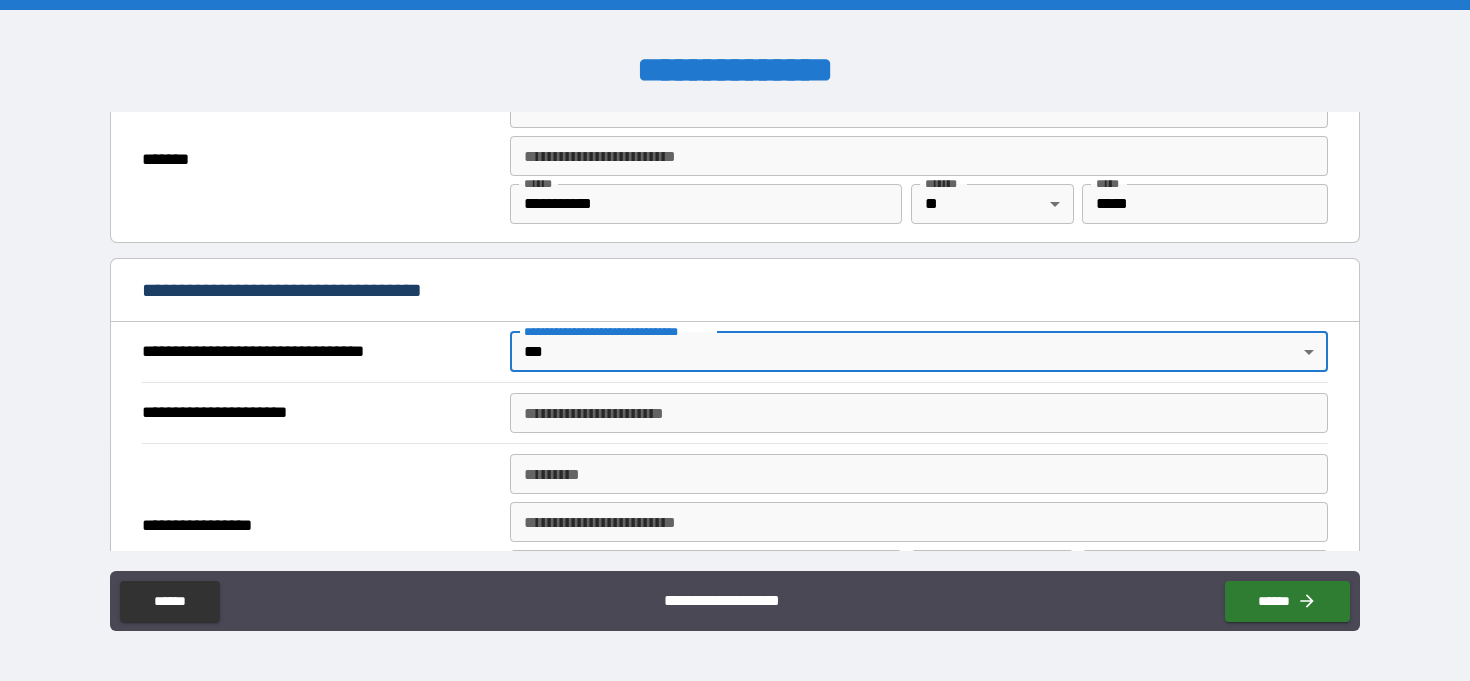 click on "**********" at bounding box center [919, 413] 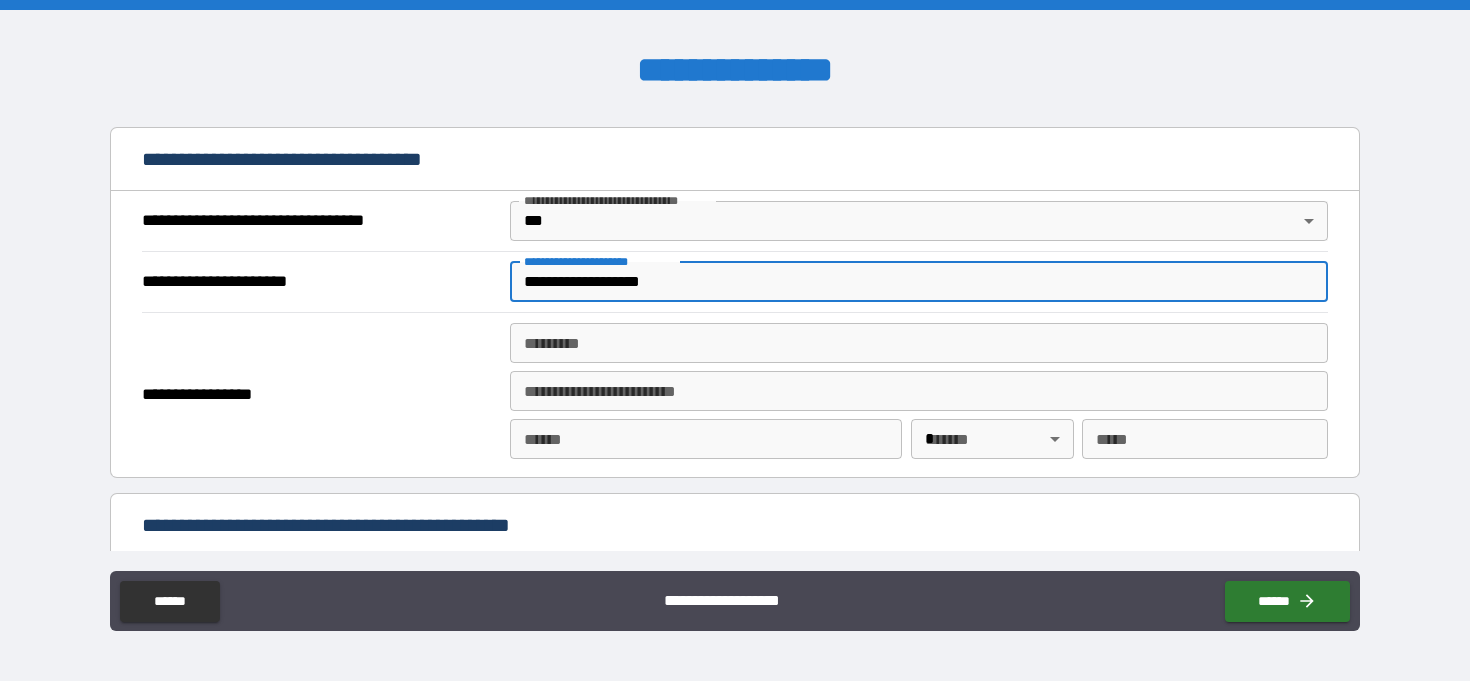 scroll, scrollTop: 1121, scrollLeft: 0, axis: vertical 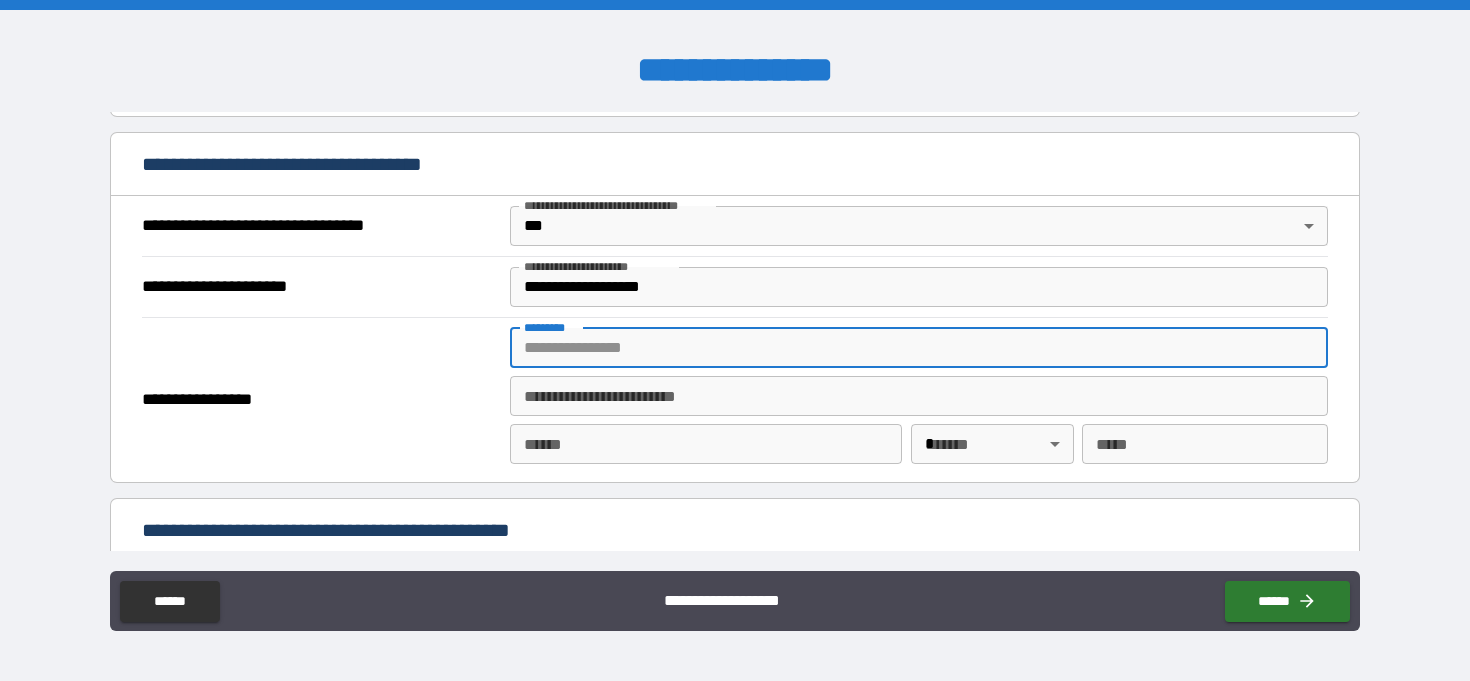 click on "*******   *" at bounding box center (919, 348) 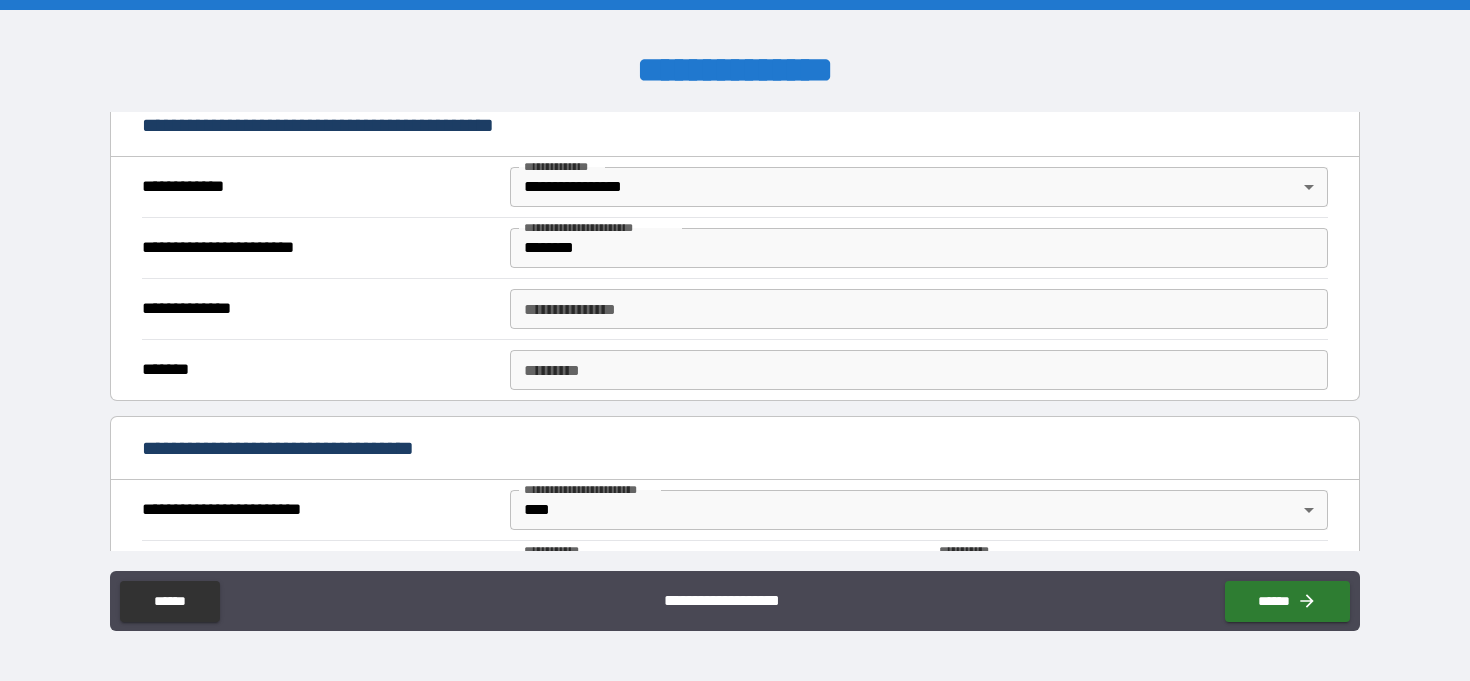 scroll, scrollTop: 403, scrollLeft: 0, axis: vertical 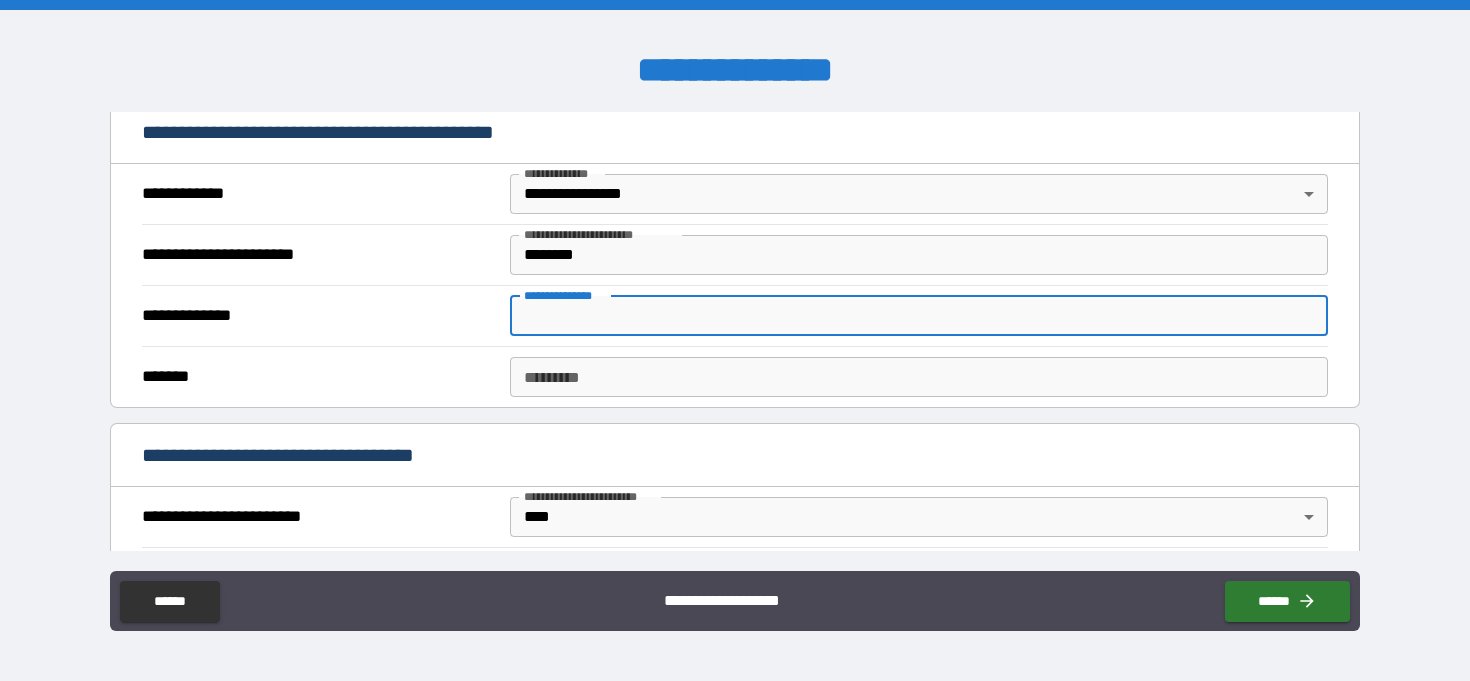 click on "**********" at bounding box center [919, 316] 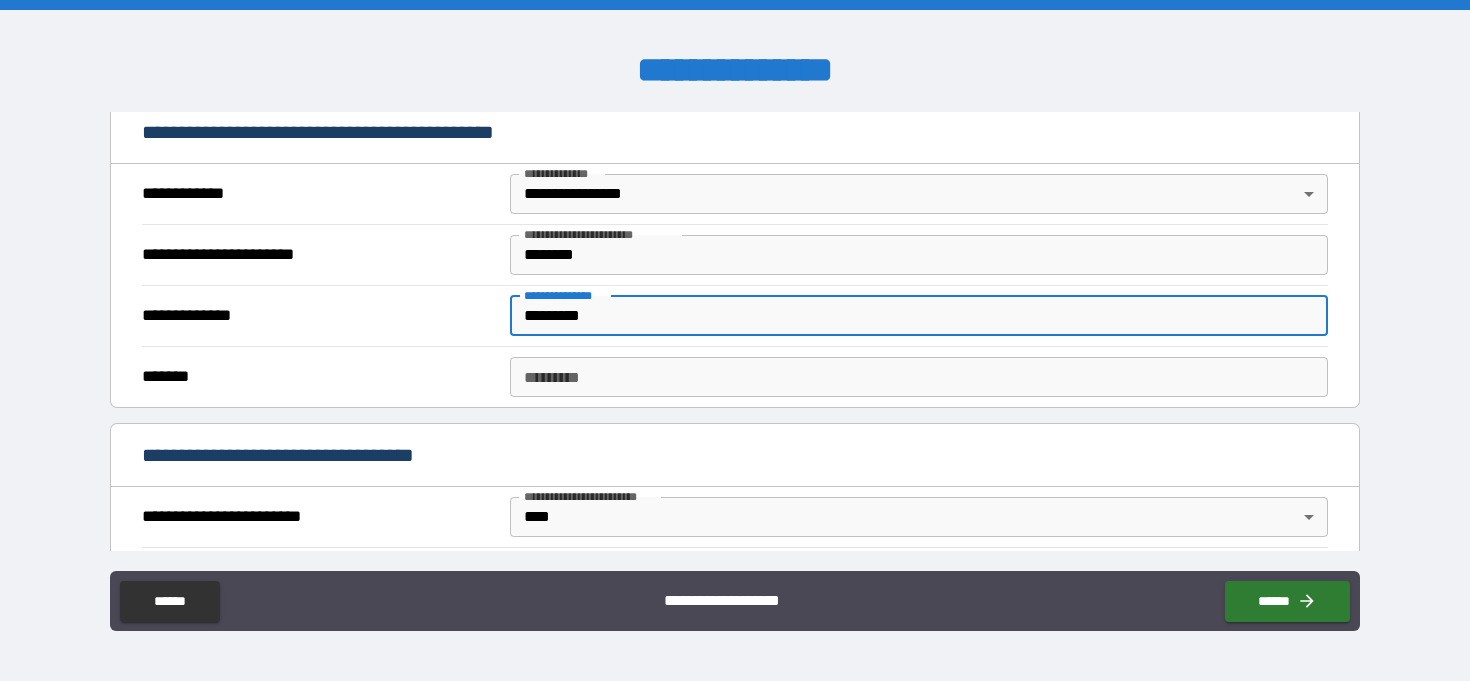 click on "*******" at bounding box center [318, 377] 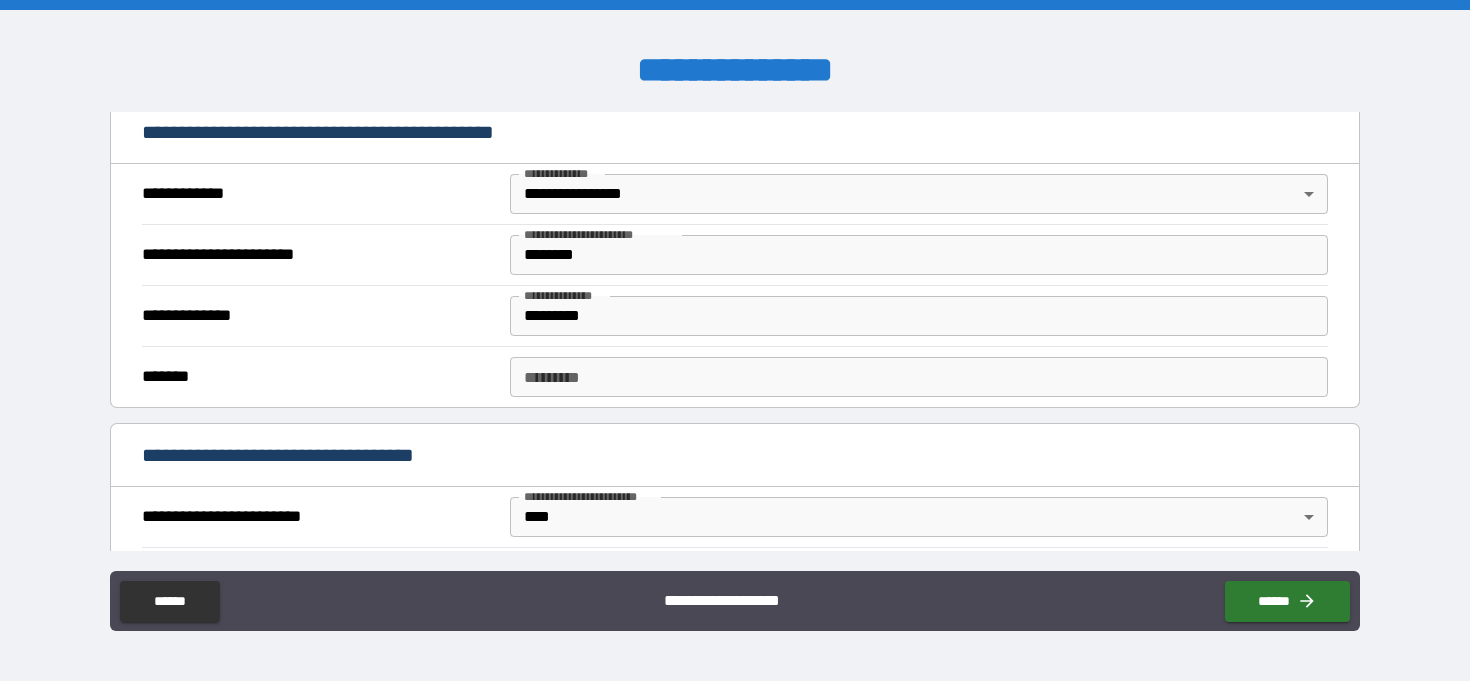 click on "**********" at bounding box center [318, 255] 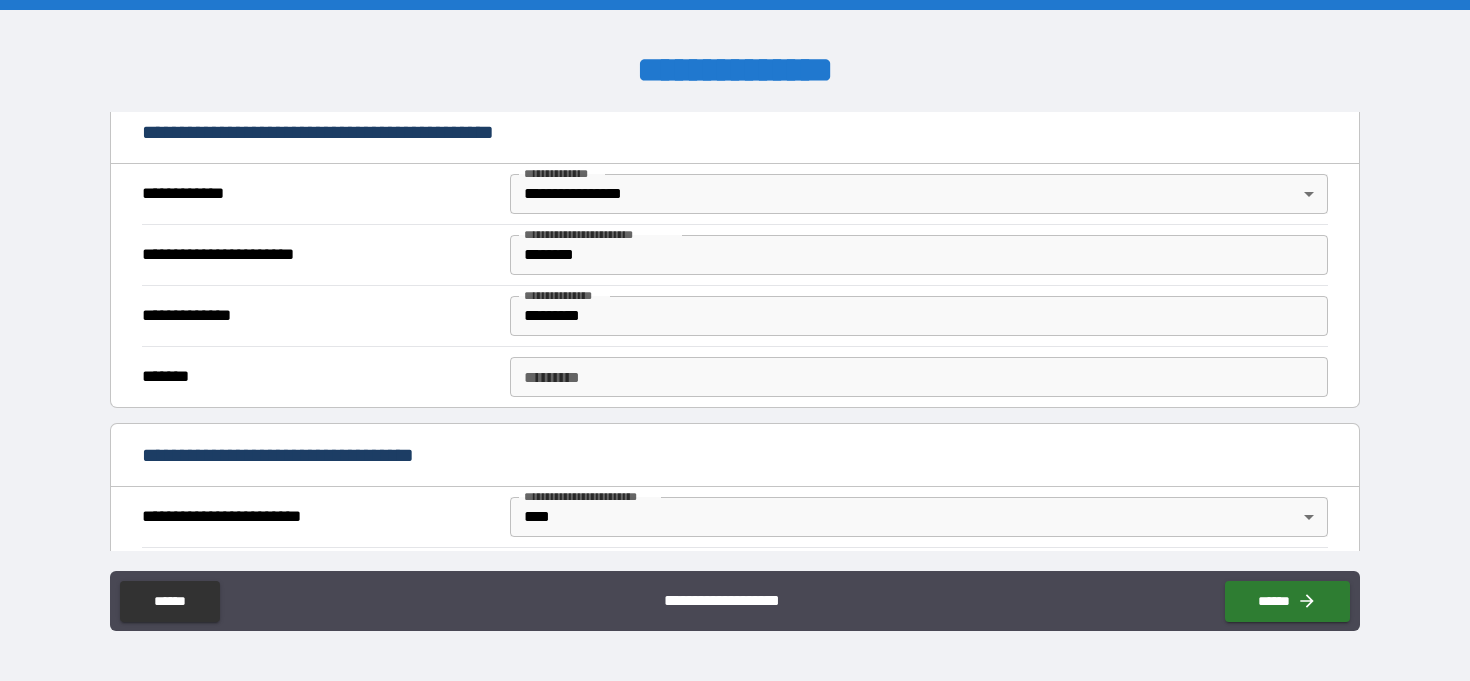 click on "*******" at bounding box center (320, 377) 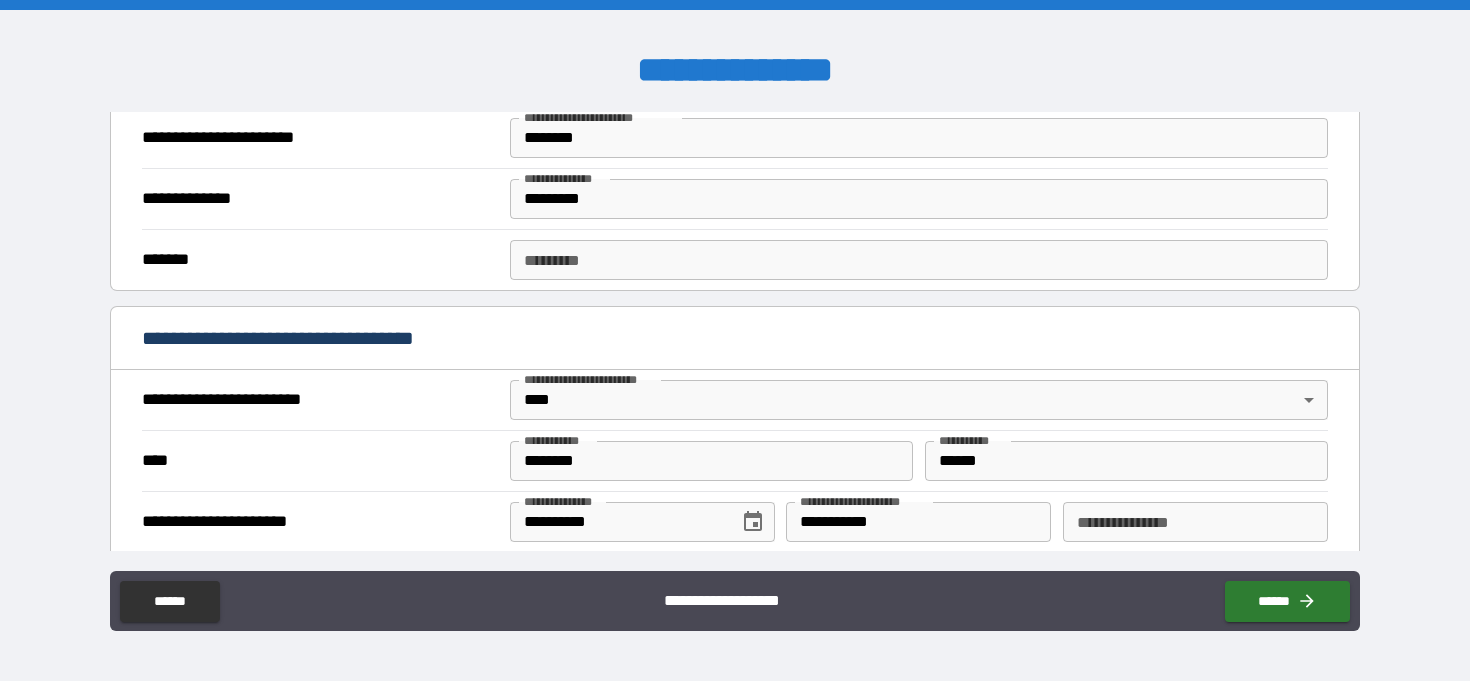 scroll, scrollTop: 511, scrollLeft: 0, axis: vertical 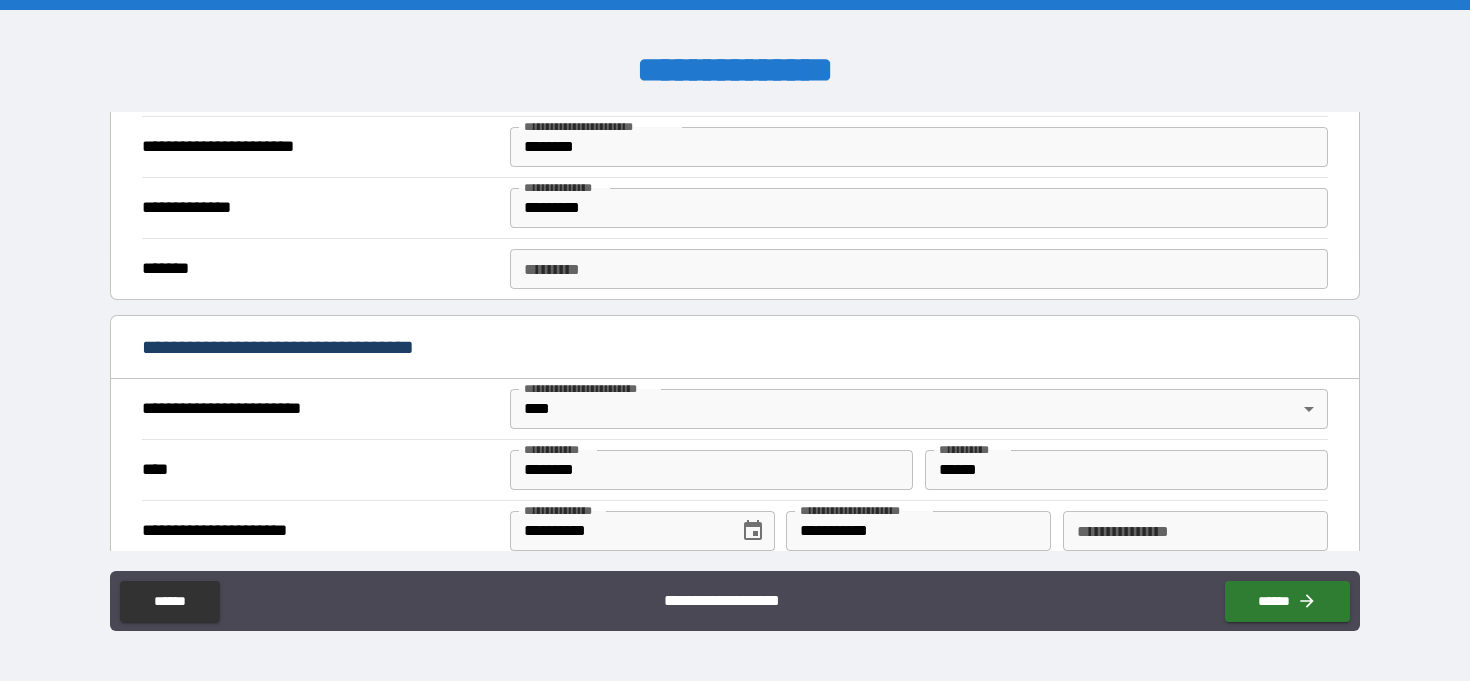 click on "*******   *" at bounding box center [919, 269] 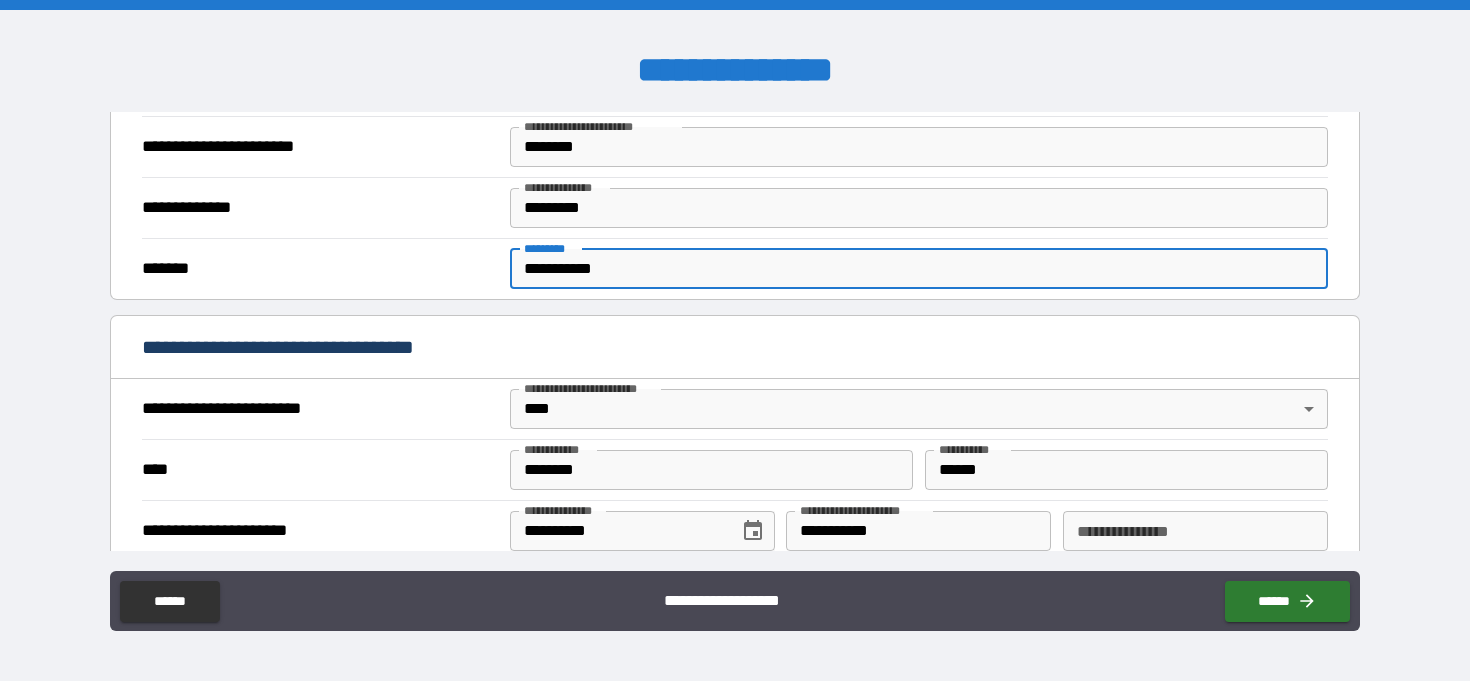 click on "**********" at bounding box center [734, 349] 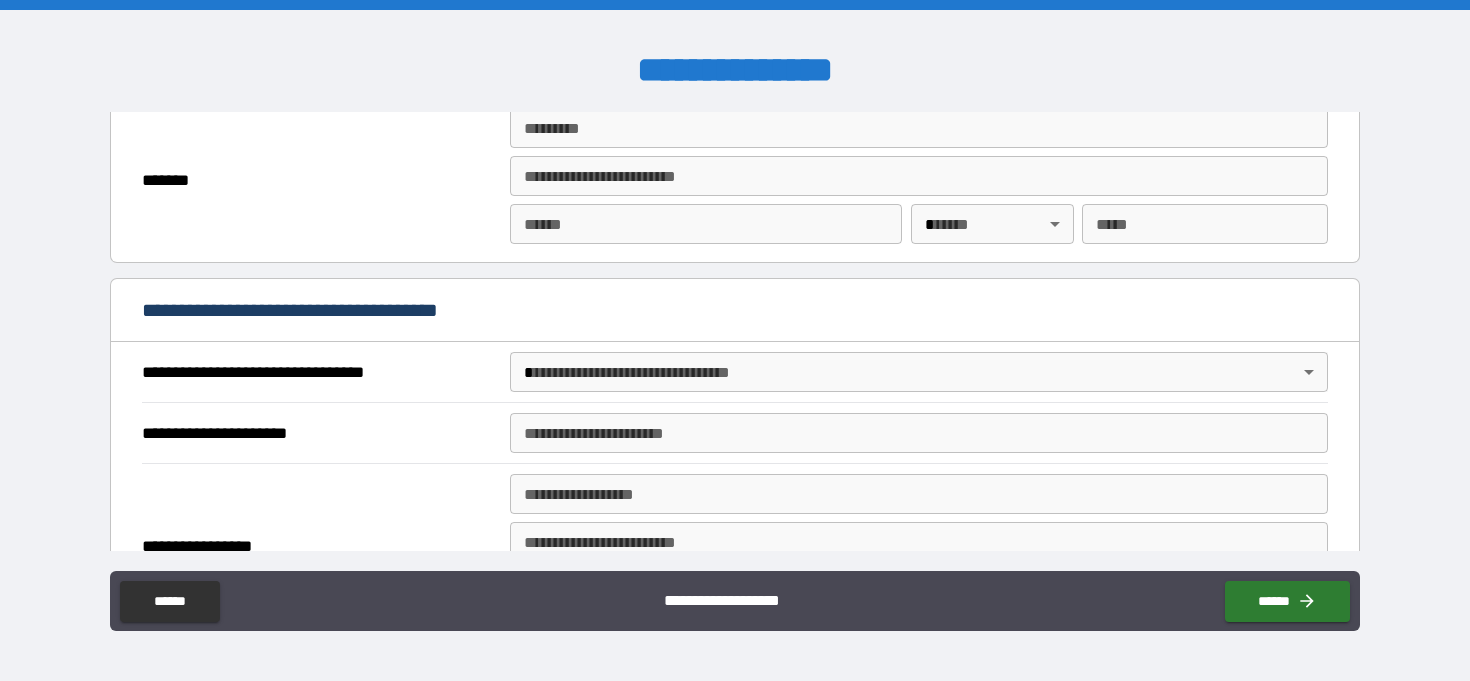 scroll, scrollTop: 2585, scrollLeft: 0, axis: vertical 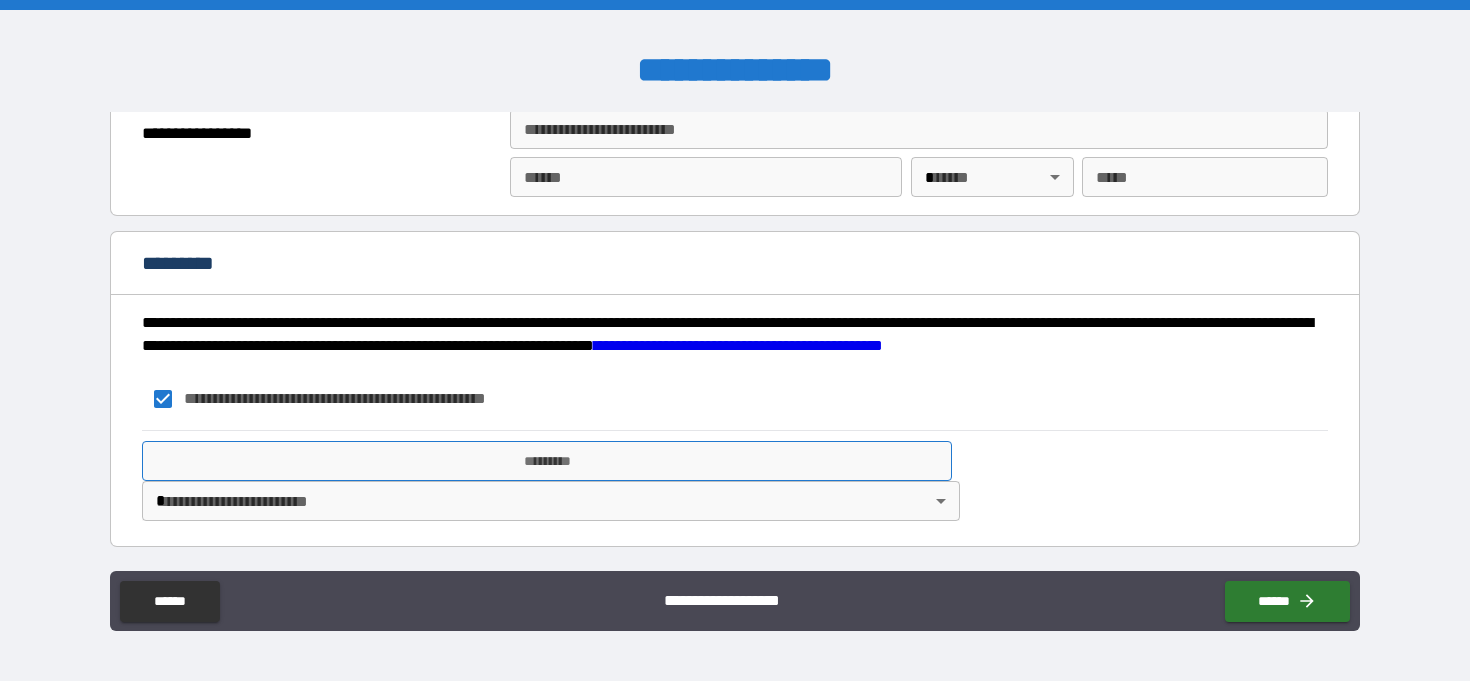 click on "*********" at bounding box center [547, 461] 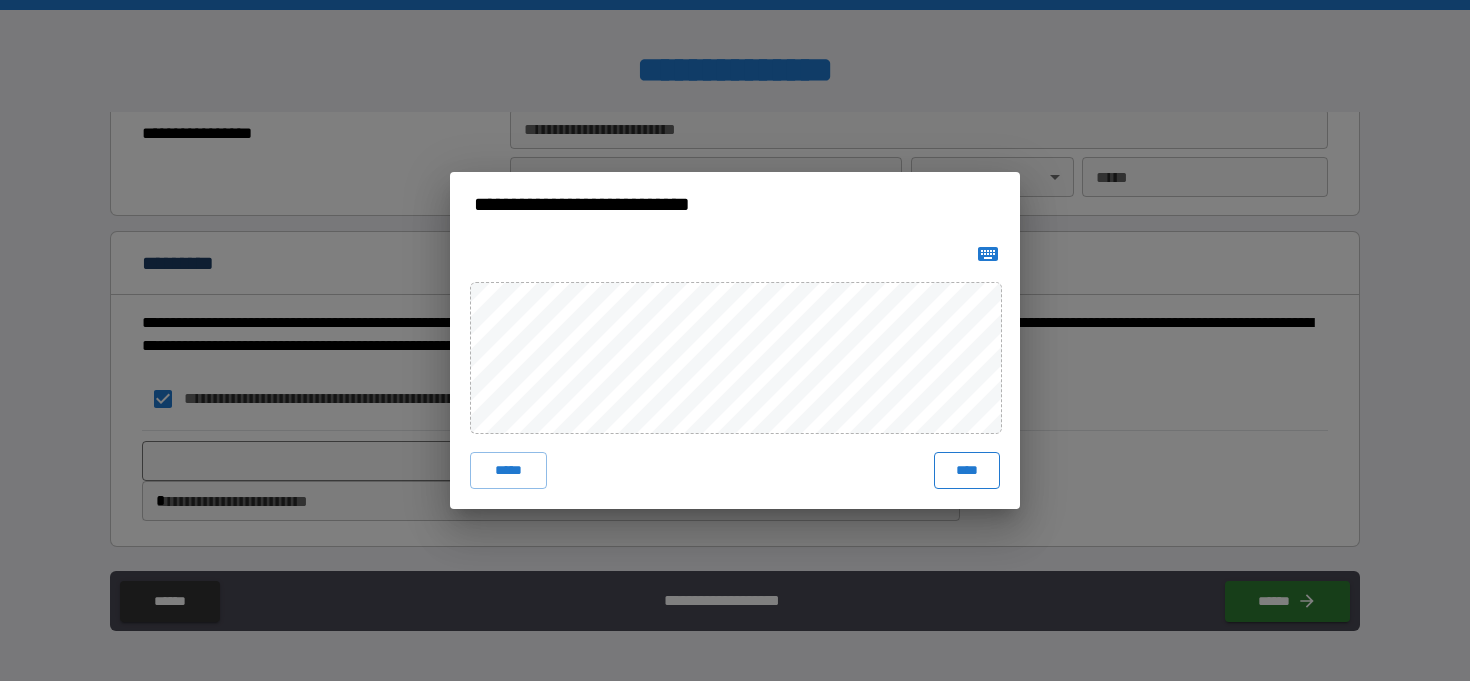 click on "****" at bounding box center (967, 470) 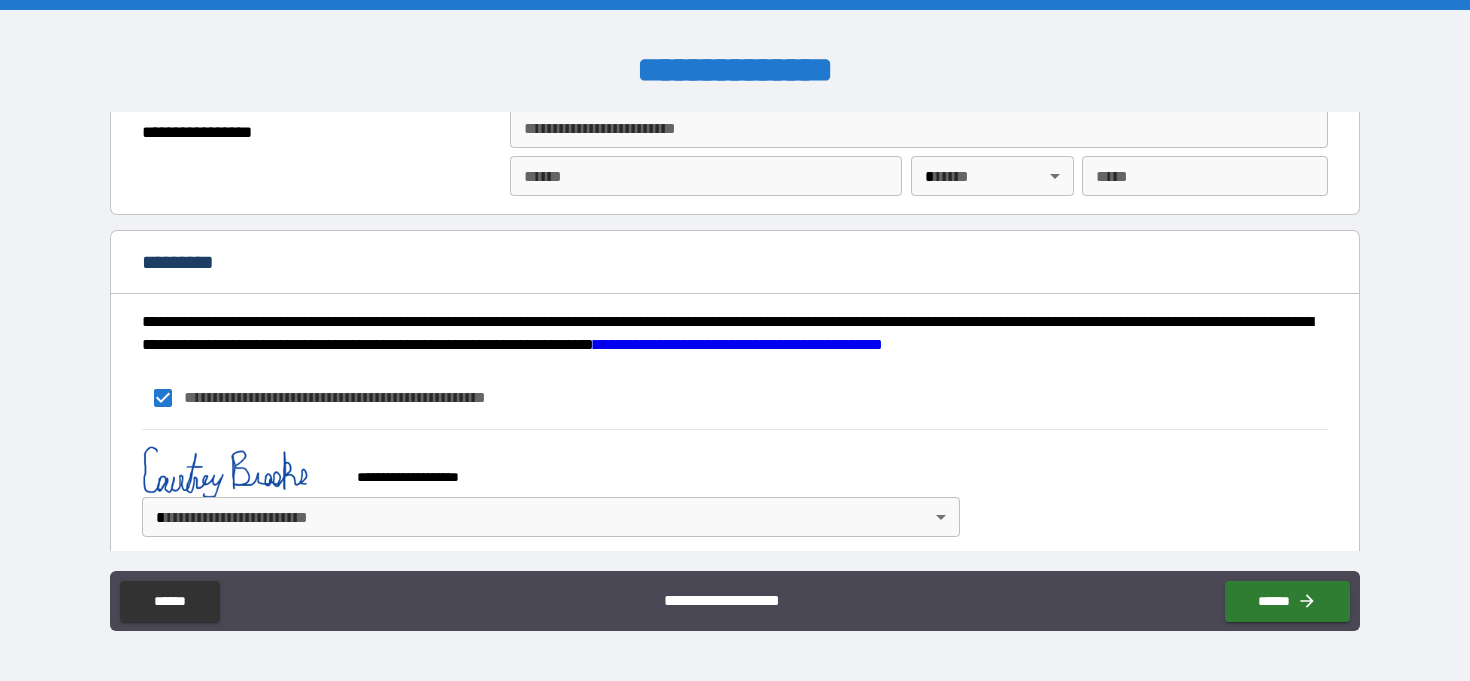 click on "**********" at bounding box center (735, 340) 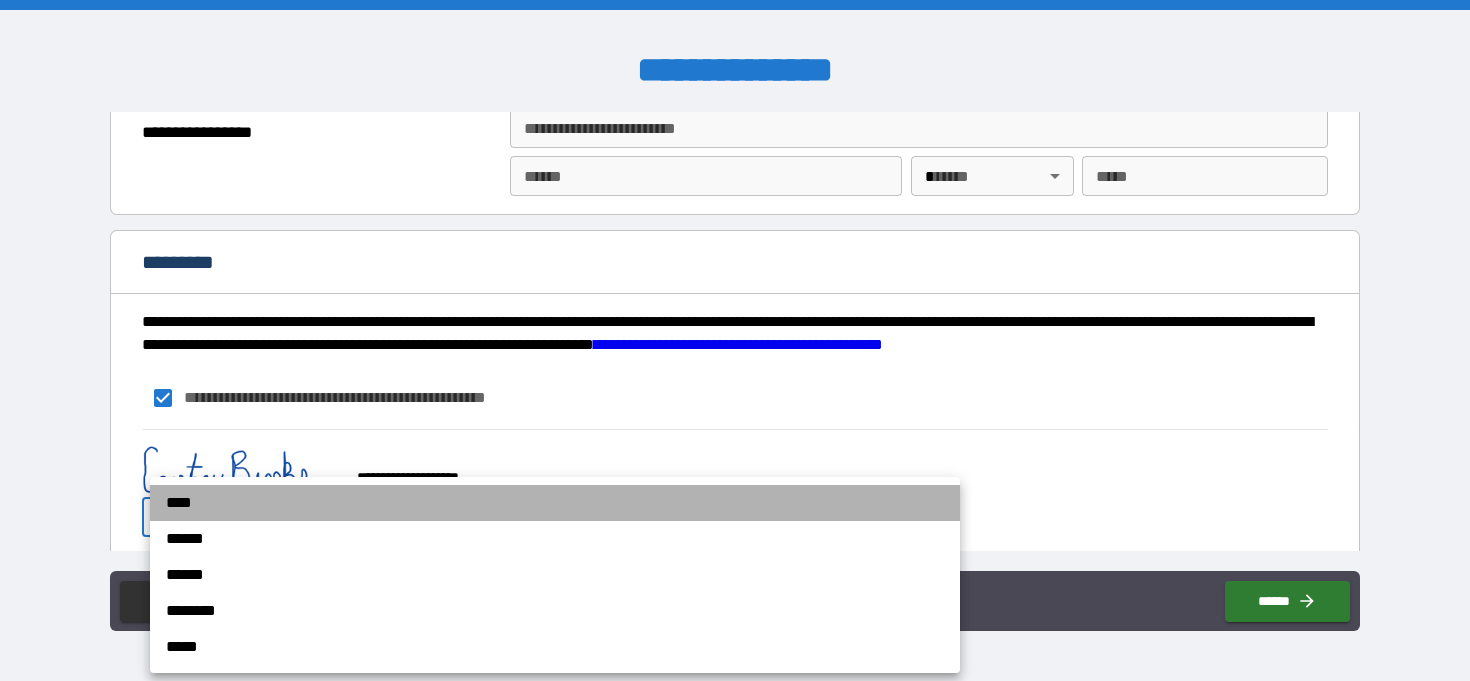 click on "****" at bounding box center (555, 503) 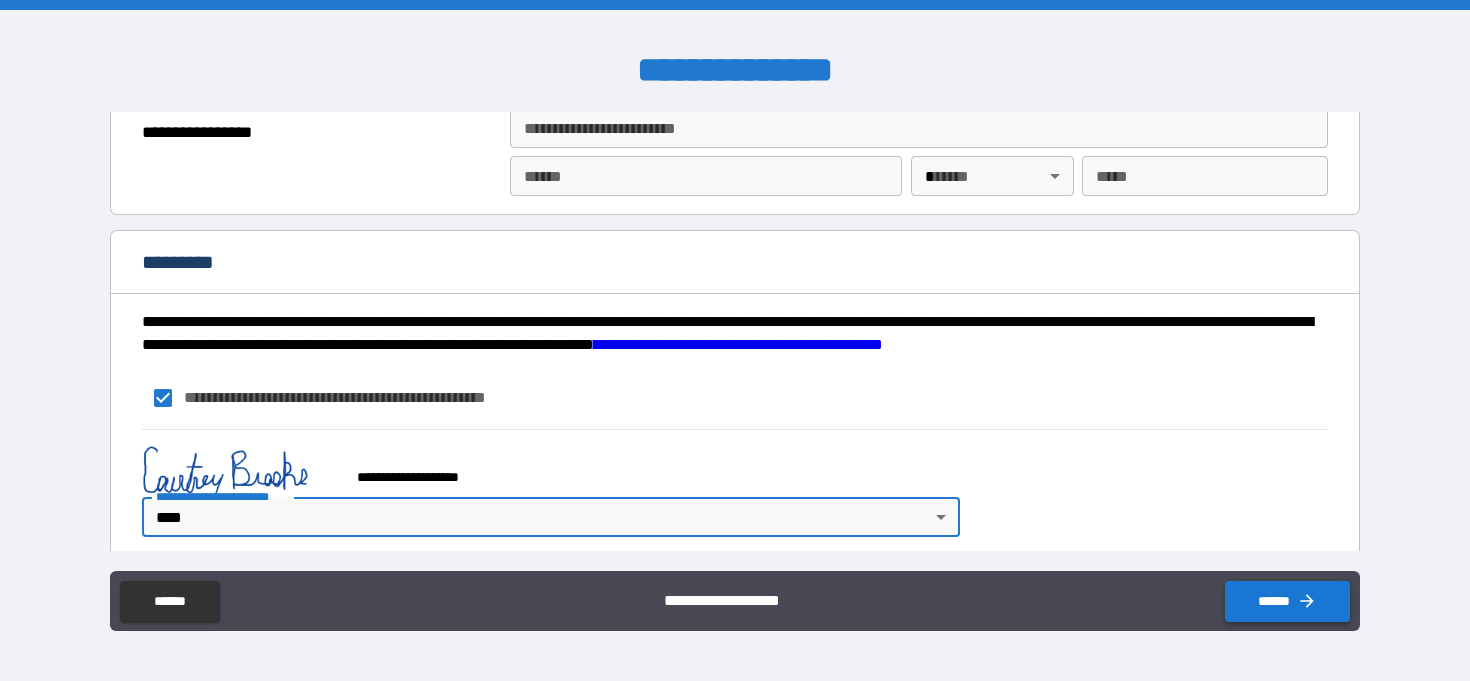 click on "******" at bounding box center [1287, 601] 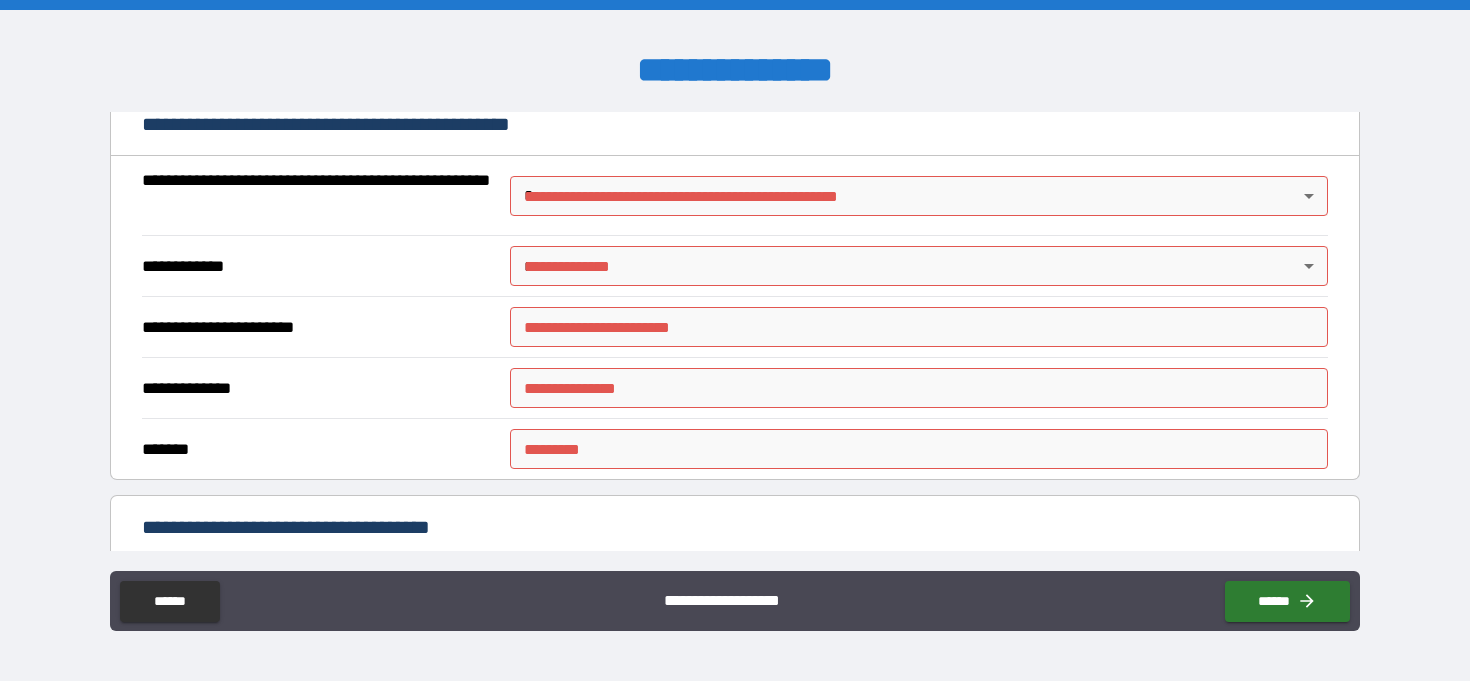 scroll, scrollTop: 1487, scrollLeft: 0, axis: vertical 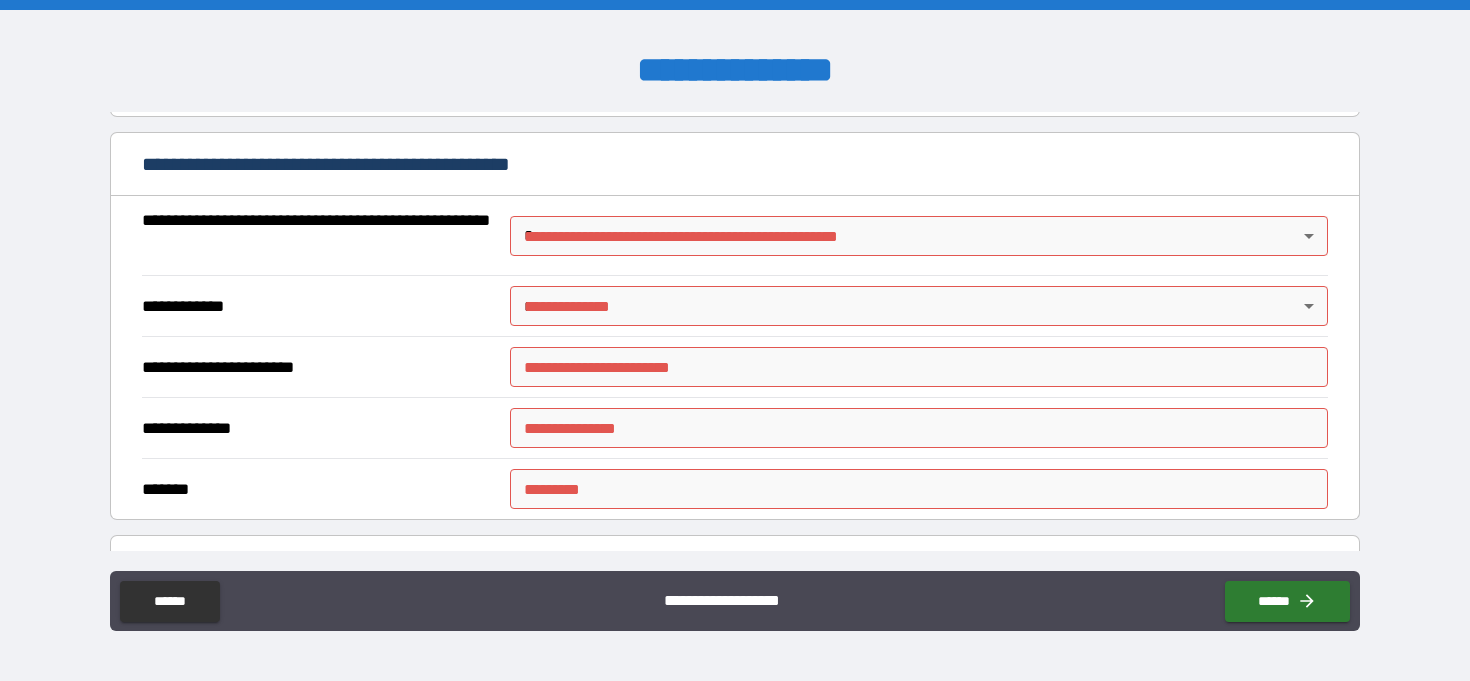 click on "**********" at bounding box center (735, 340) 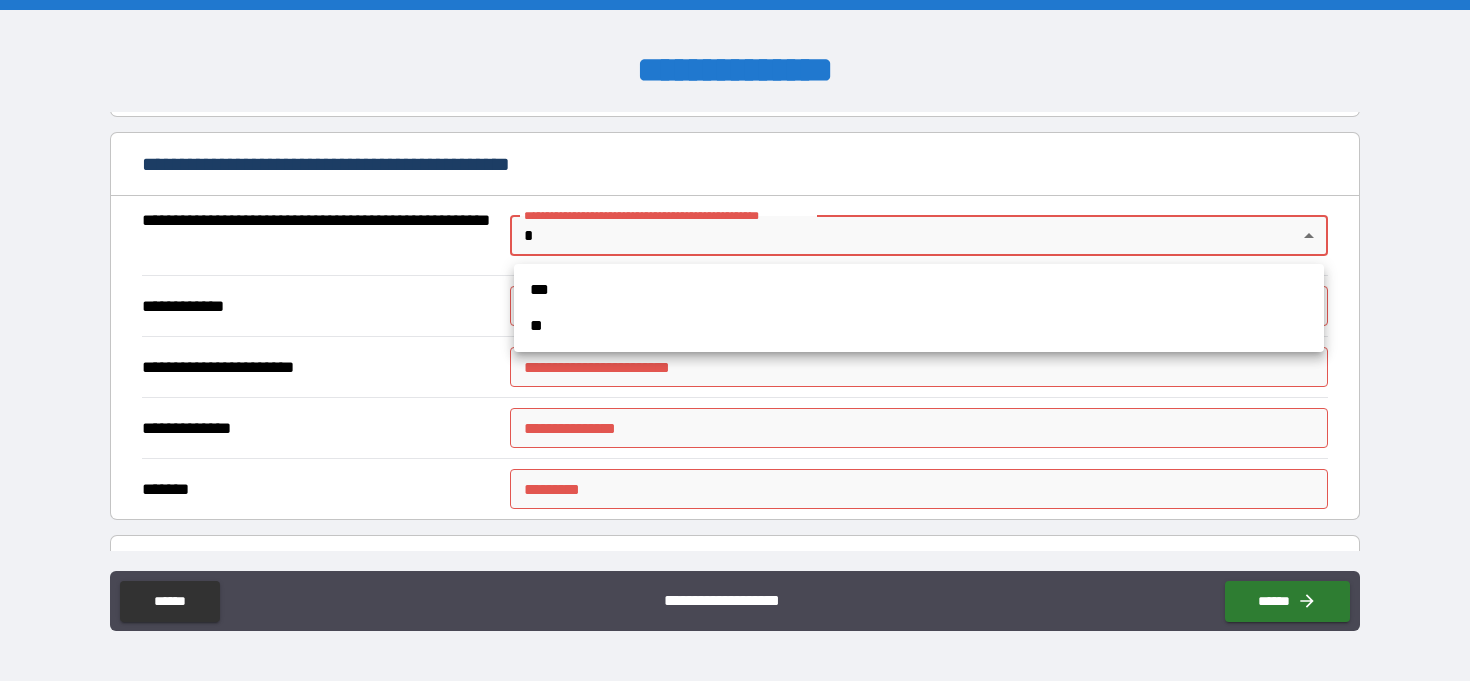 click on "**" at bounding box center [919, 326] 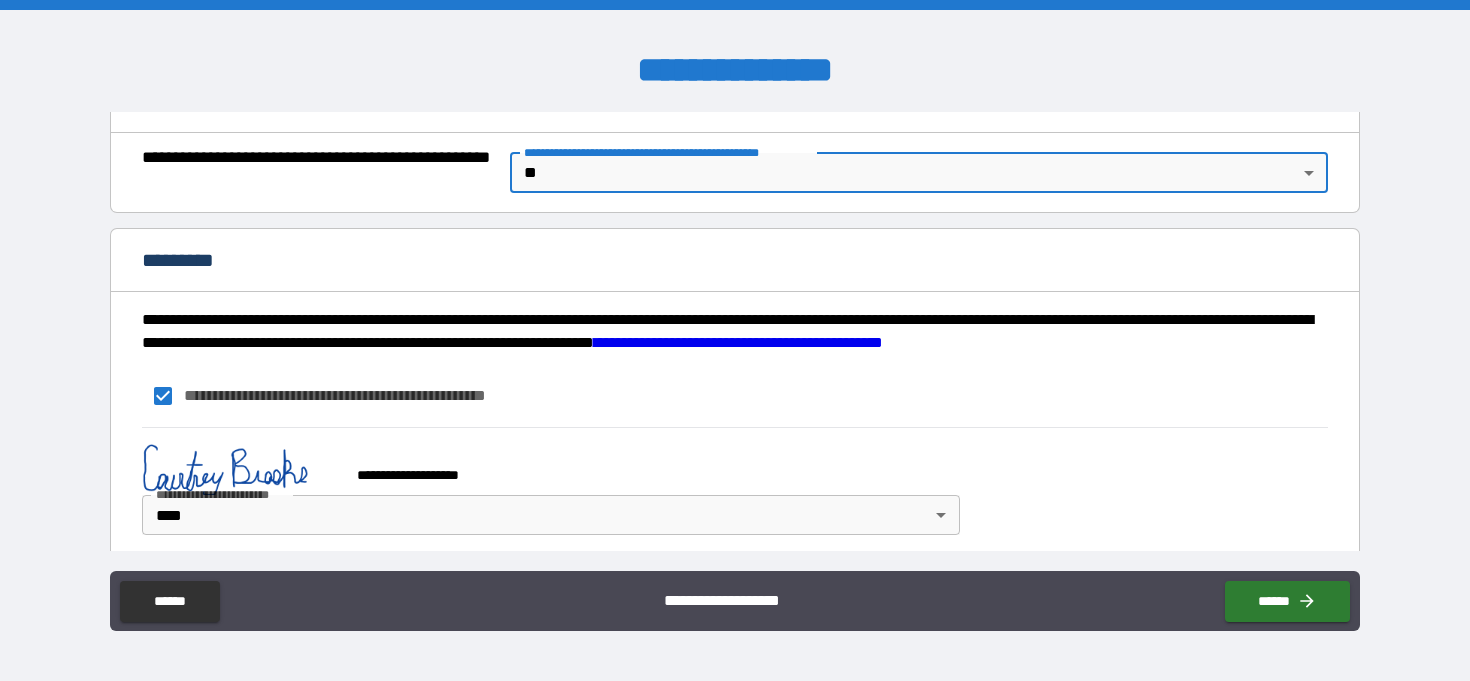 scroll, scrollTop: 1565, scrollLeft: 0, axis: vertical 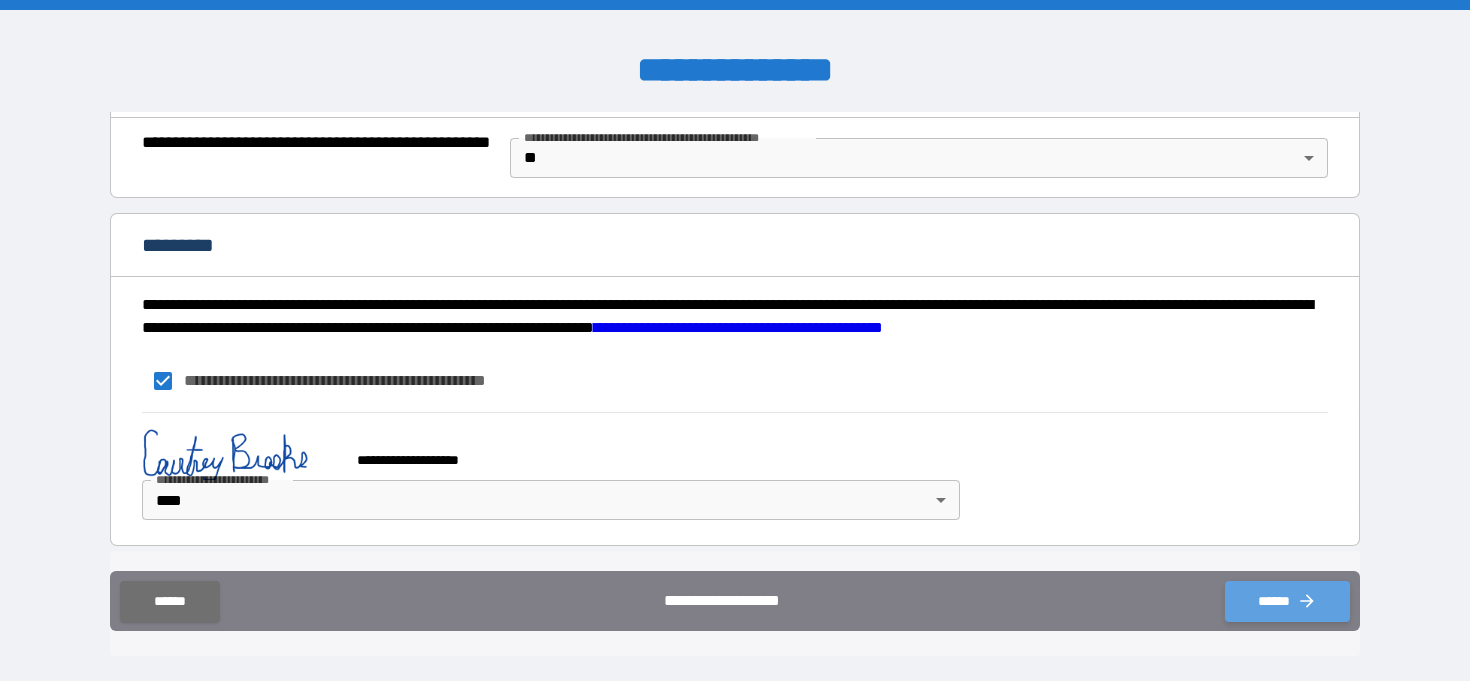 click on "******" at bounding box center [1287, 601] 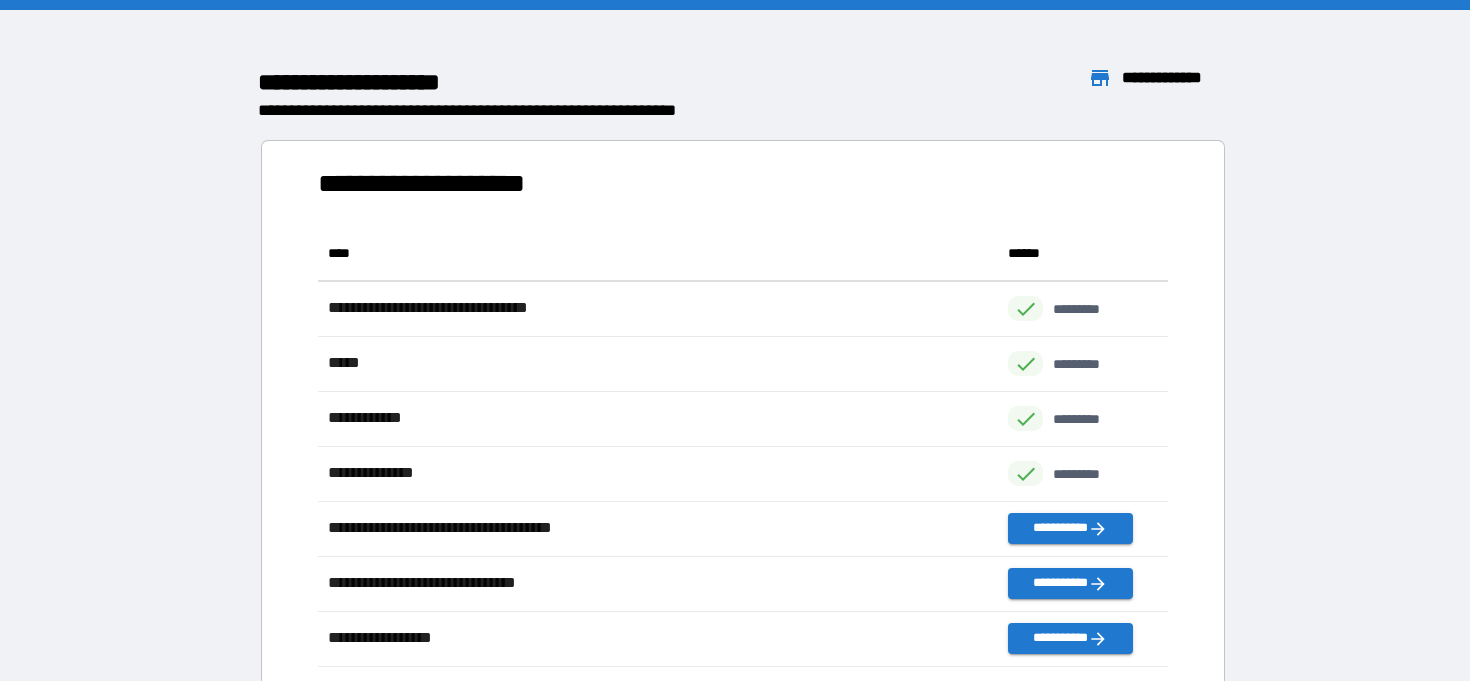 scroll, scrollTop: 1, scrollLeft: 1, axis: both 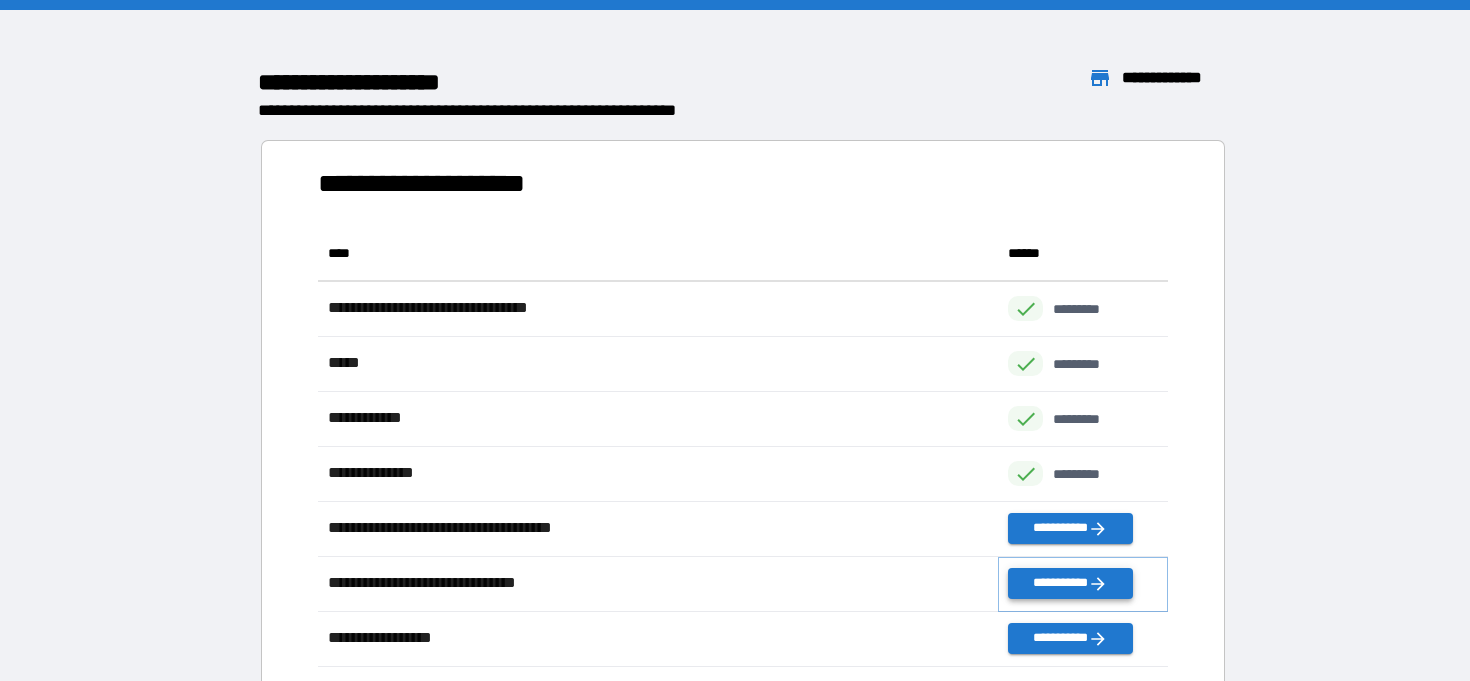 click on "**********" at bounding box center (1070, 583) 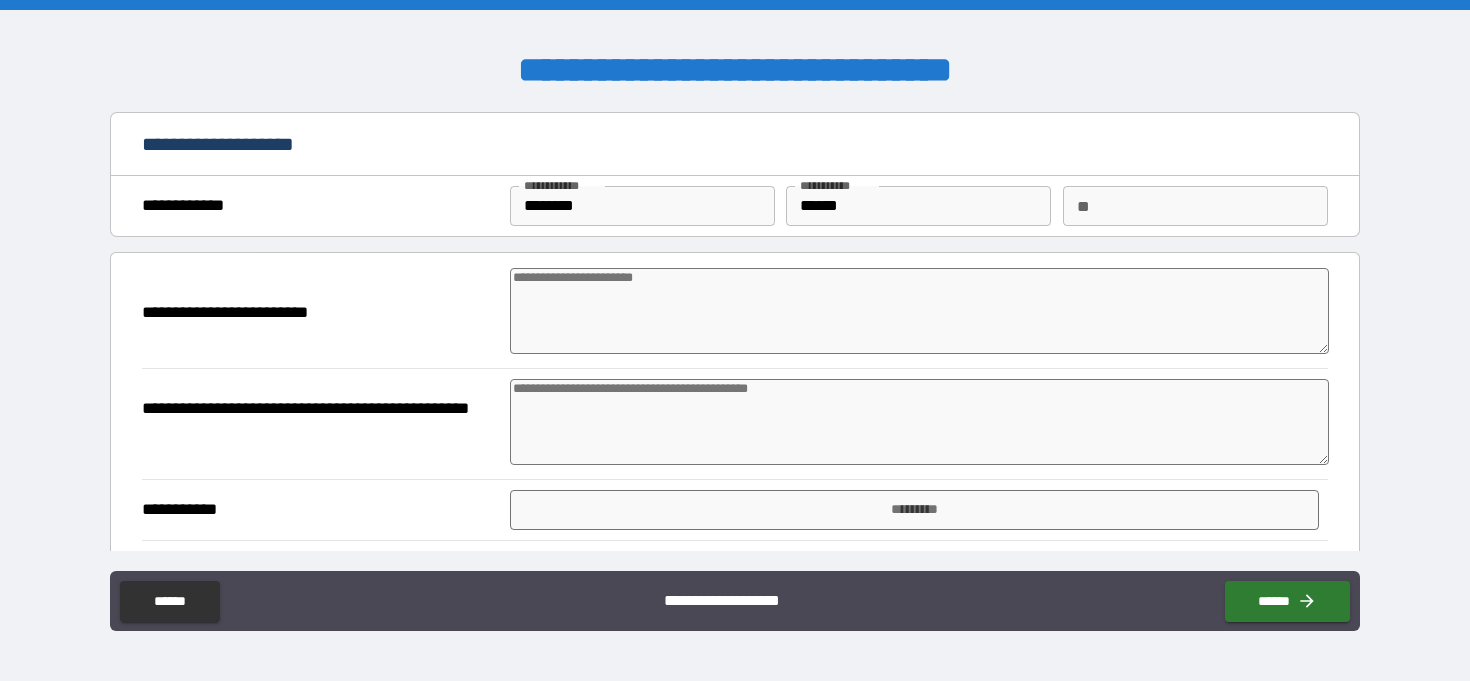 click at bounding box center [919, 311] 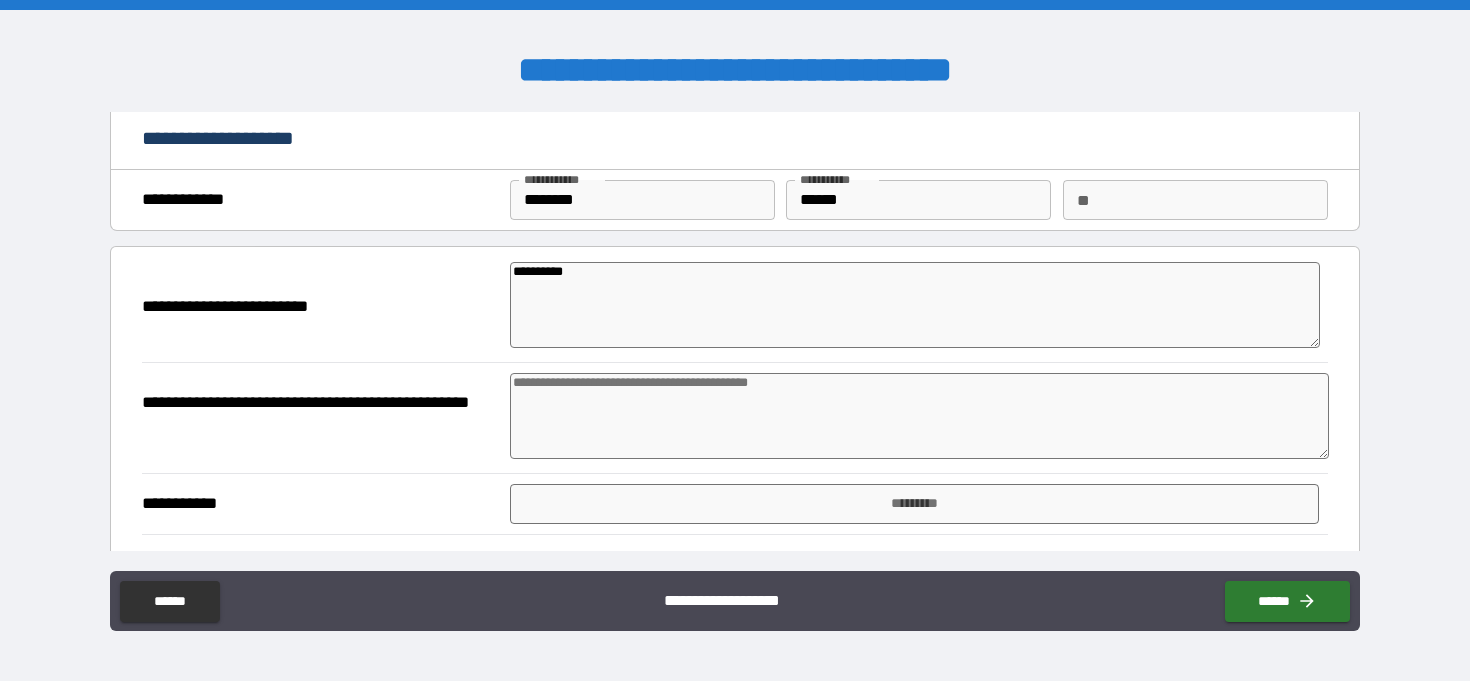 scroll, scrollTop: 0, scrollLeft: 0, axis: both 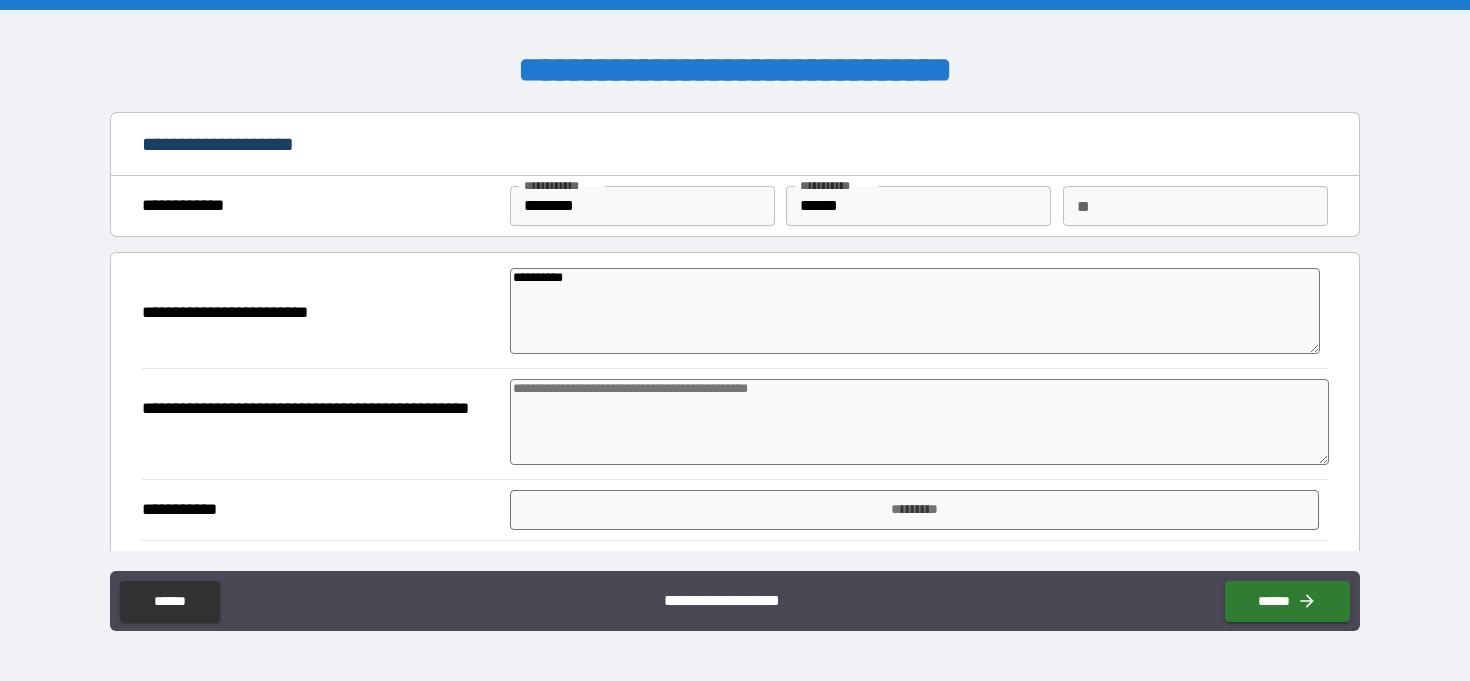click at bounding box center (919, 422) 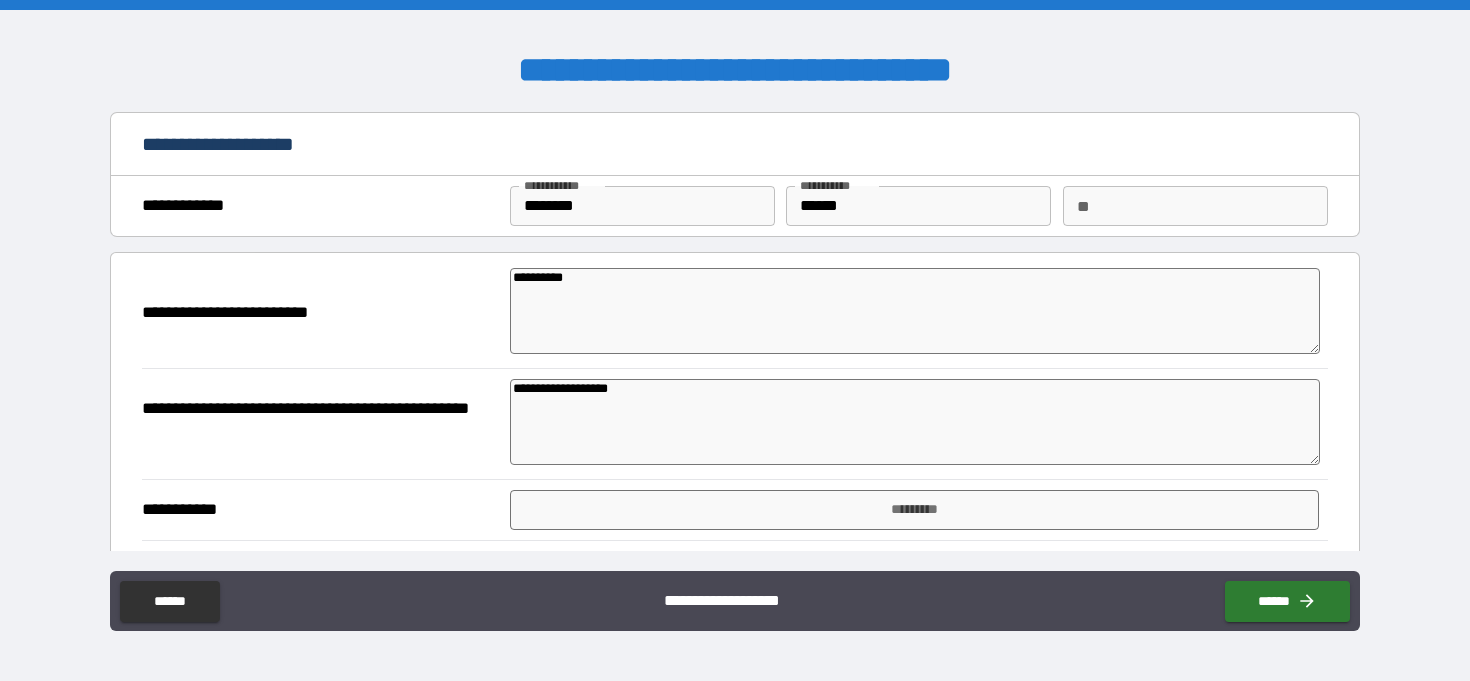paste on "**********" 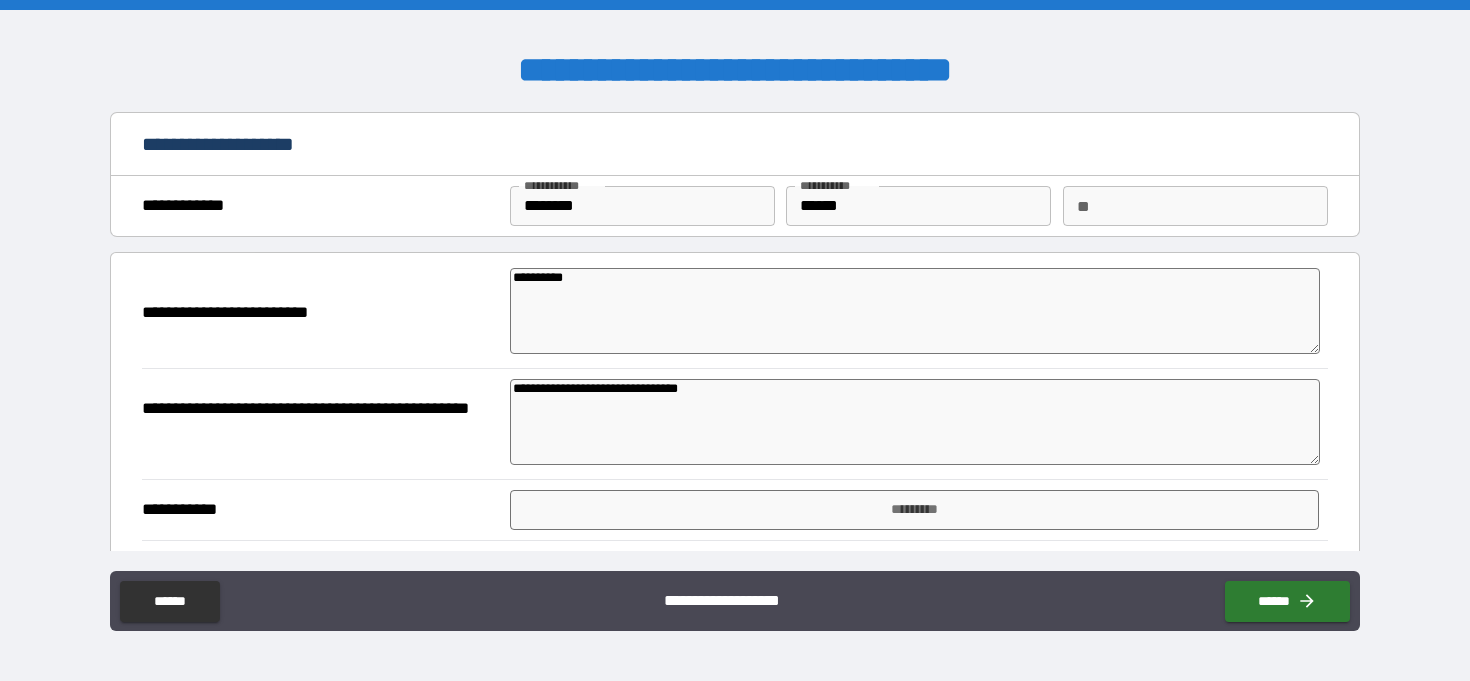 click on "**********" at bounding box center (915, 422) 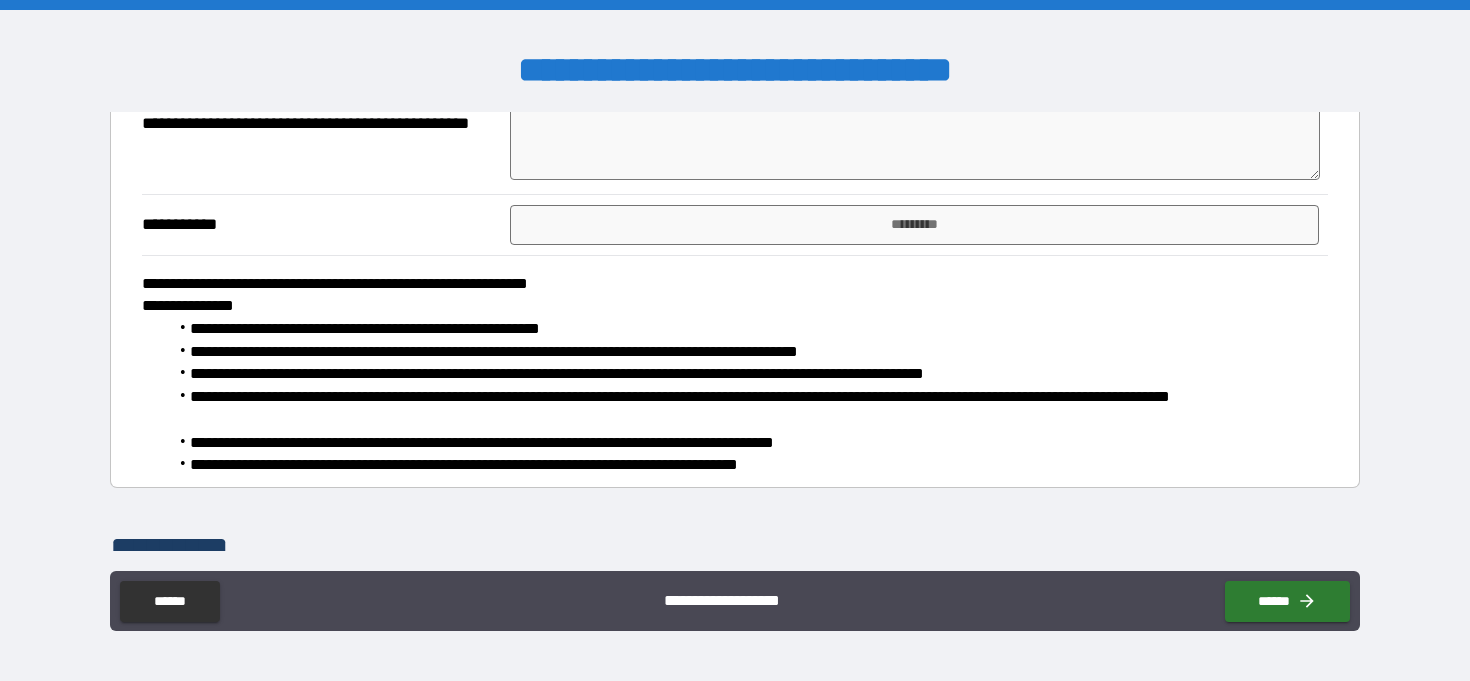 scroll, scrollTop: 283, scrollLeft: 0, axis: vertical 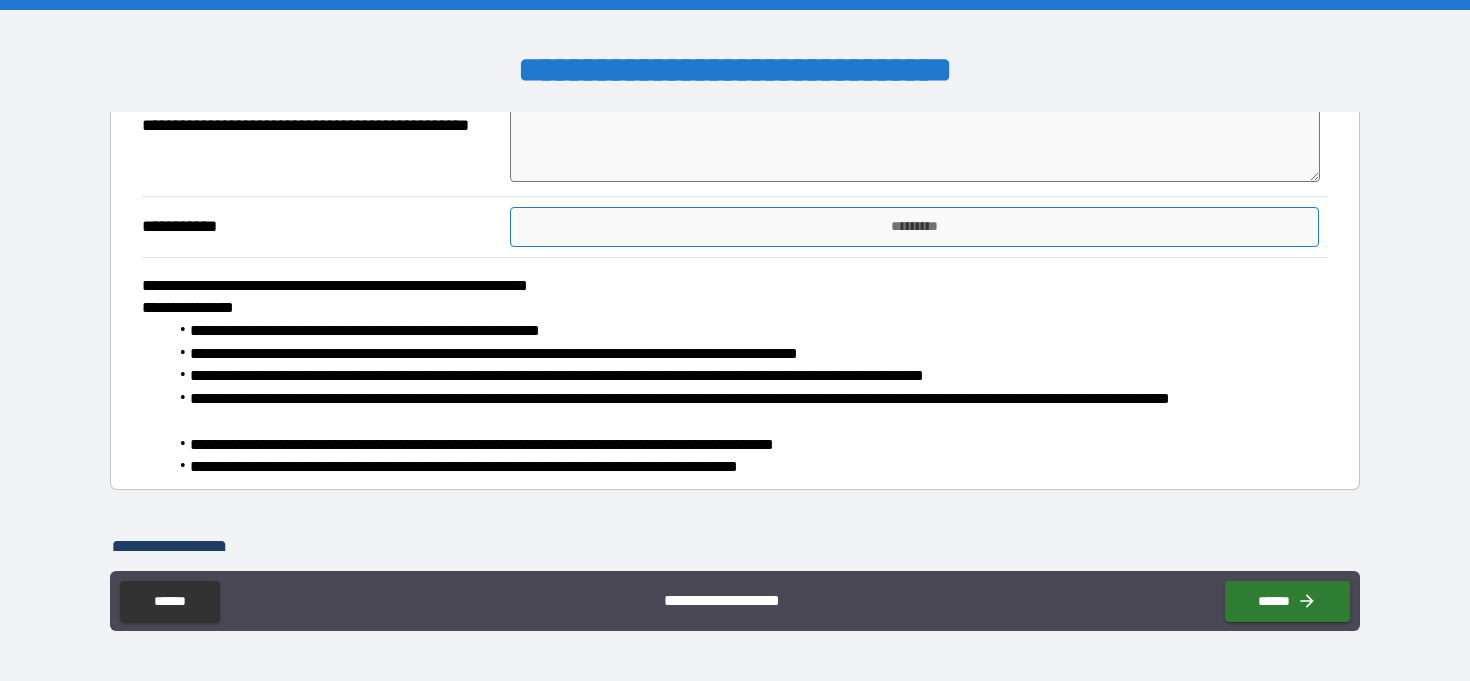 click on "*********" at bounding box center (915, 227) 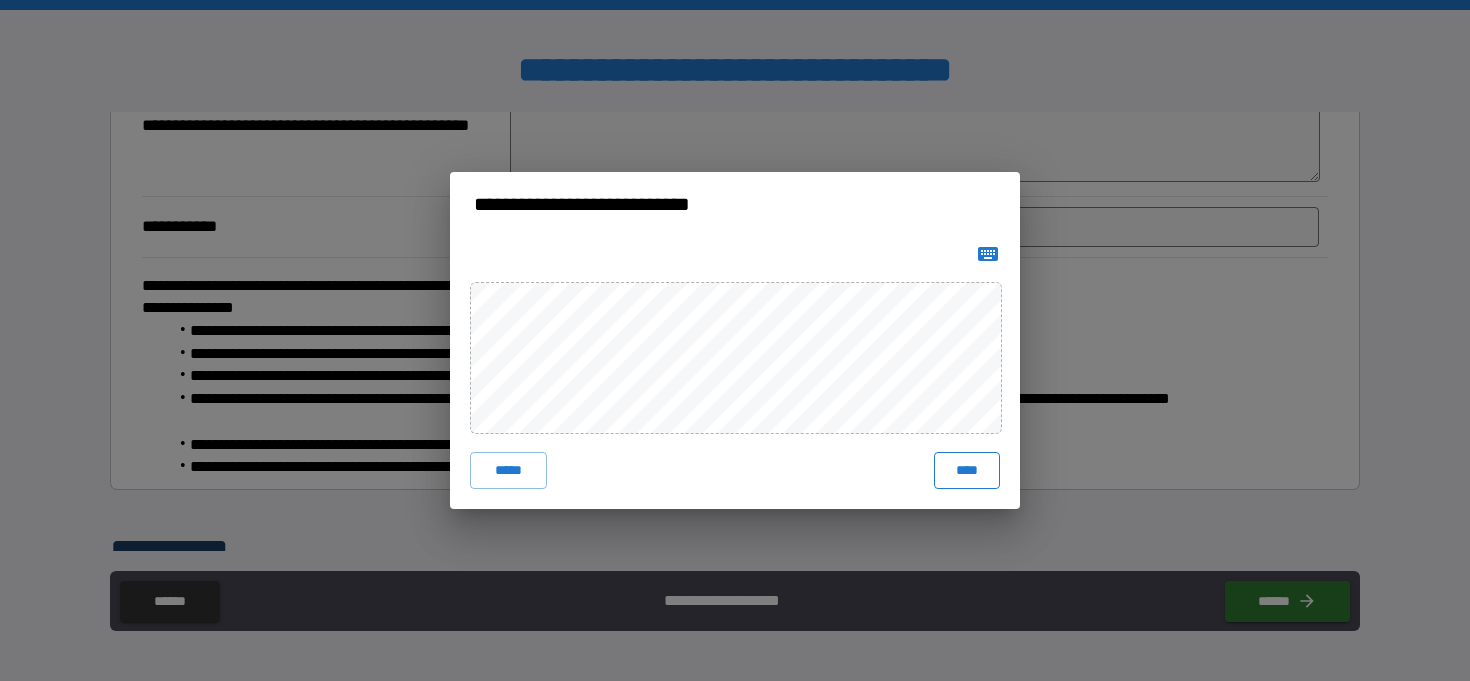 click on "****" at bounding box center [967, 470] 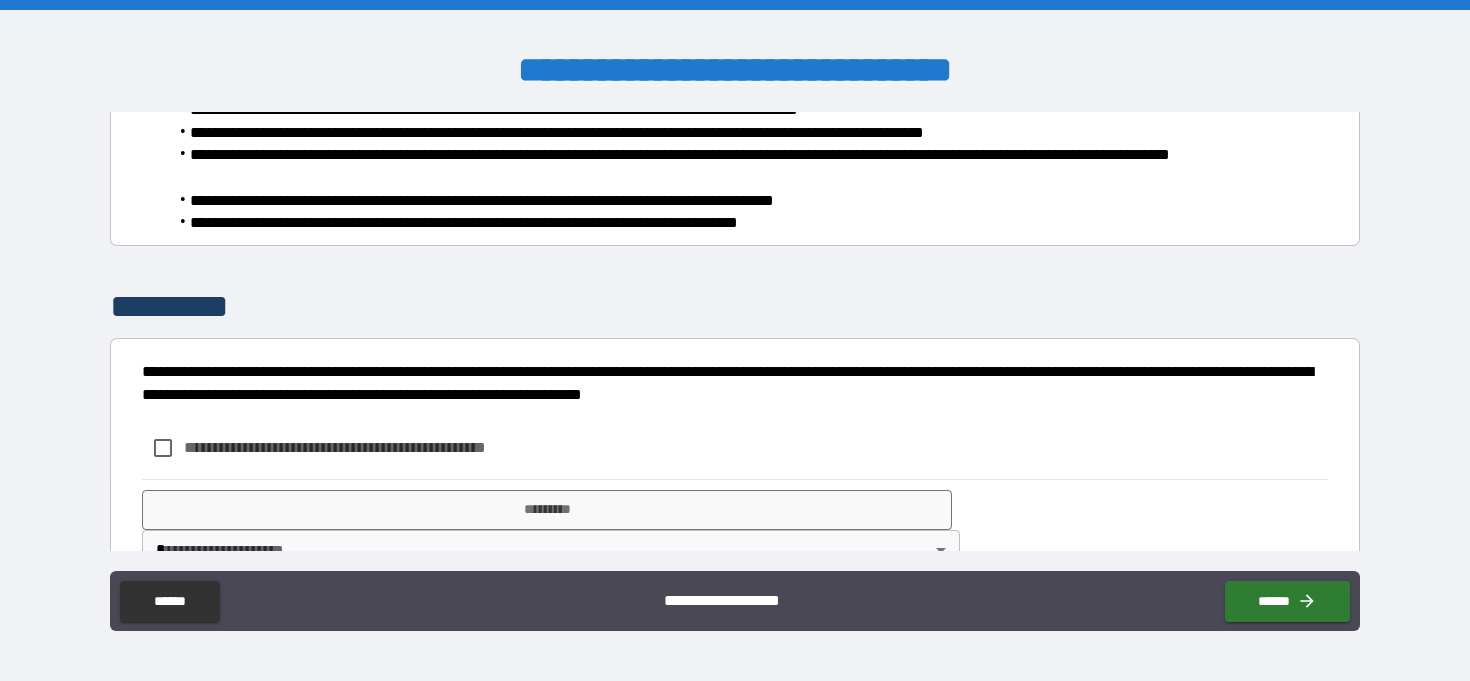 scroll, scrollTop: 593, scrollLeft: 0, axis: vertical 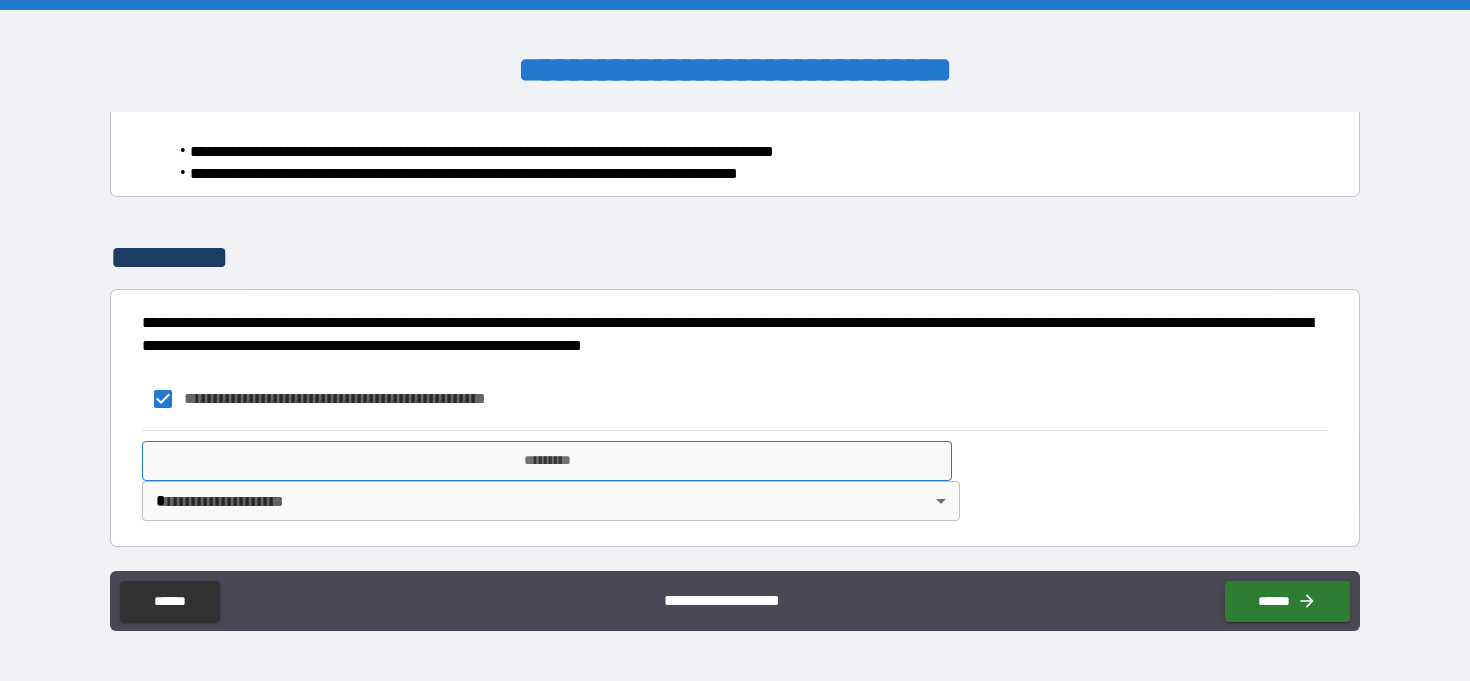 click on "*********" at bounding box center (547, 461) 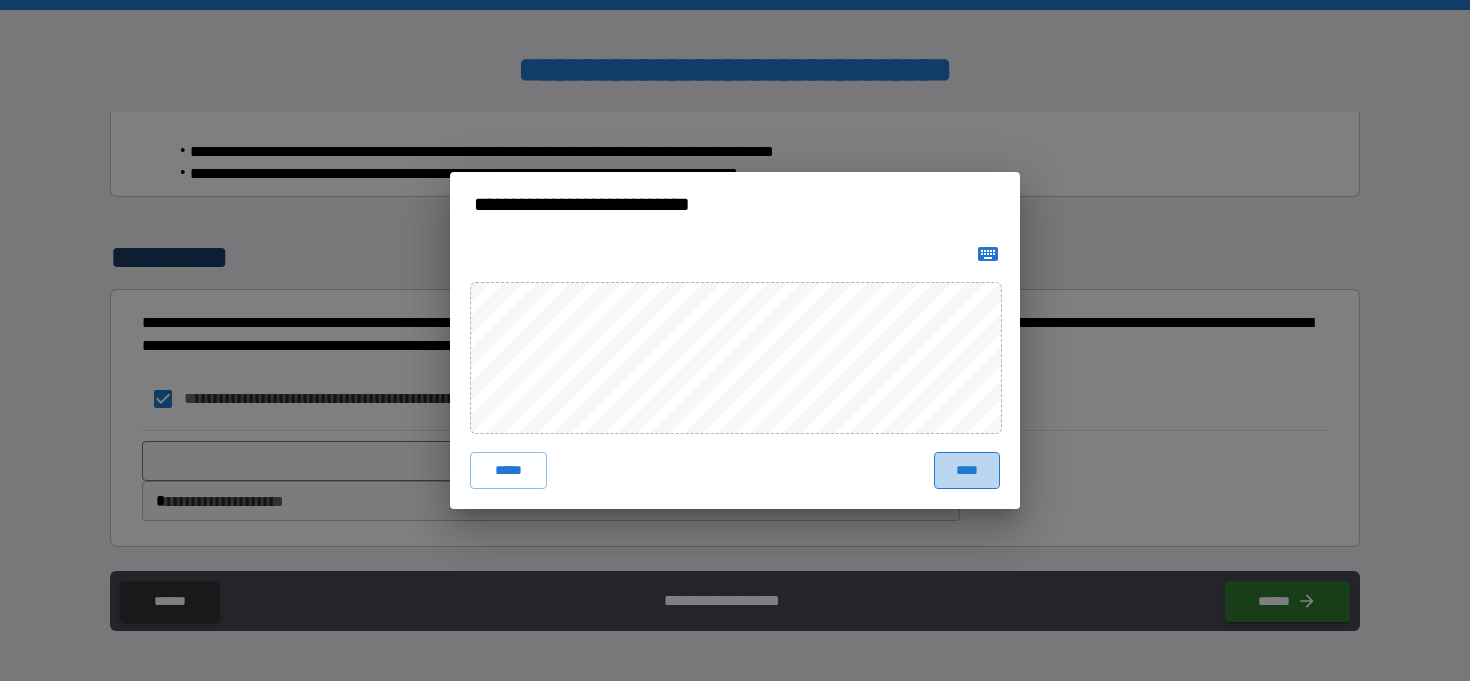 click on "****" at bounding box center (967, 470) 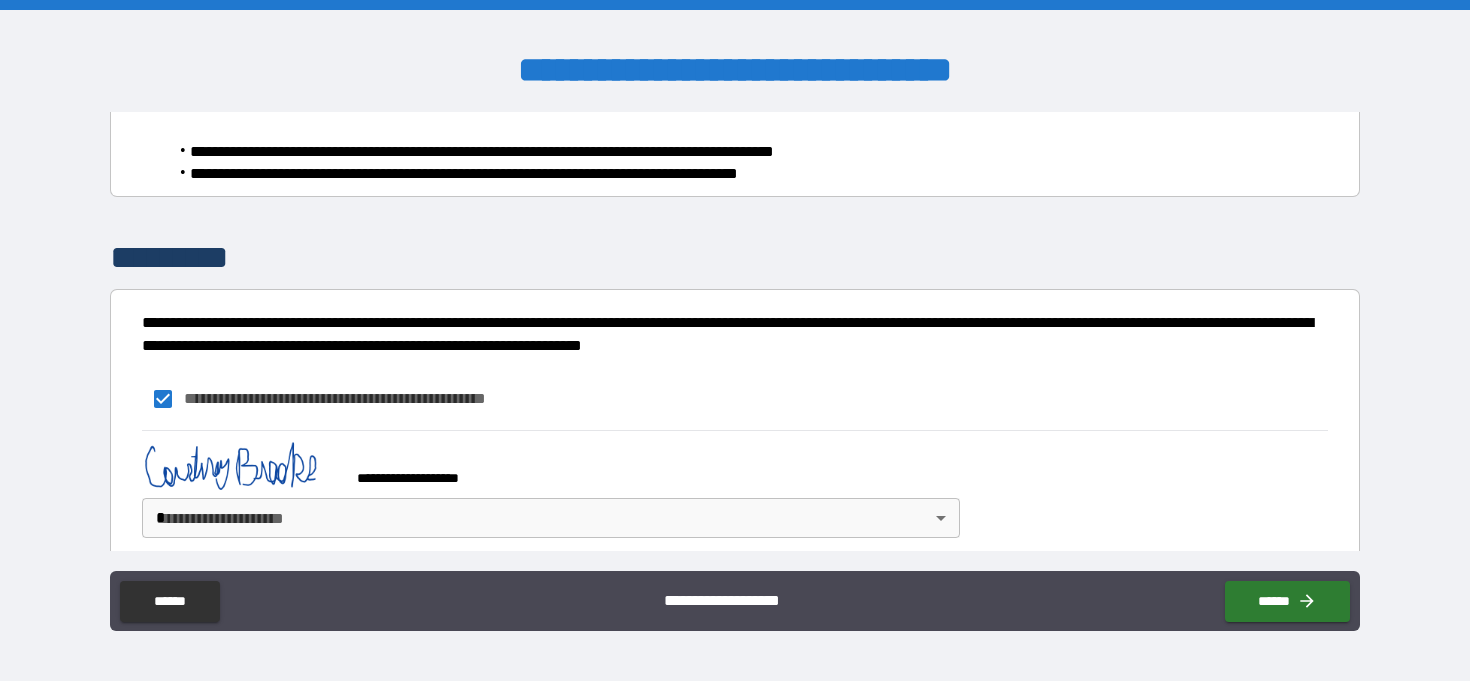 click on "**********" at bounding box center (735, 340) 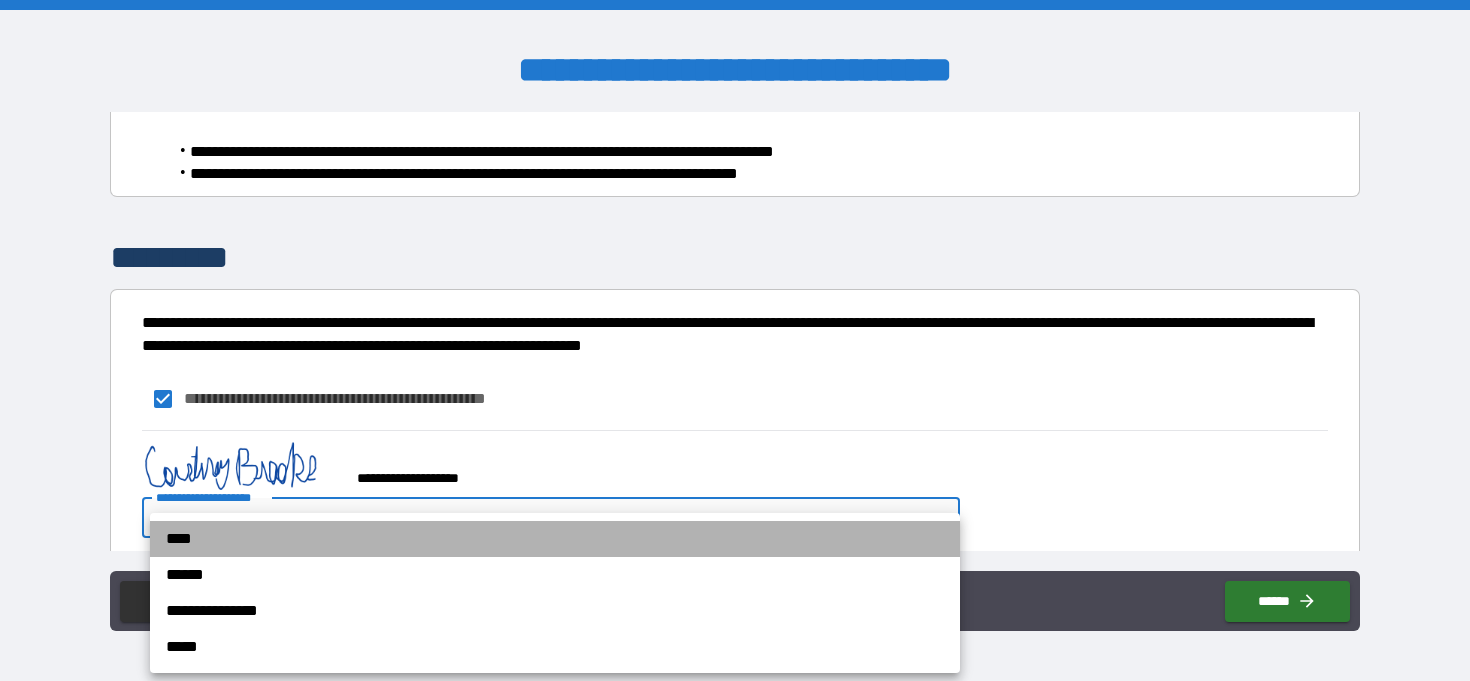 click on "****" at bounding box center [555, 539] 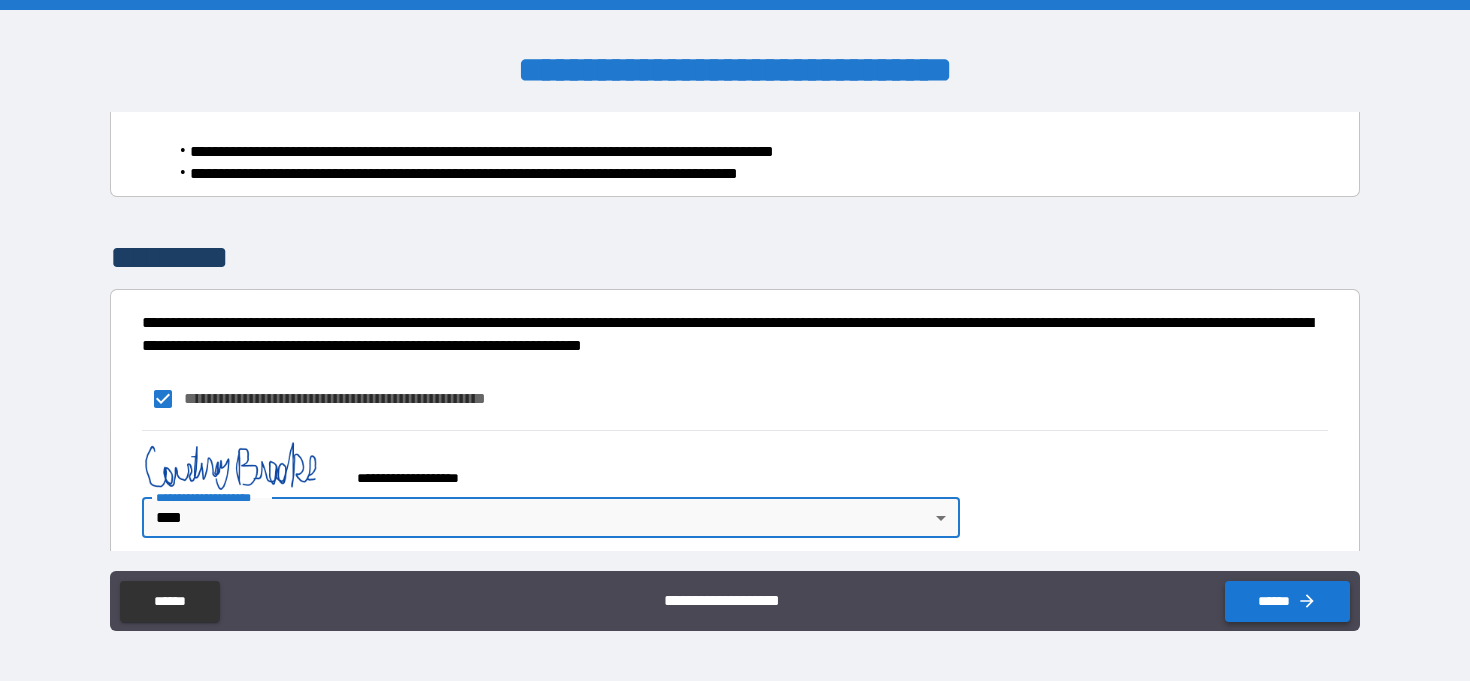 click on "******" at bounding box center [1287, 601] 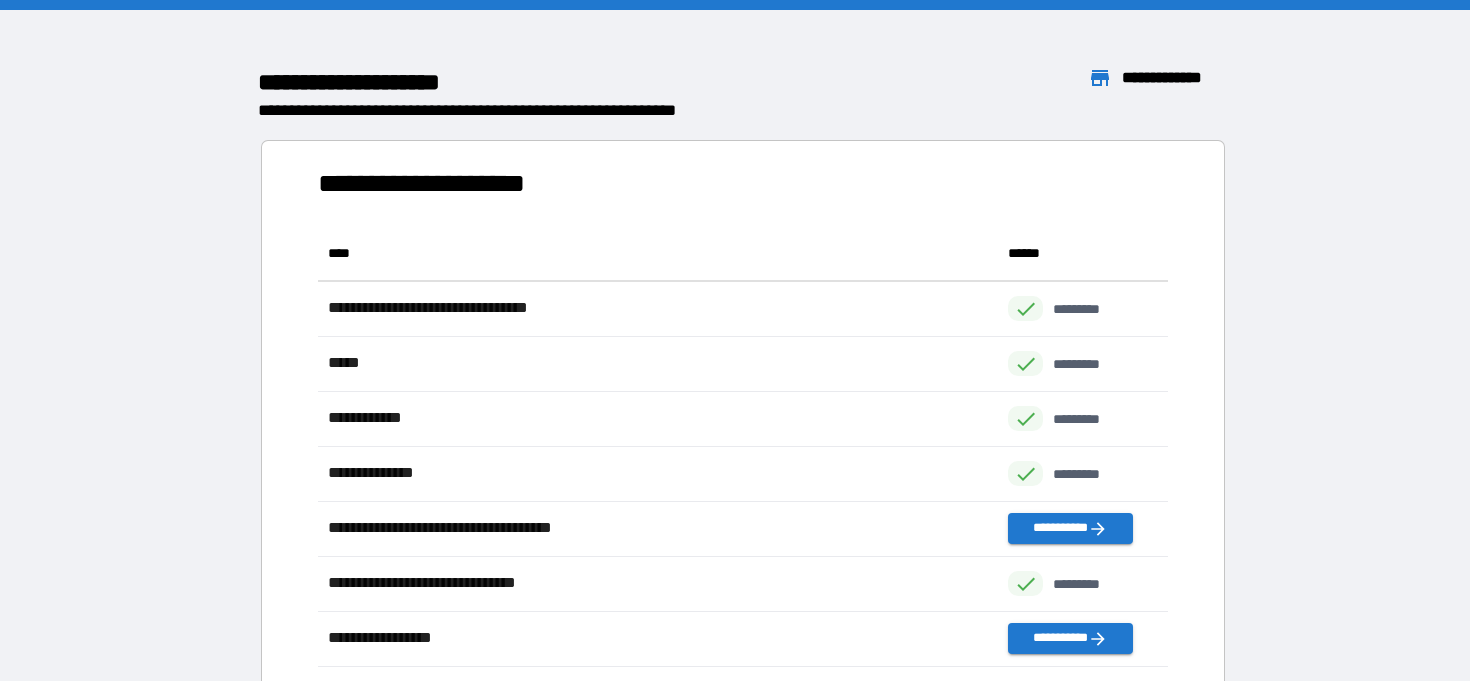 scroll, scrollTop: 1, scrollLeft: 1, axis: both 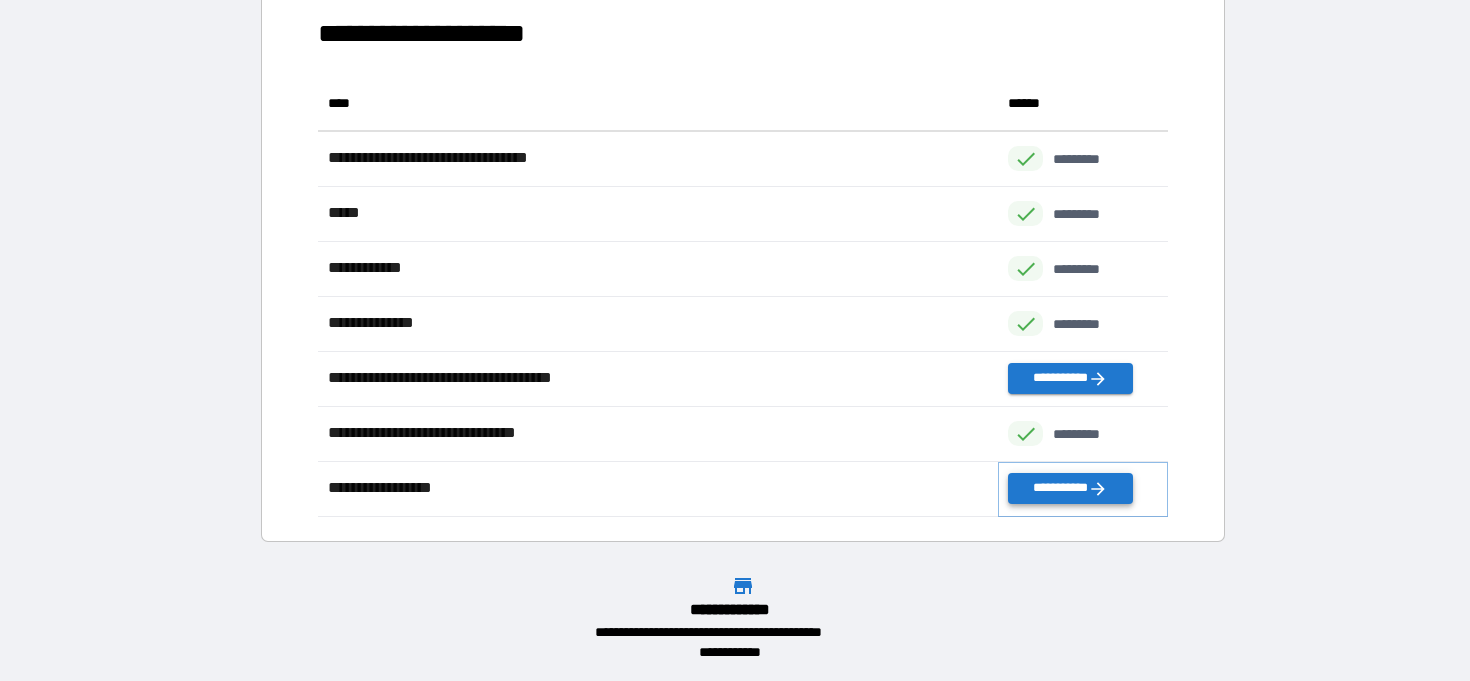 click on "**********" at bounding box center (1070, 488) 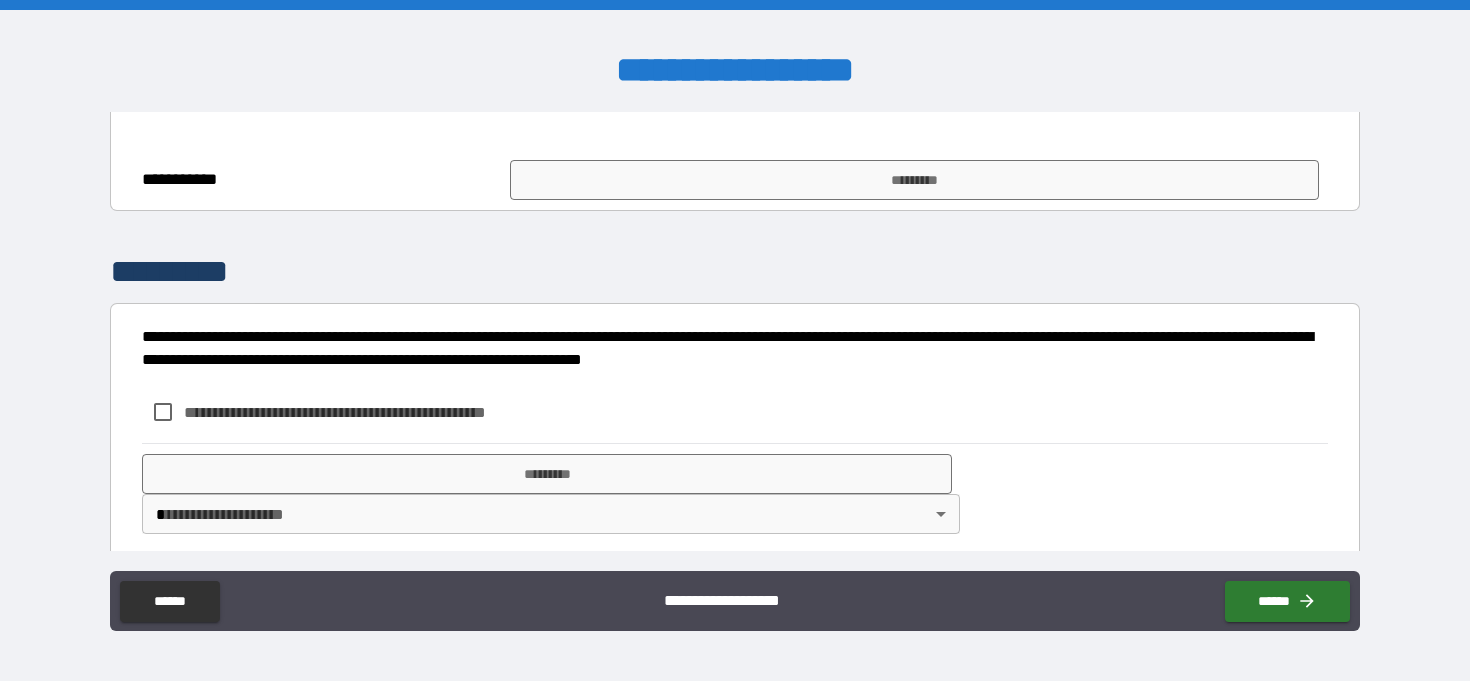 scroll, scrollTop: 658, scrollLeft: 0, axis: vertical 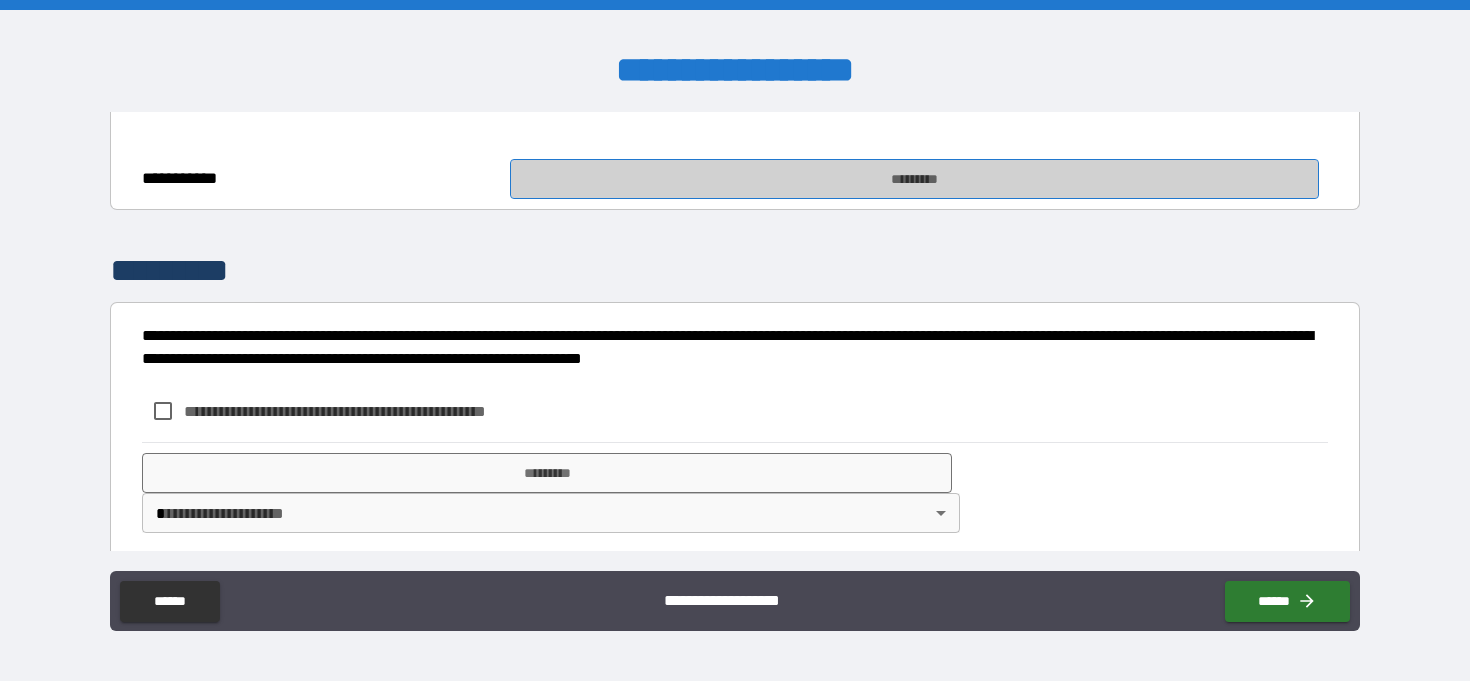 click on "*********" at bounding box center [915, 179] 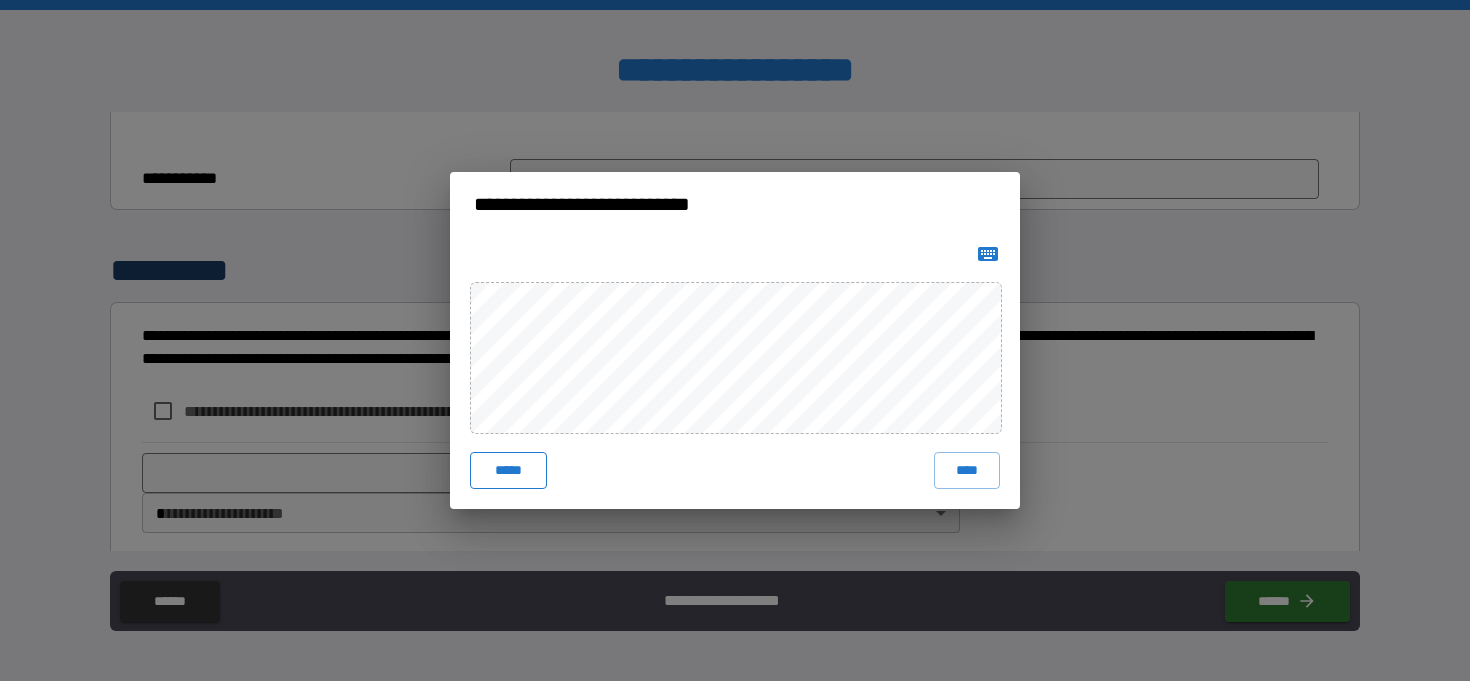 click on "*****" at bounding box center (508, 470) 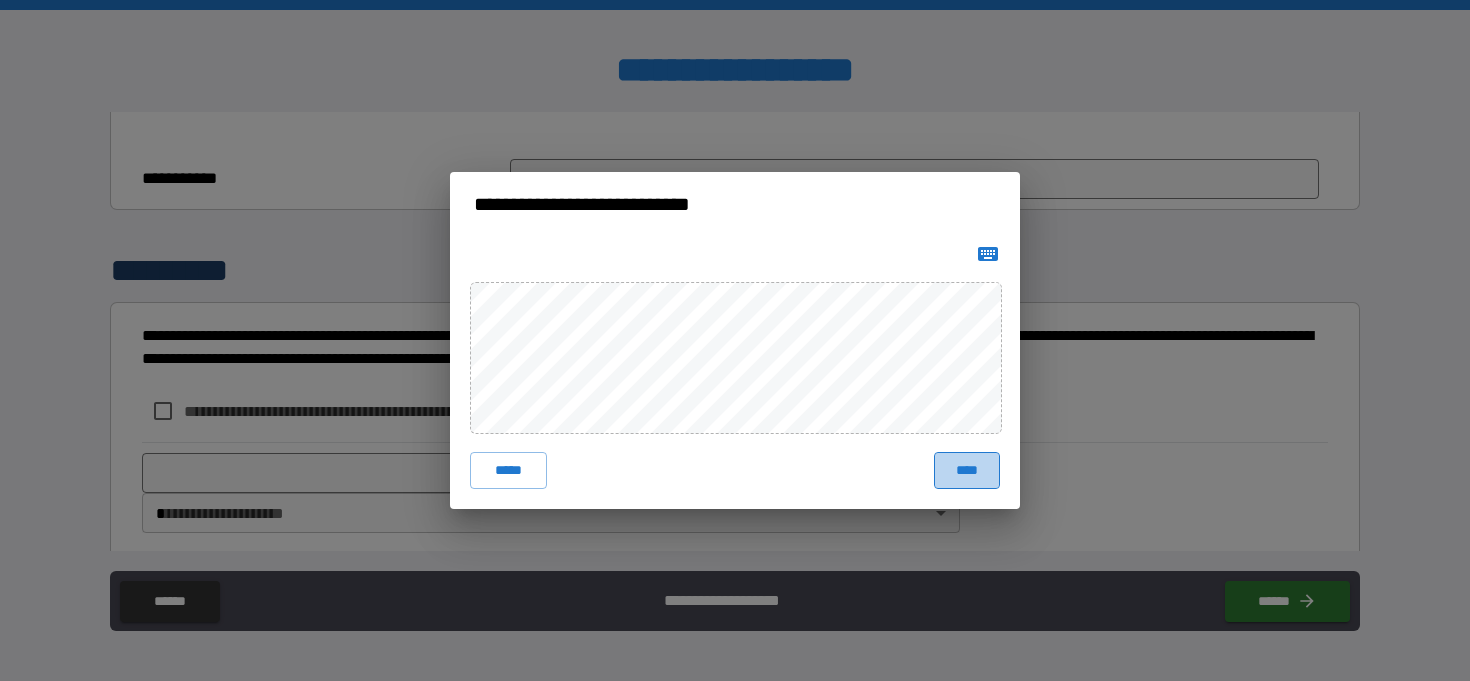 click on "****" at bounding box center (967, 470) 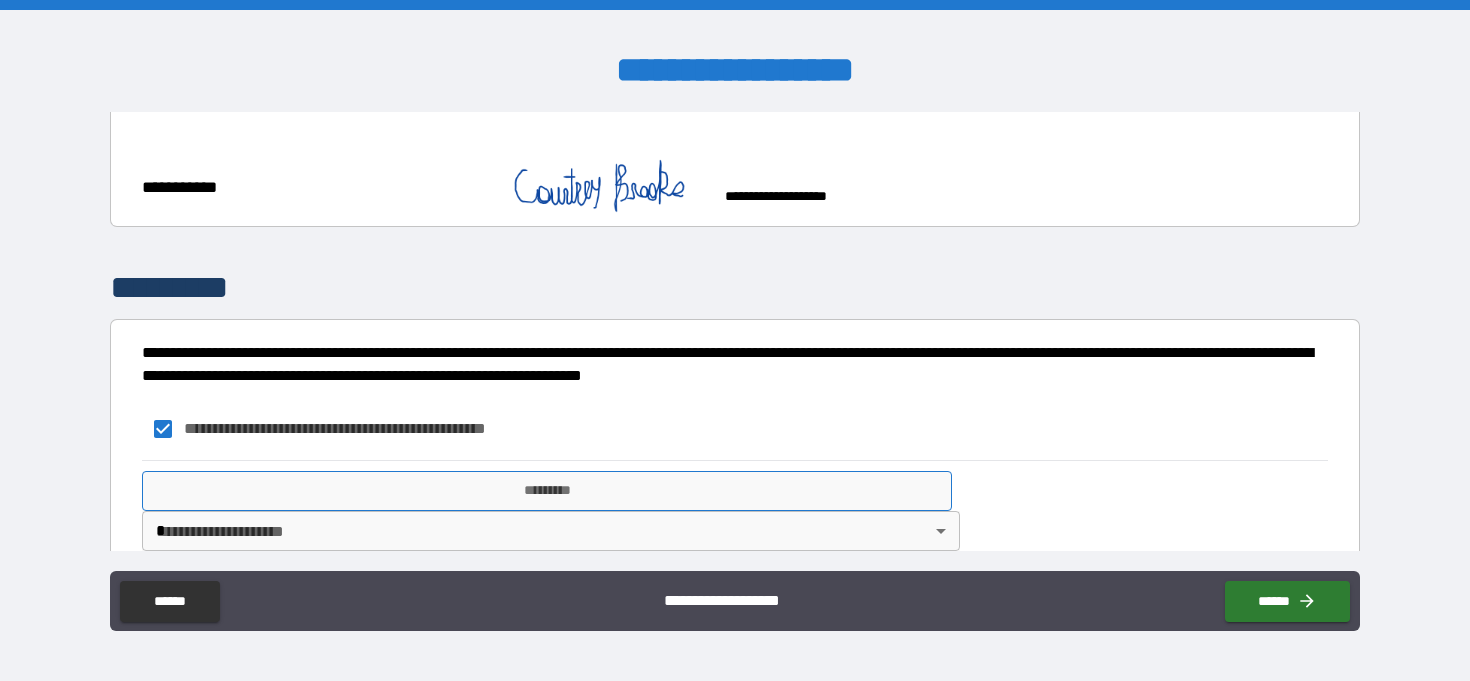 click on "*********" at bounding box center (547, 491) 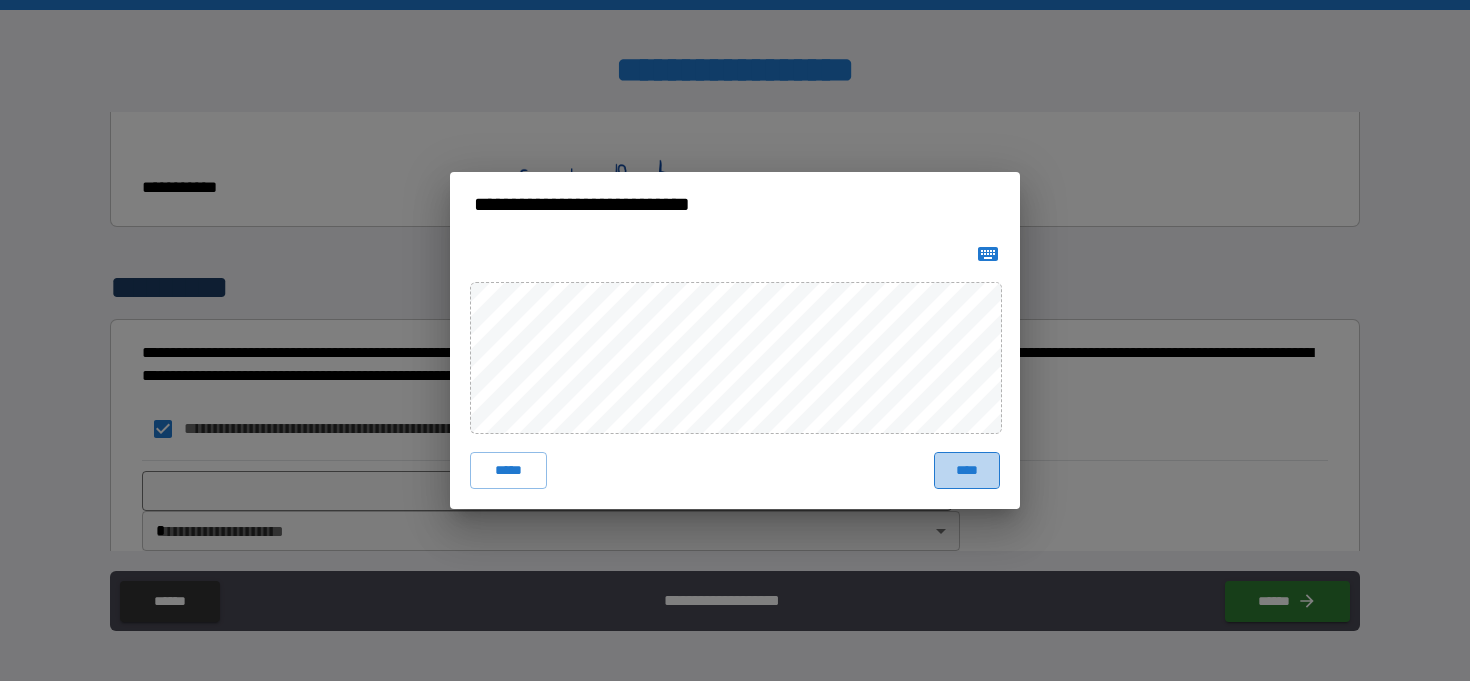 click on "****" at bounding box center (967, 470) 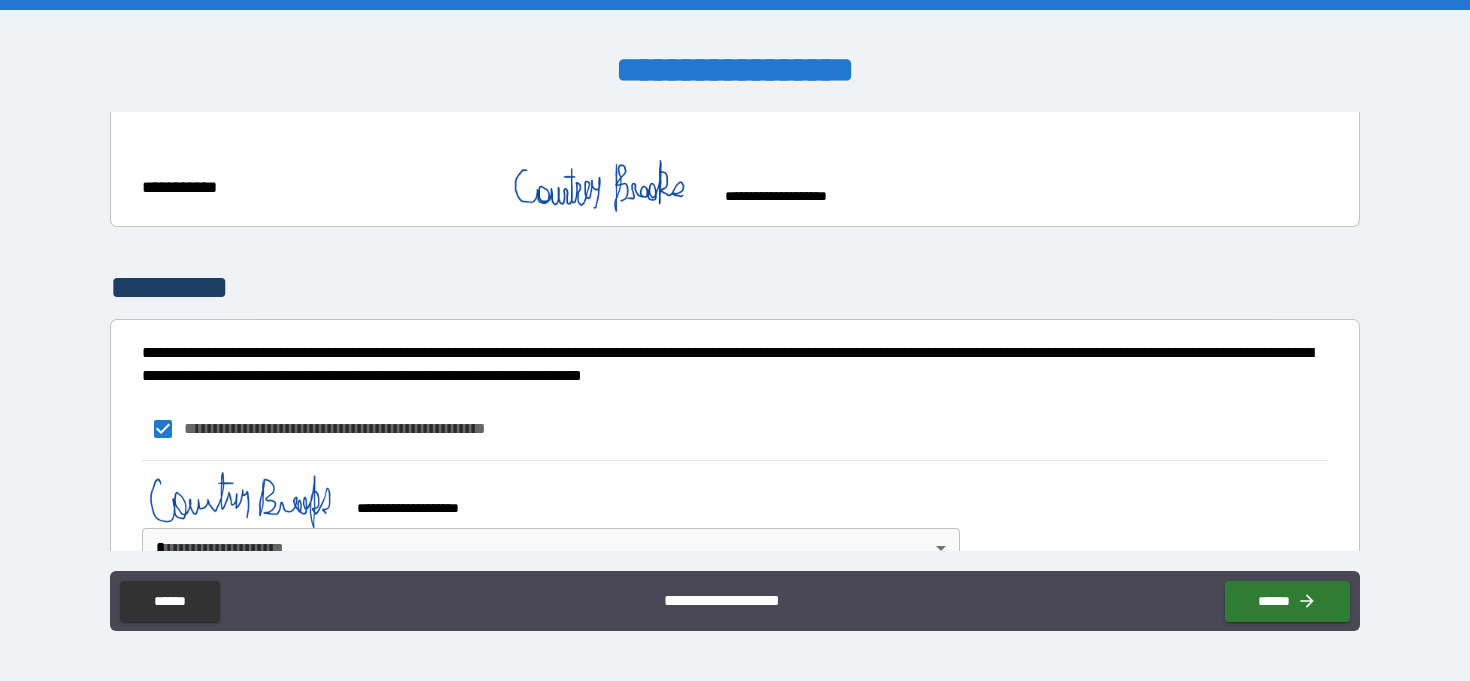scroll, scrollTop: 751, scrollLeft: 0, axis: vertical 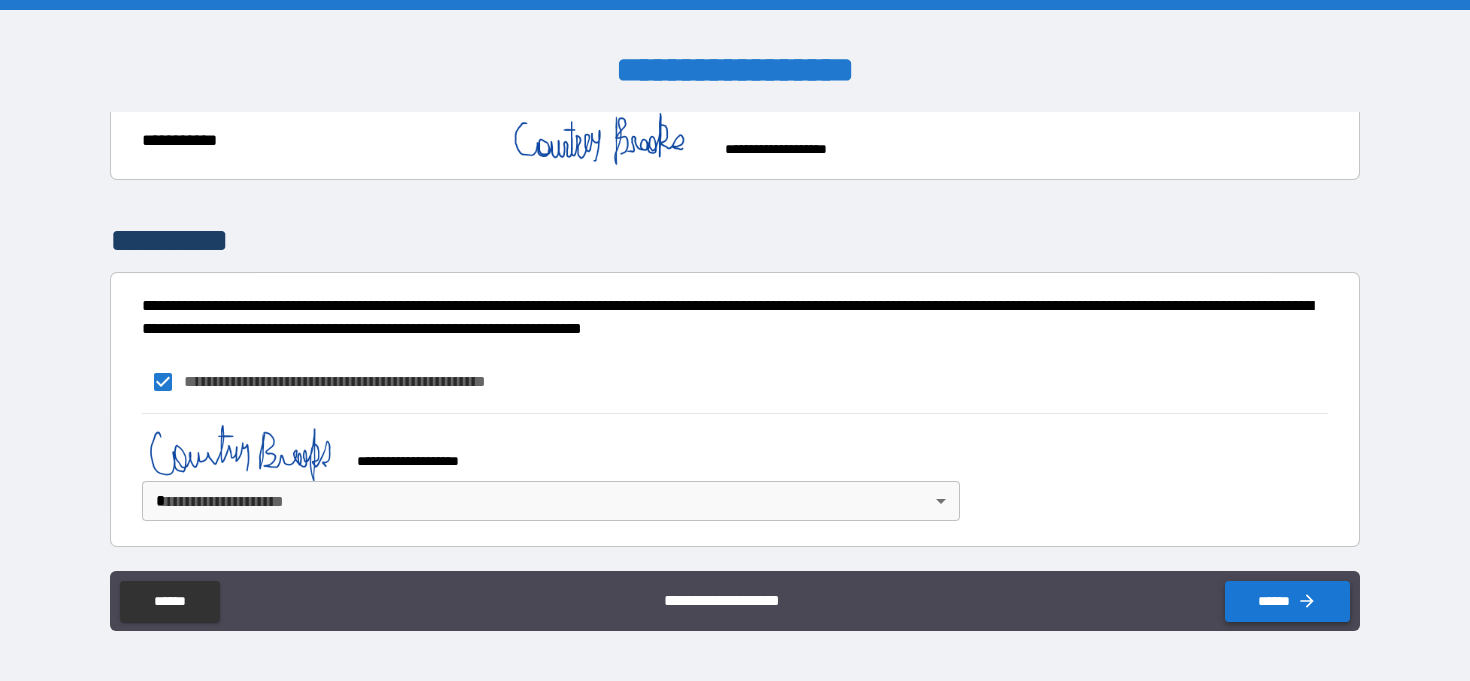 click 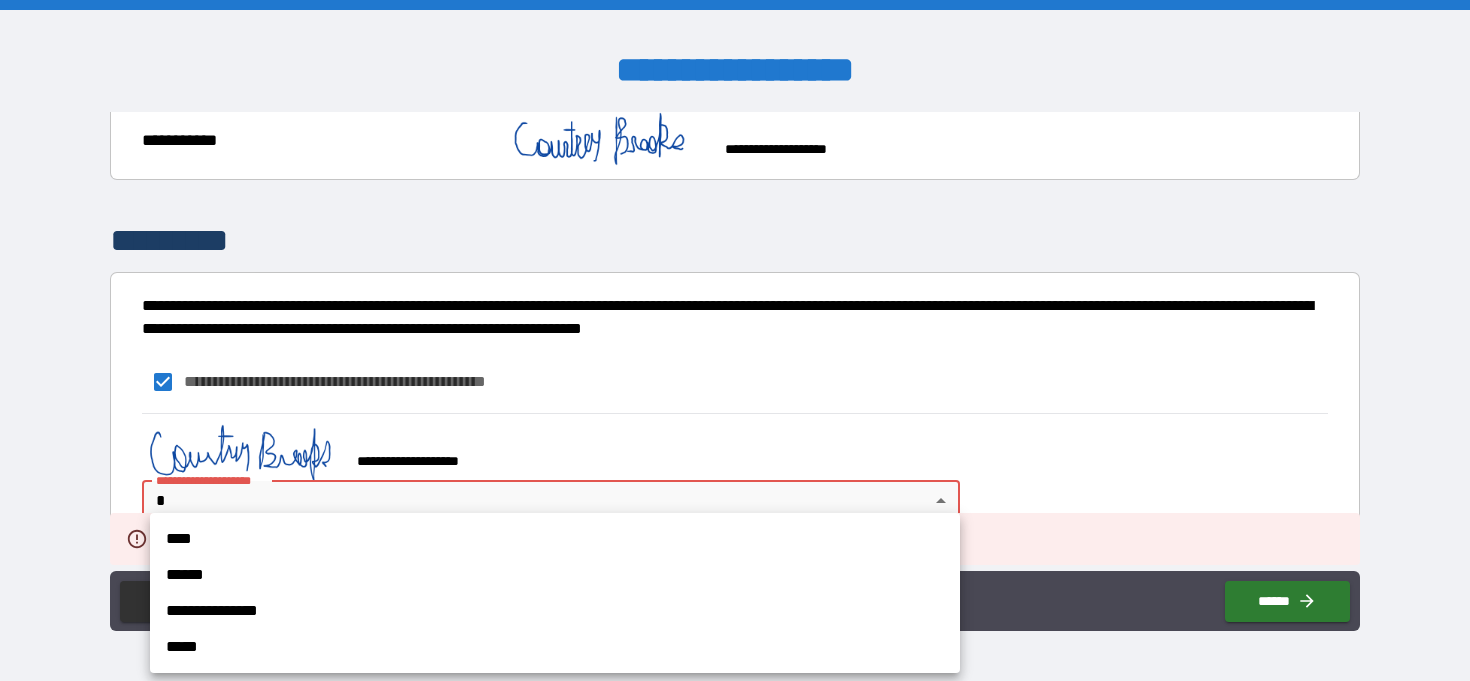 click on "**********" at bounding box center (735, 340) 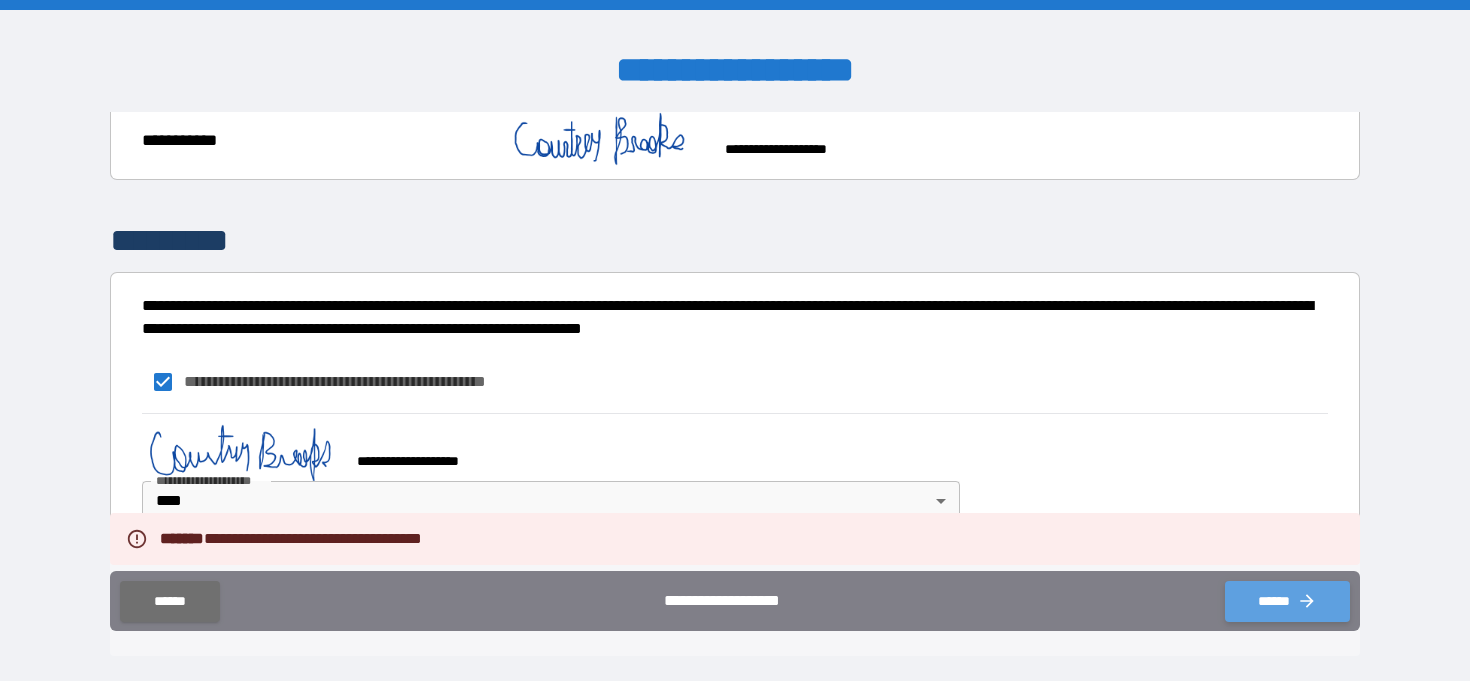 click 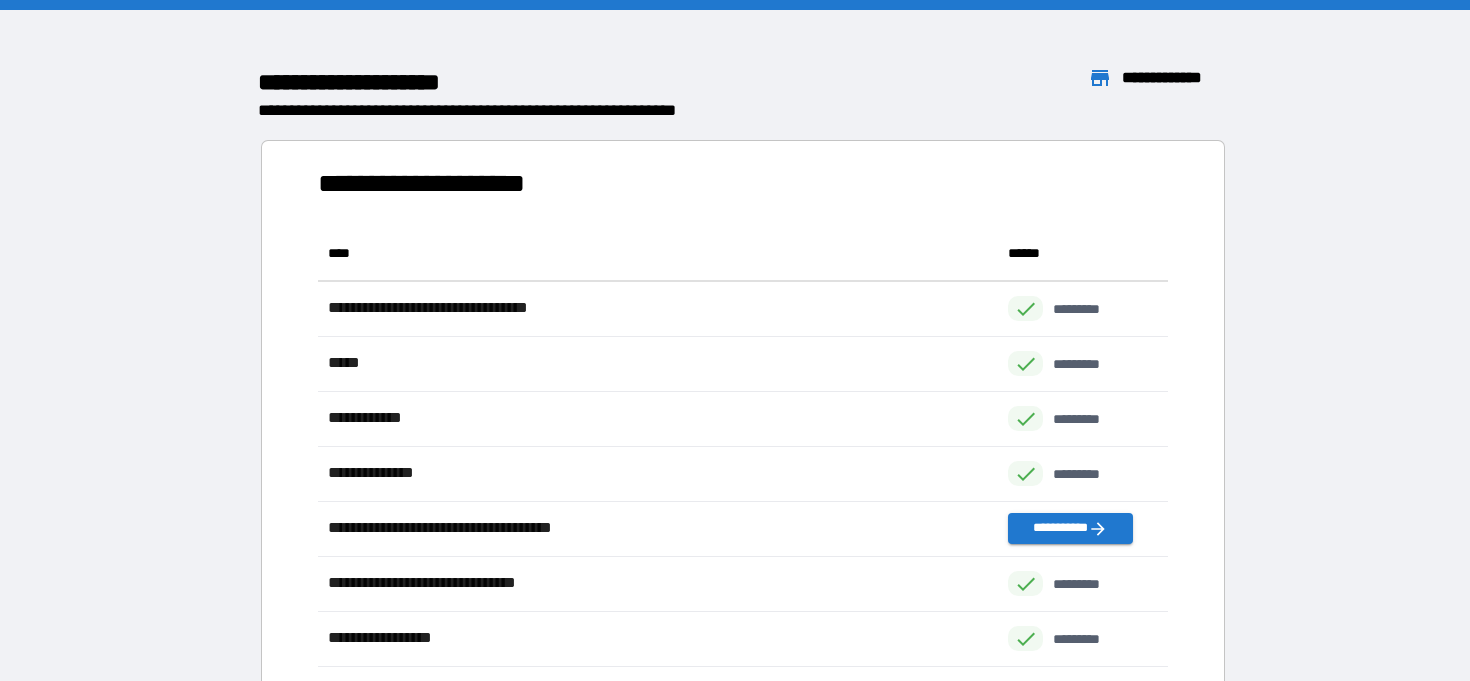 scroll, scrollTop: 1, scrollLeft: 1, axis: both 